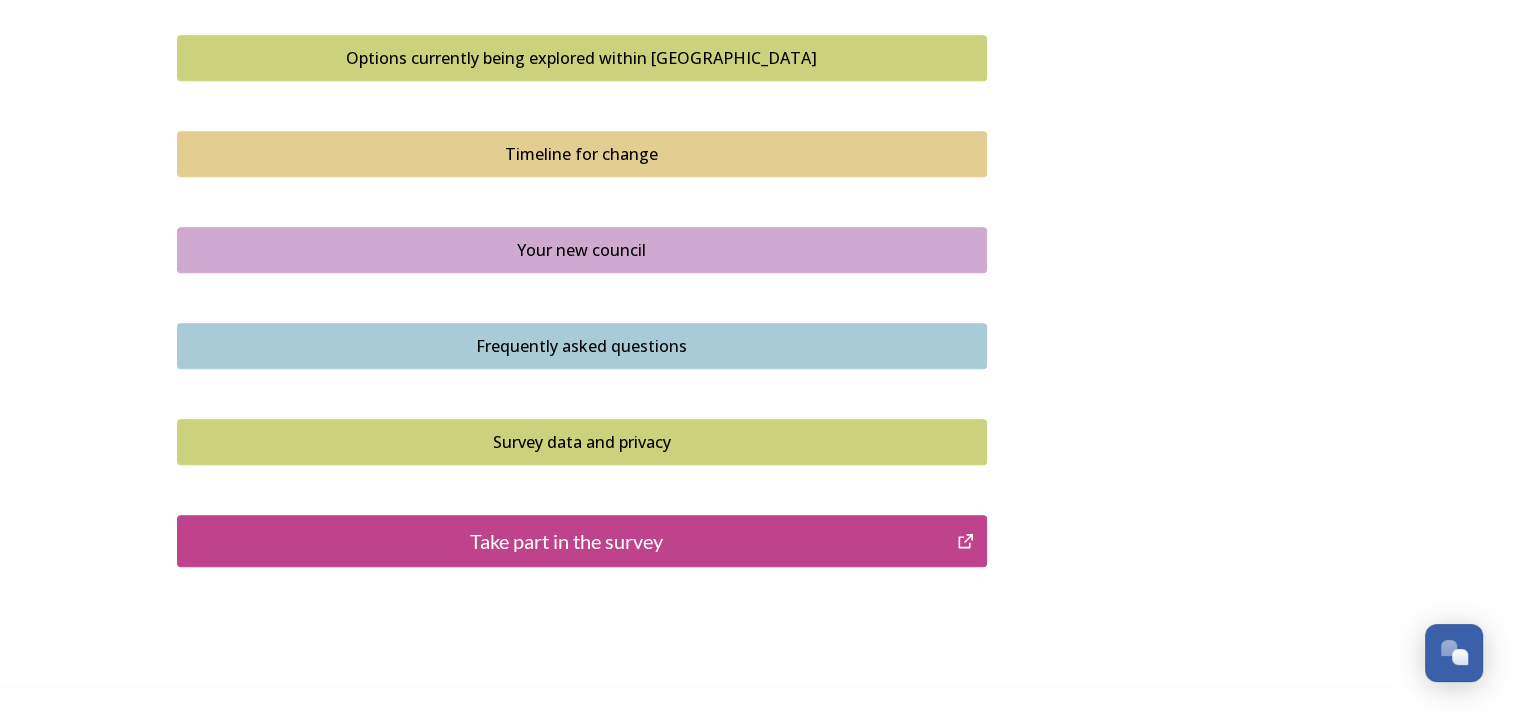 scroll, scrollTop: 1436, scrollLeft: 0, axis: vertical 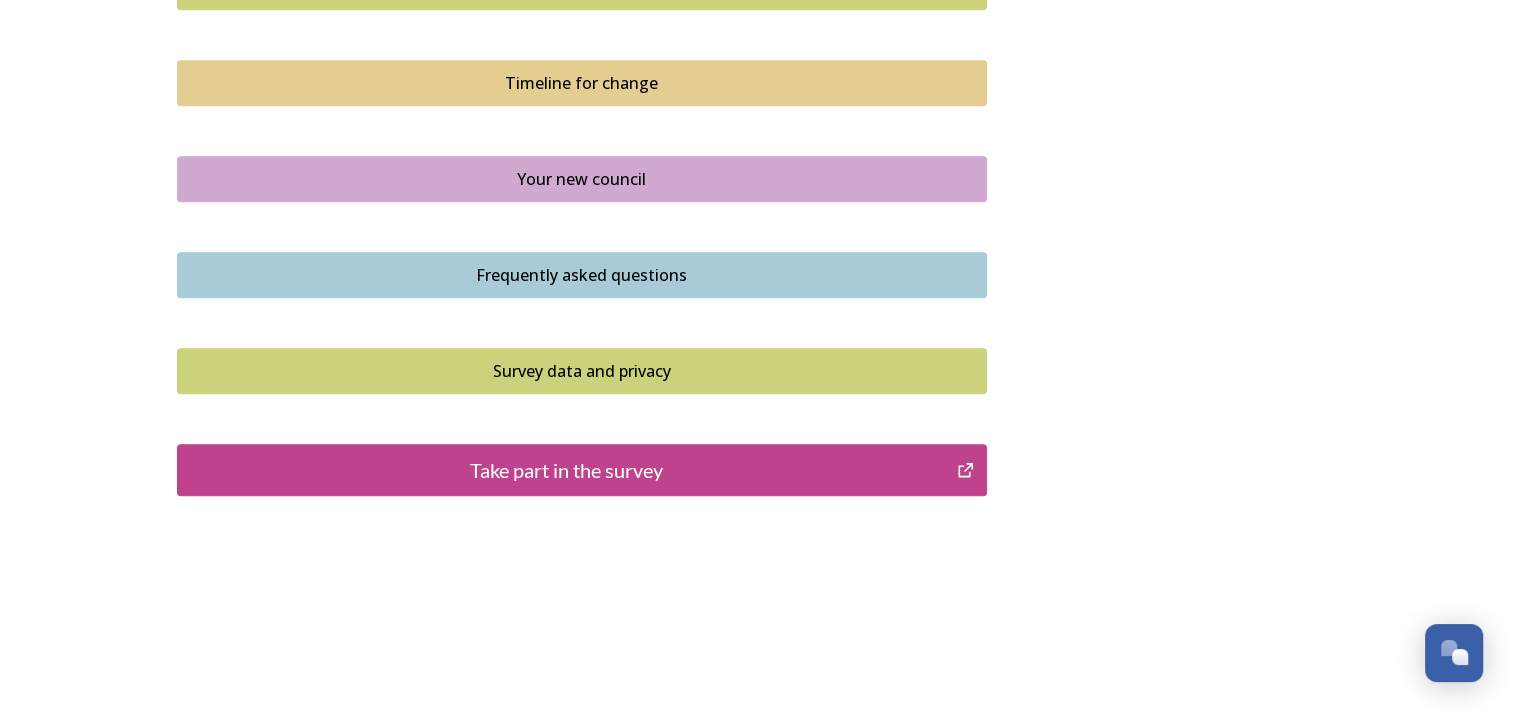 click on "Take part in the survey" at bounding box center (567, 470) 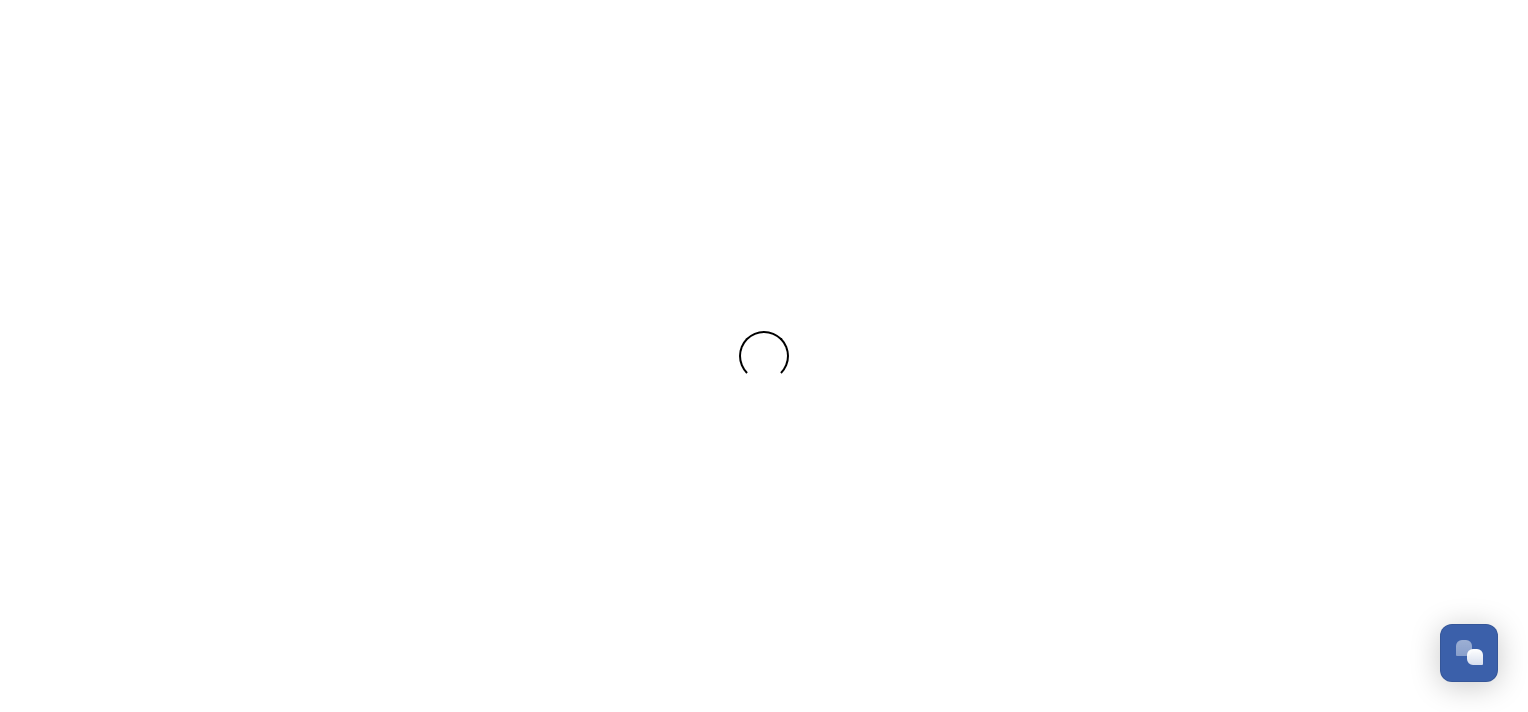 scroll, scrollTop: 0, scrollLeft: 0, axis: both 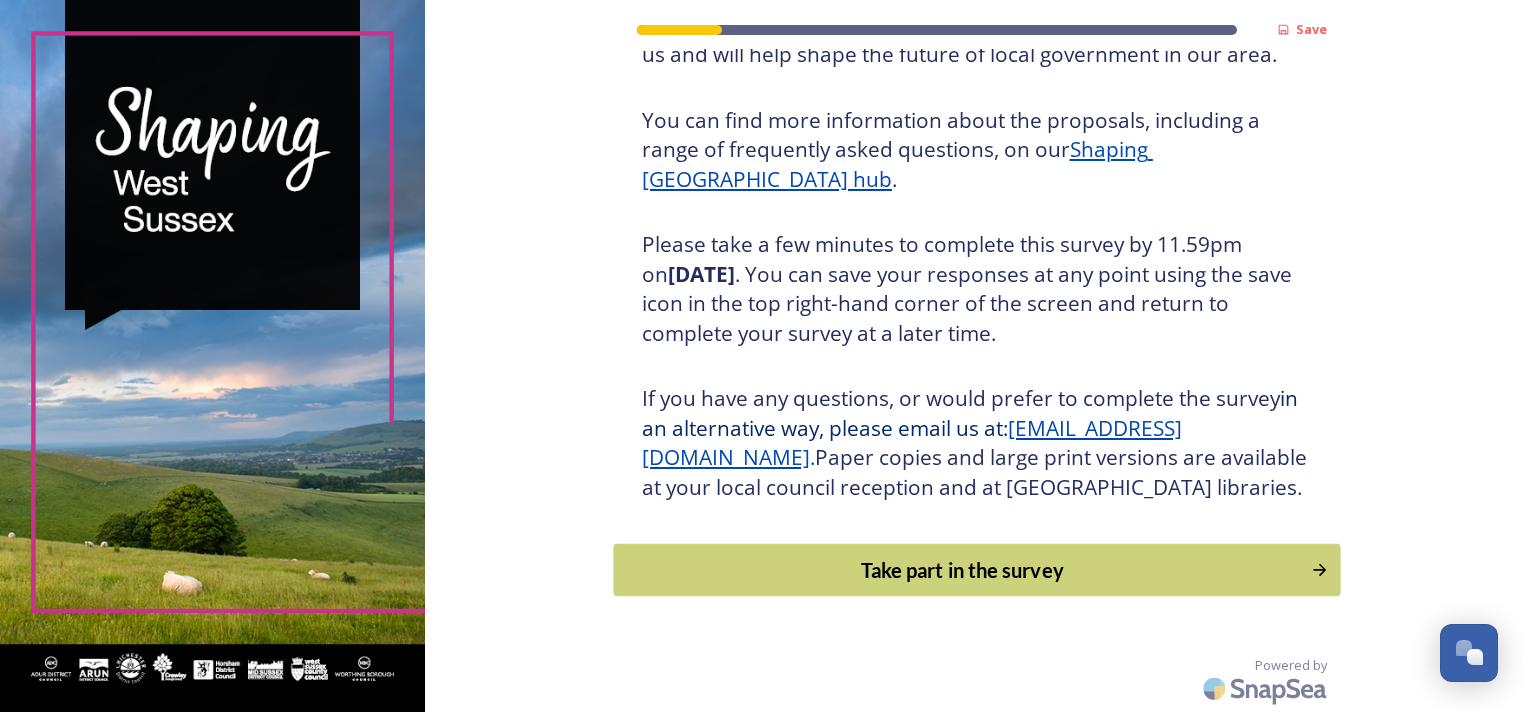 click on "Take part in the survey" at bounding box center (962, 570) 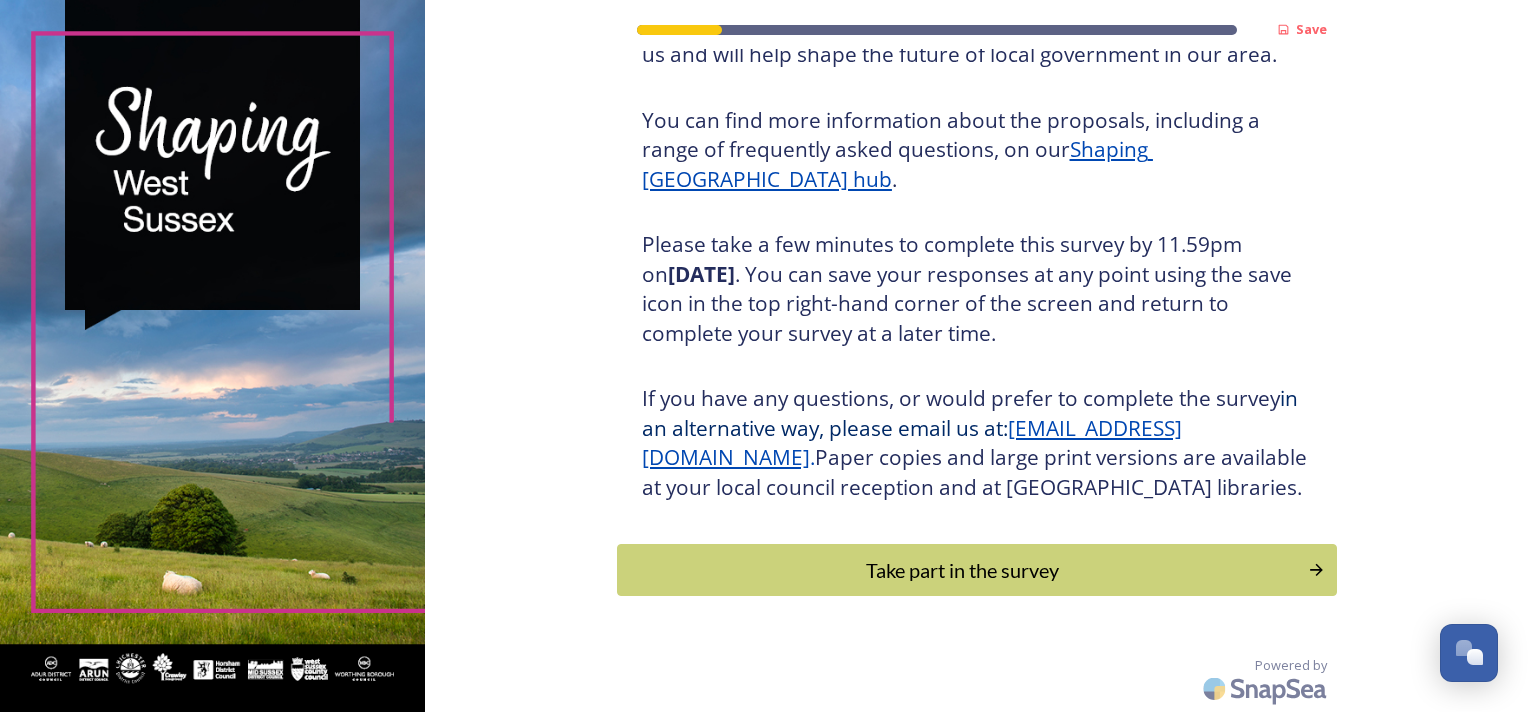 scroll, scrollTop: 0, scrollLeft: 0, axis: both 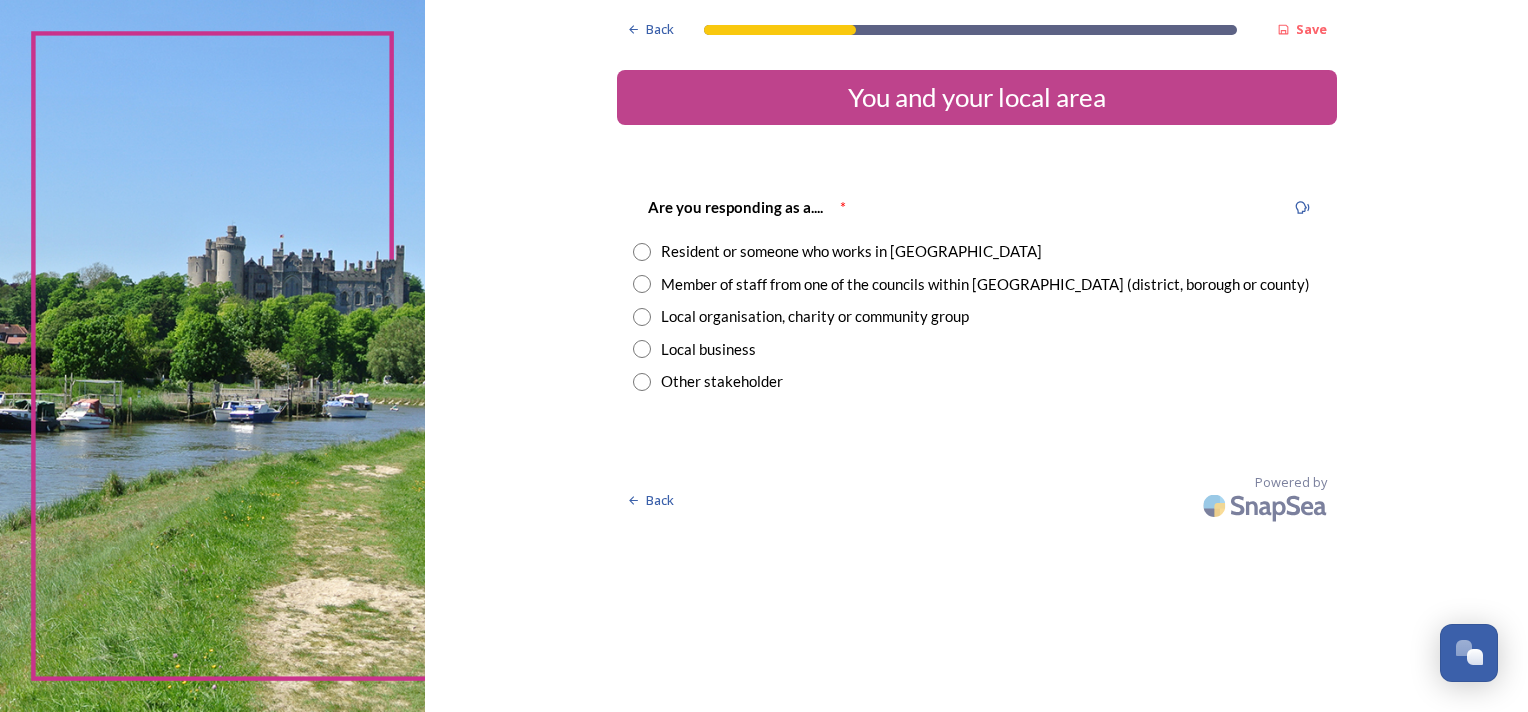 click at bounding box center (642, 252) 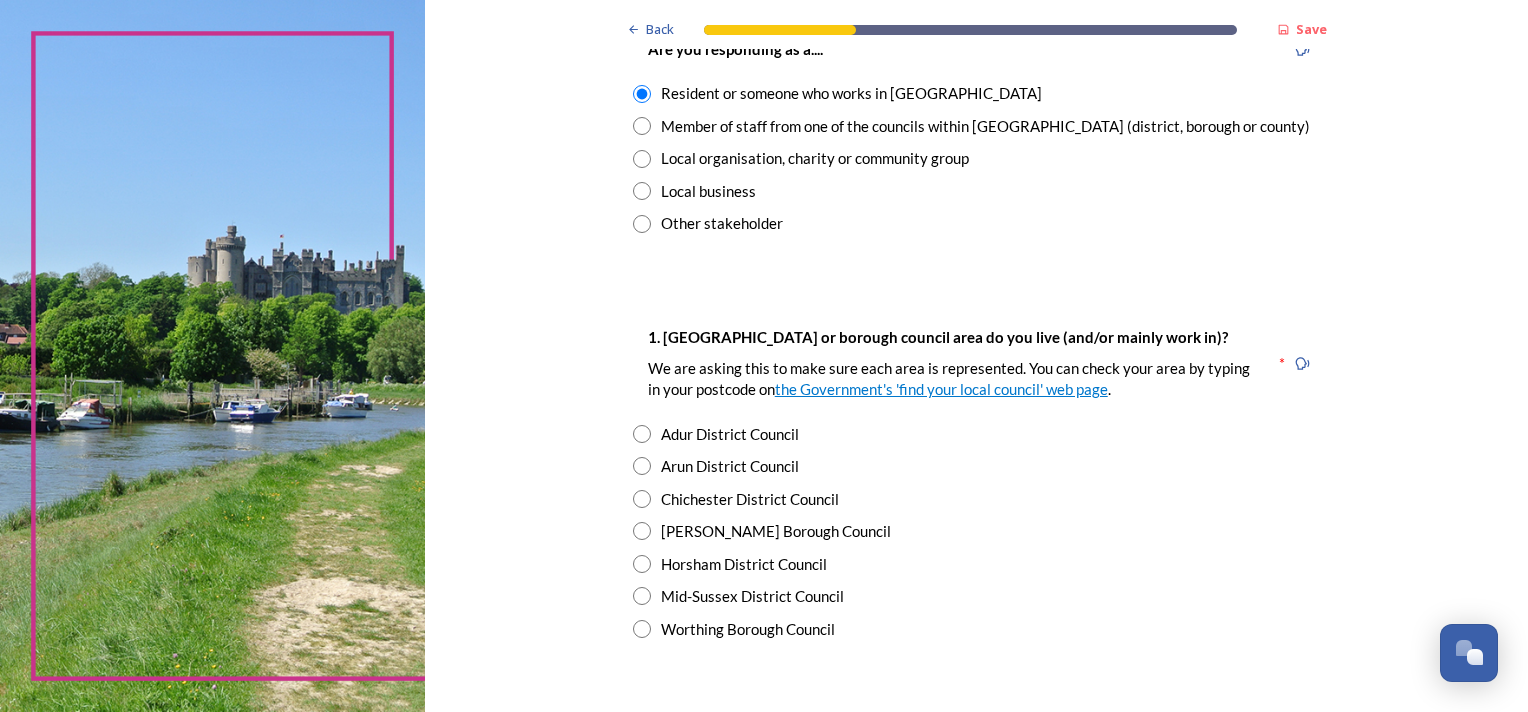 scroll, scrollTop: 200, scrollLeft: 0, axis: vertical 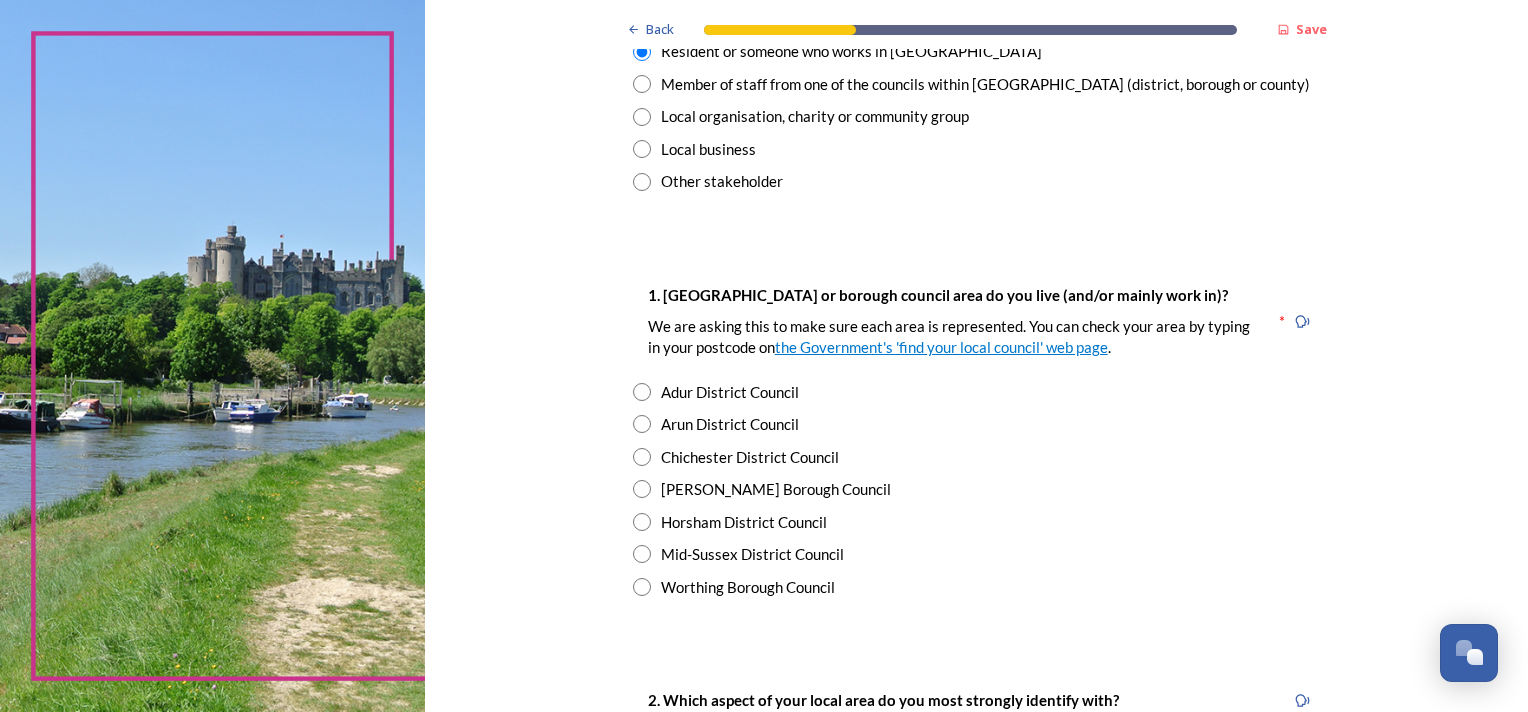 click at bounding box center [642, 424] 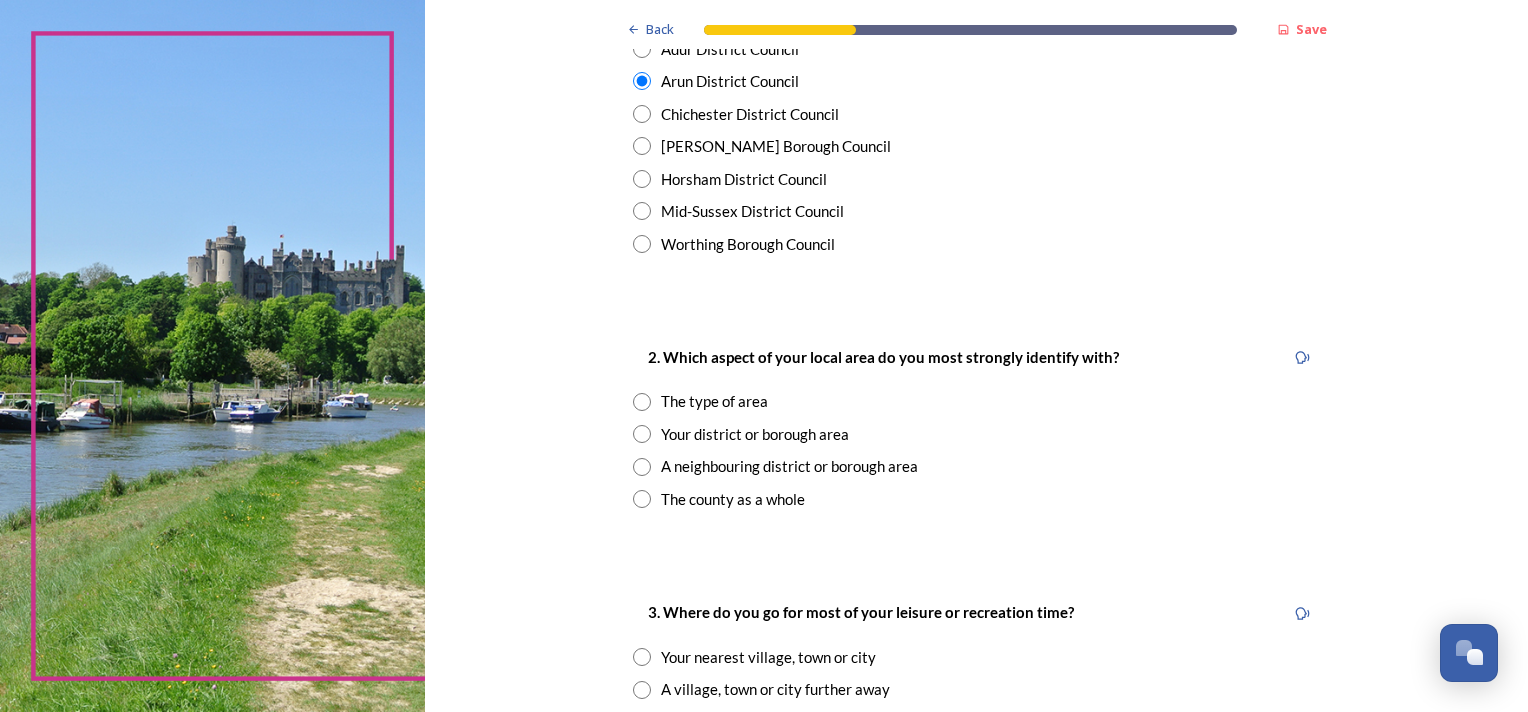 scroll, scrollTop: 600, scrollLeft: 0, axis: vertical 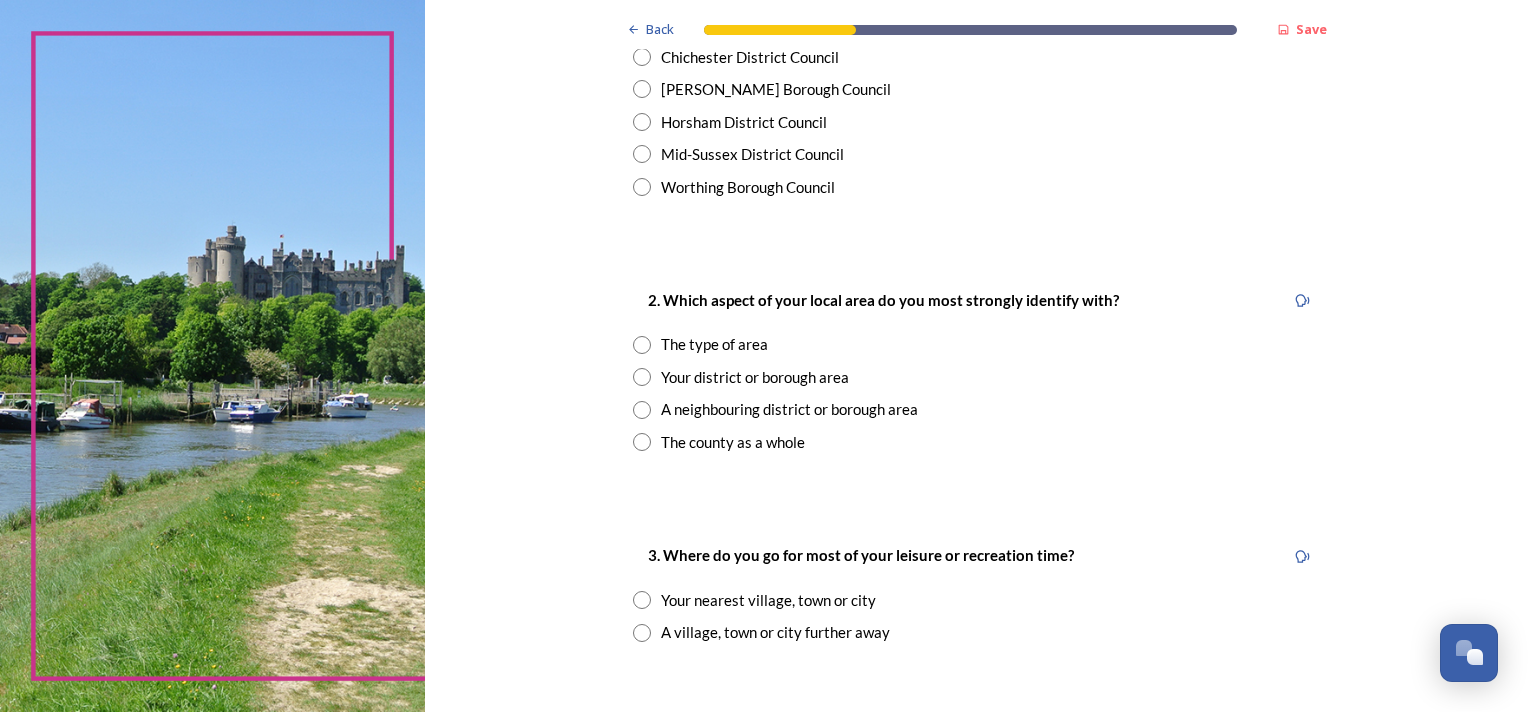 click at bounding box center (642, 377) 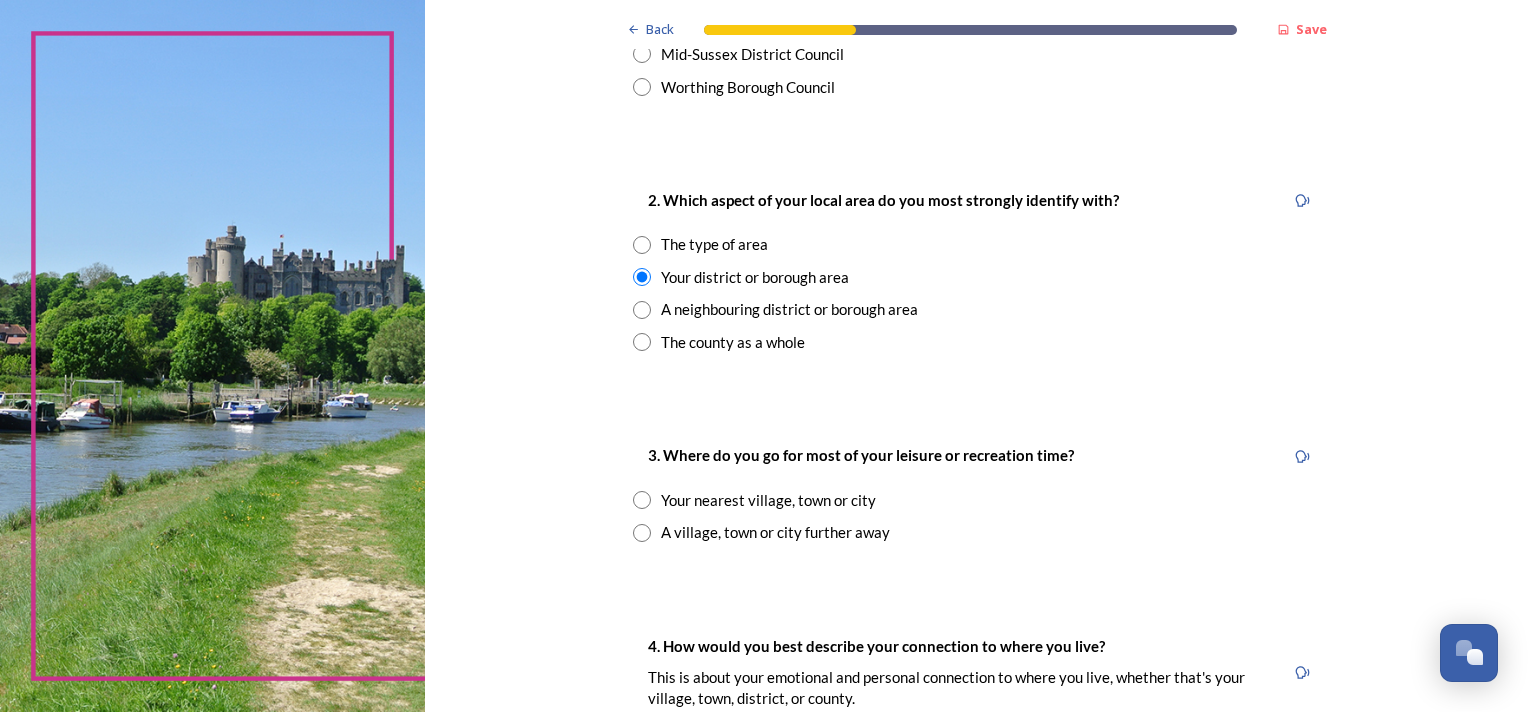 scroll, scrollTop: 800, scrollLeft: 0, axis: vertical 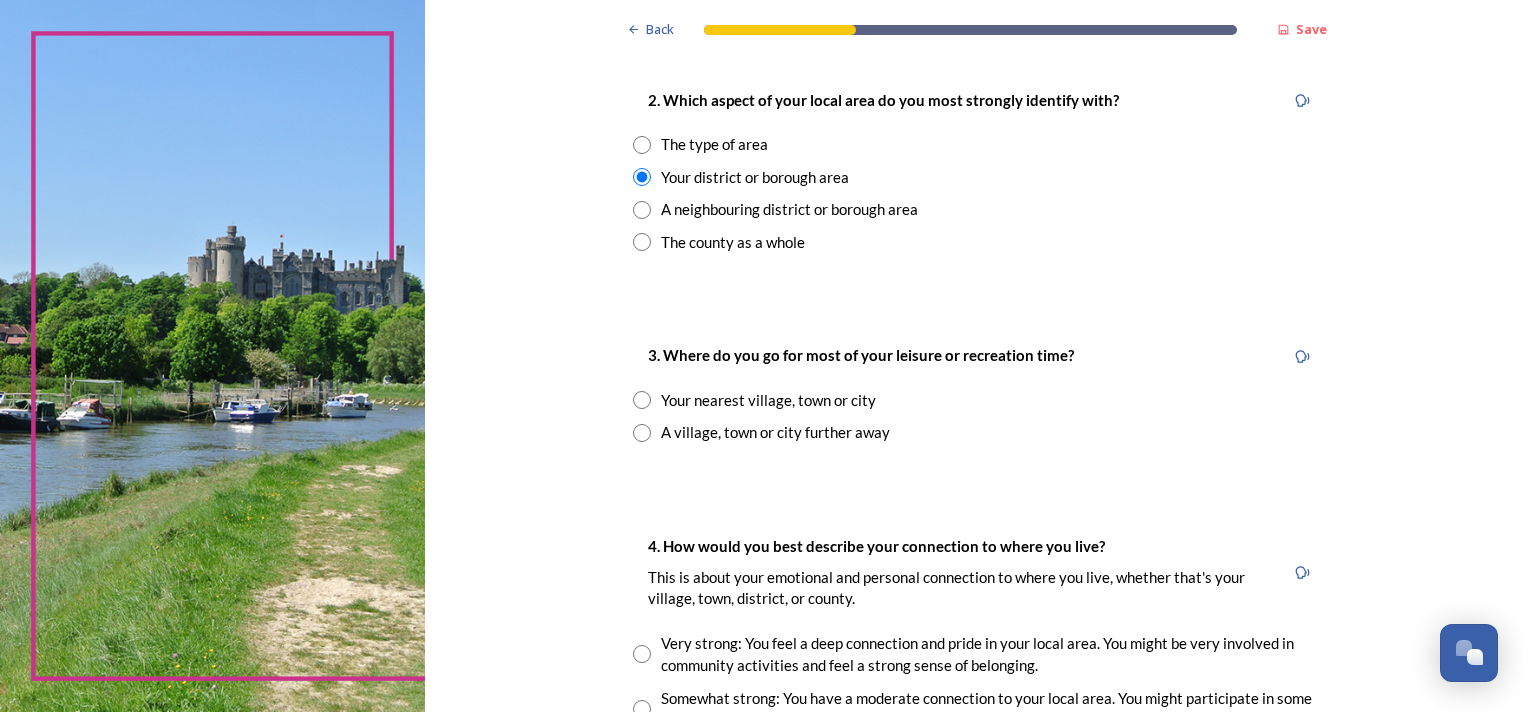 click at bounding box center (642, 400) 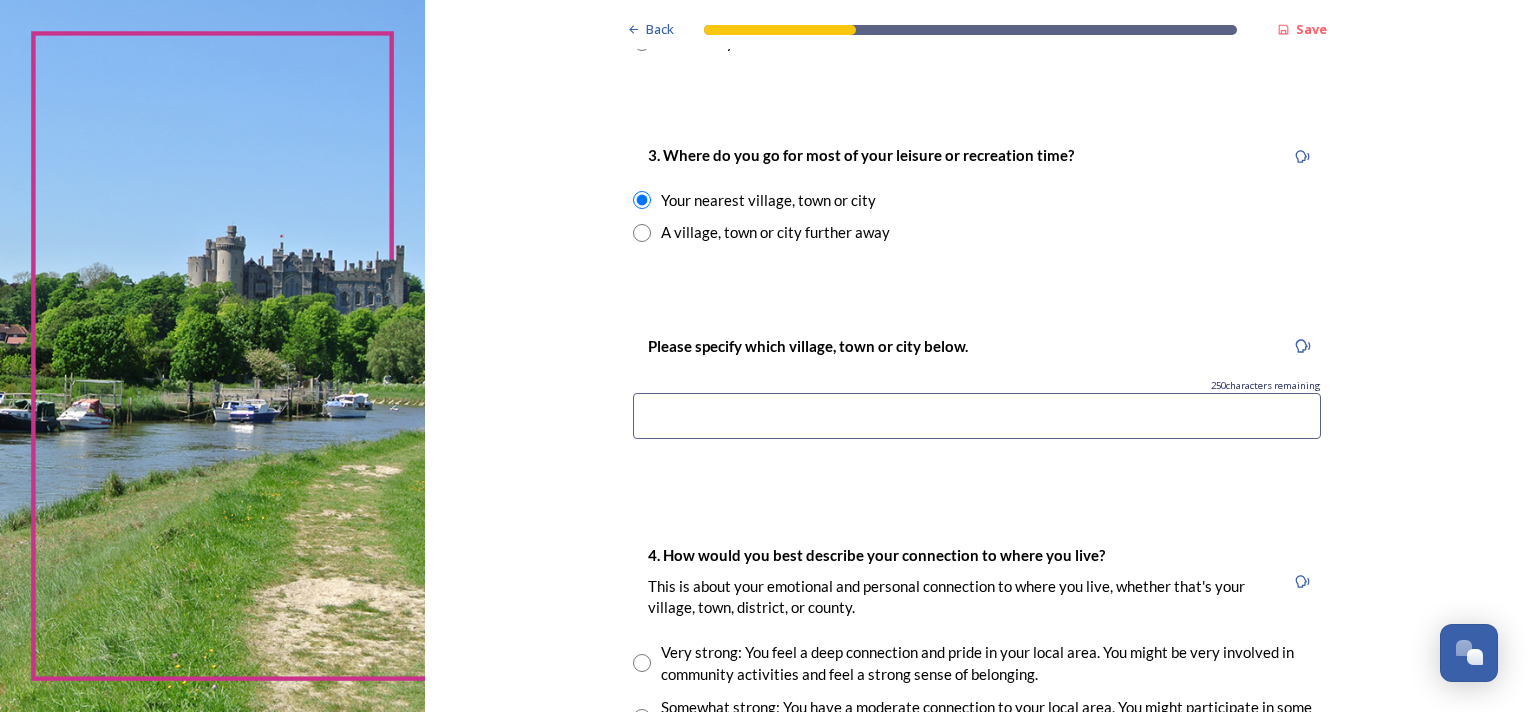 scroll, scrollTop: 1100, scrollLeft: 0, axis: vertical 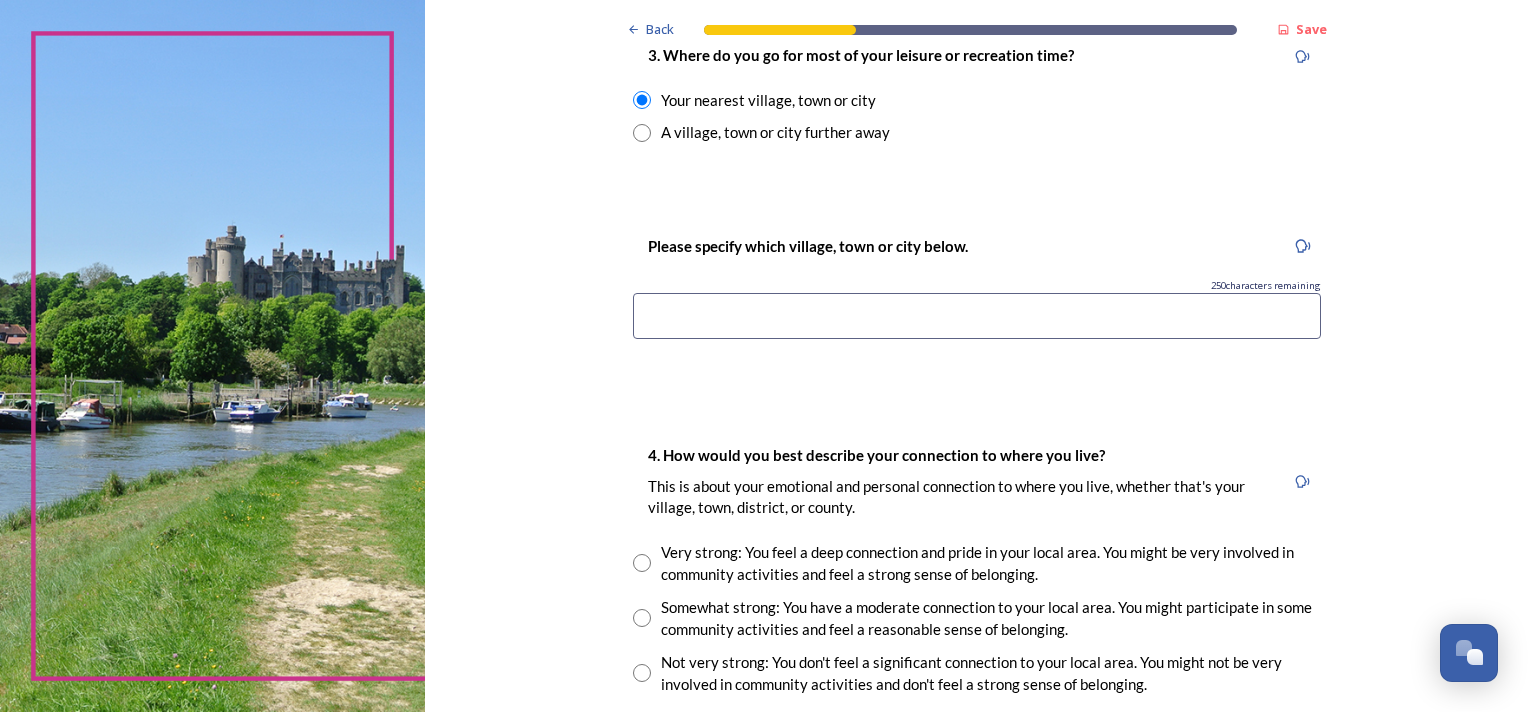 click at bounding box center (977, 316) 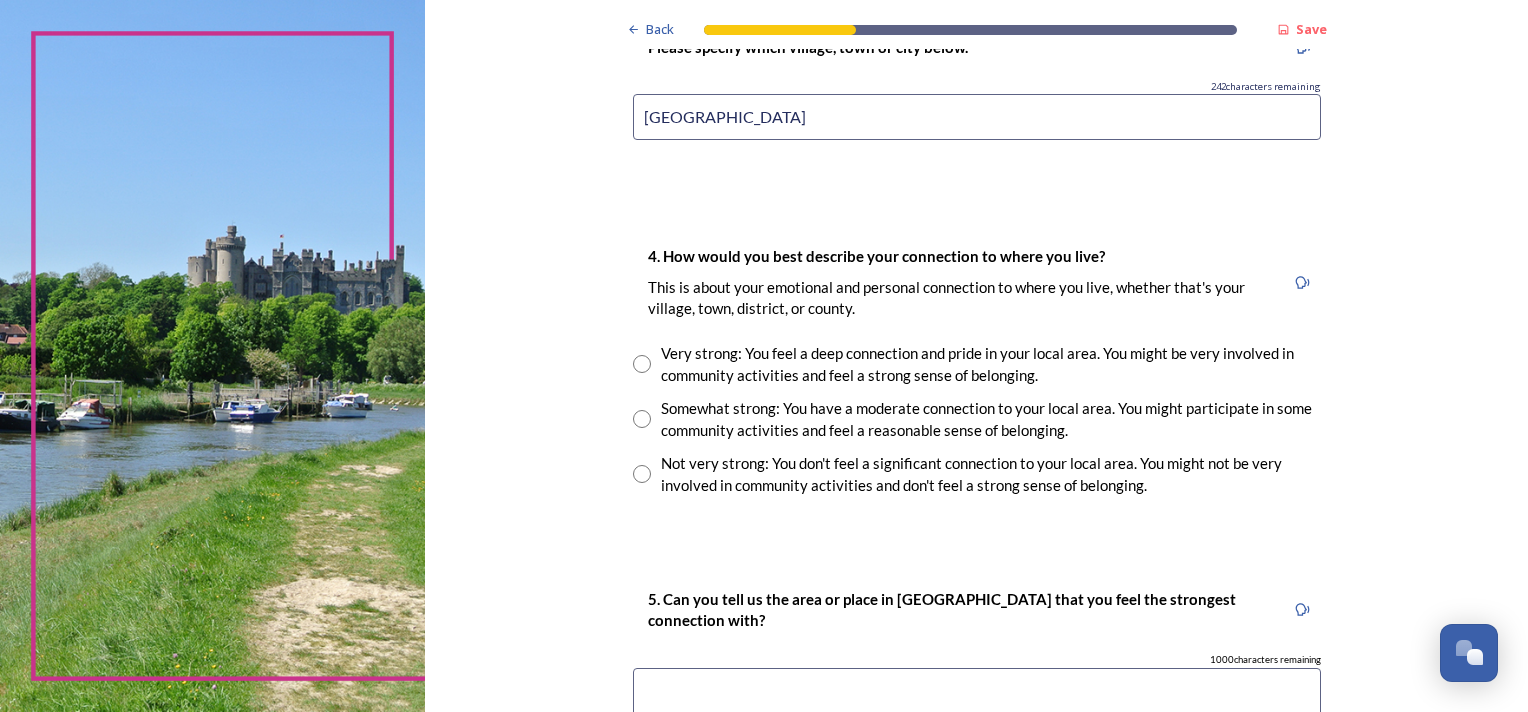 scroll, scrollTop: 1300, scrollLeft: 0, axis: vertical 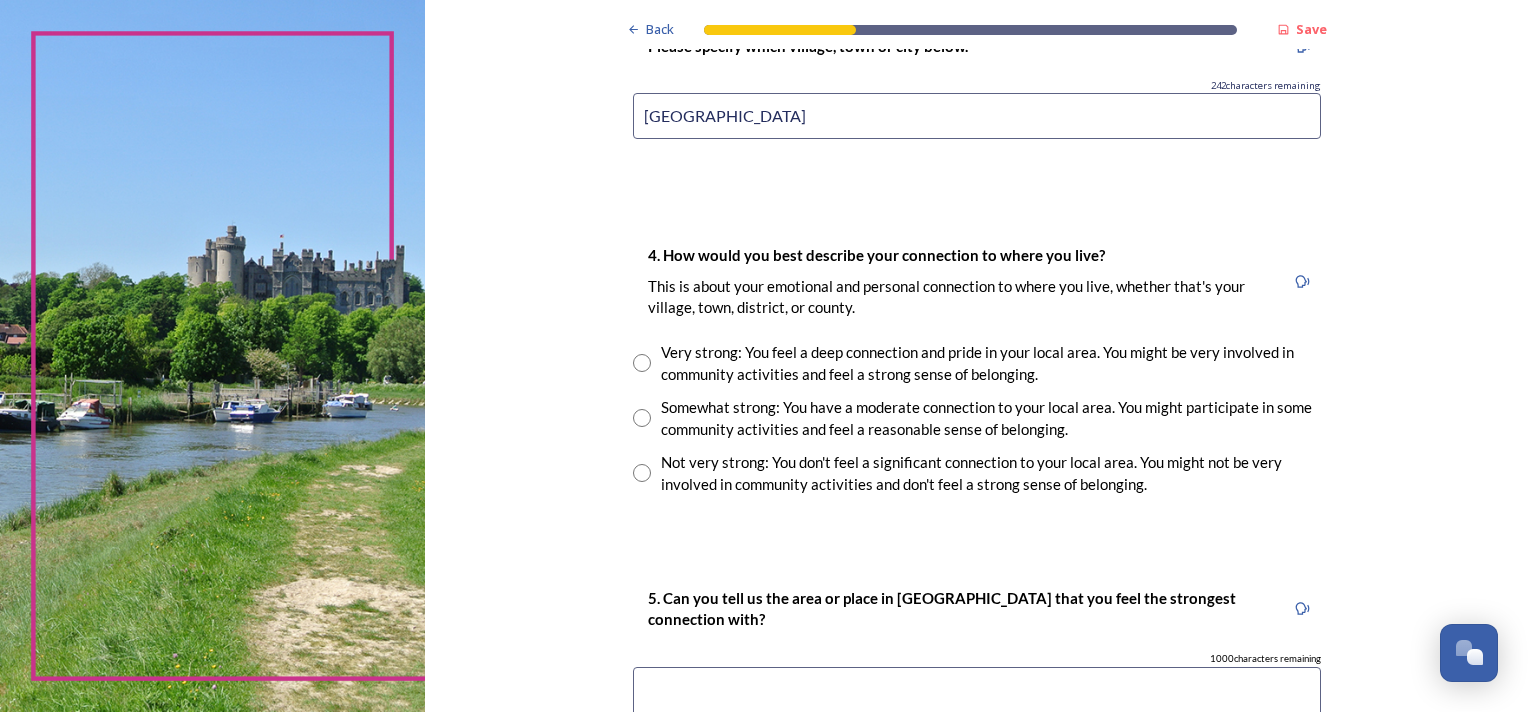 type on "[GEOGRAPHIC_DATA]" 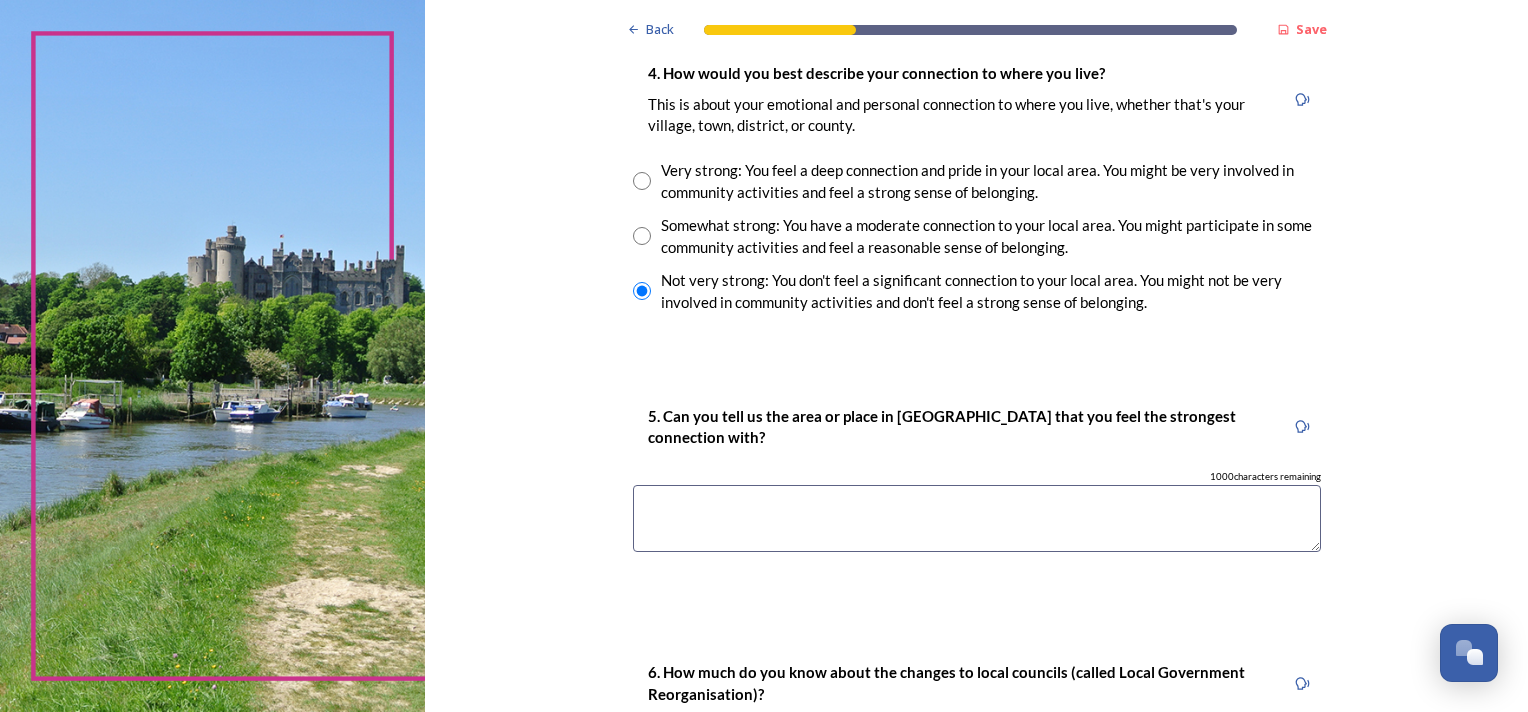 scroll, scrollTop: 1500, scrollLeft: 0, axis: vertical 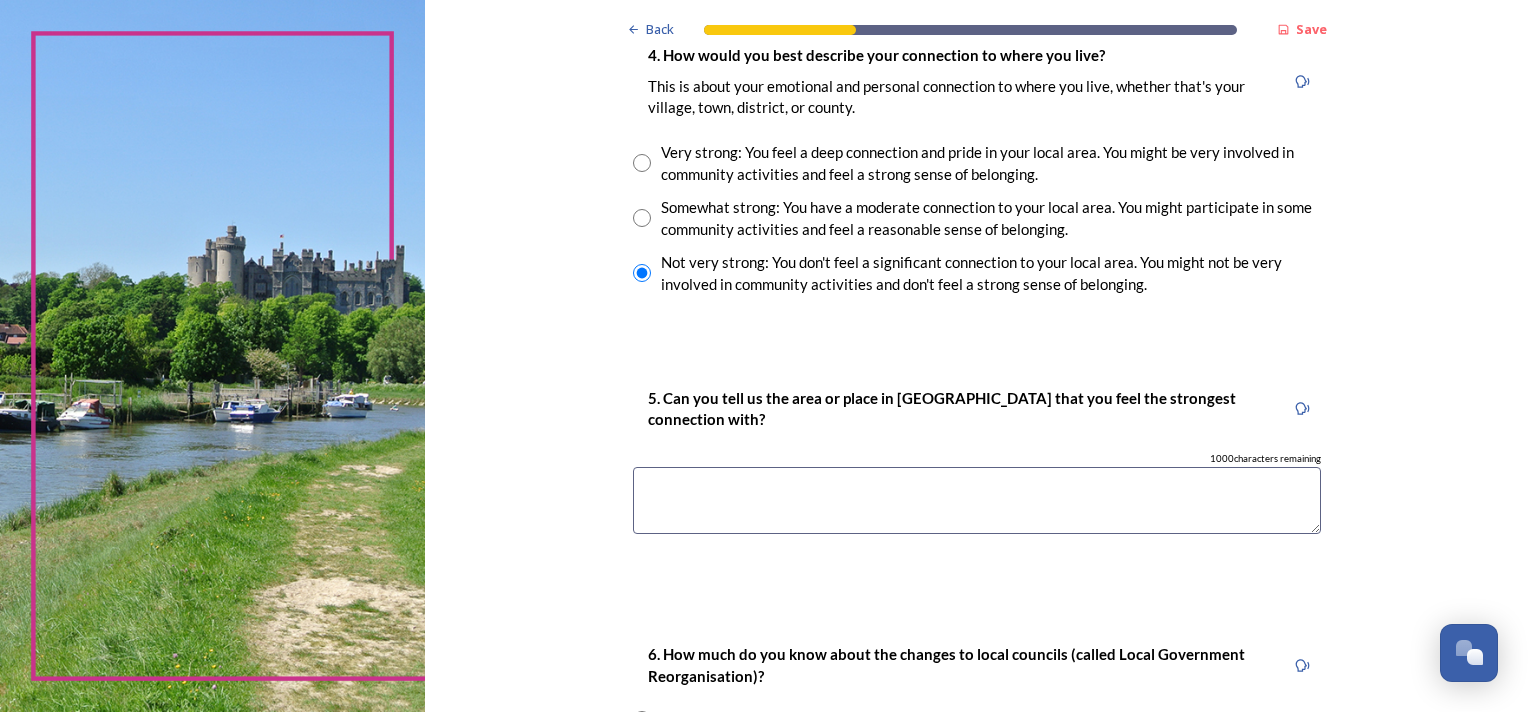 click at bounding box center (977, 500) 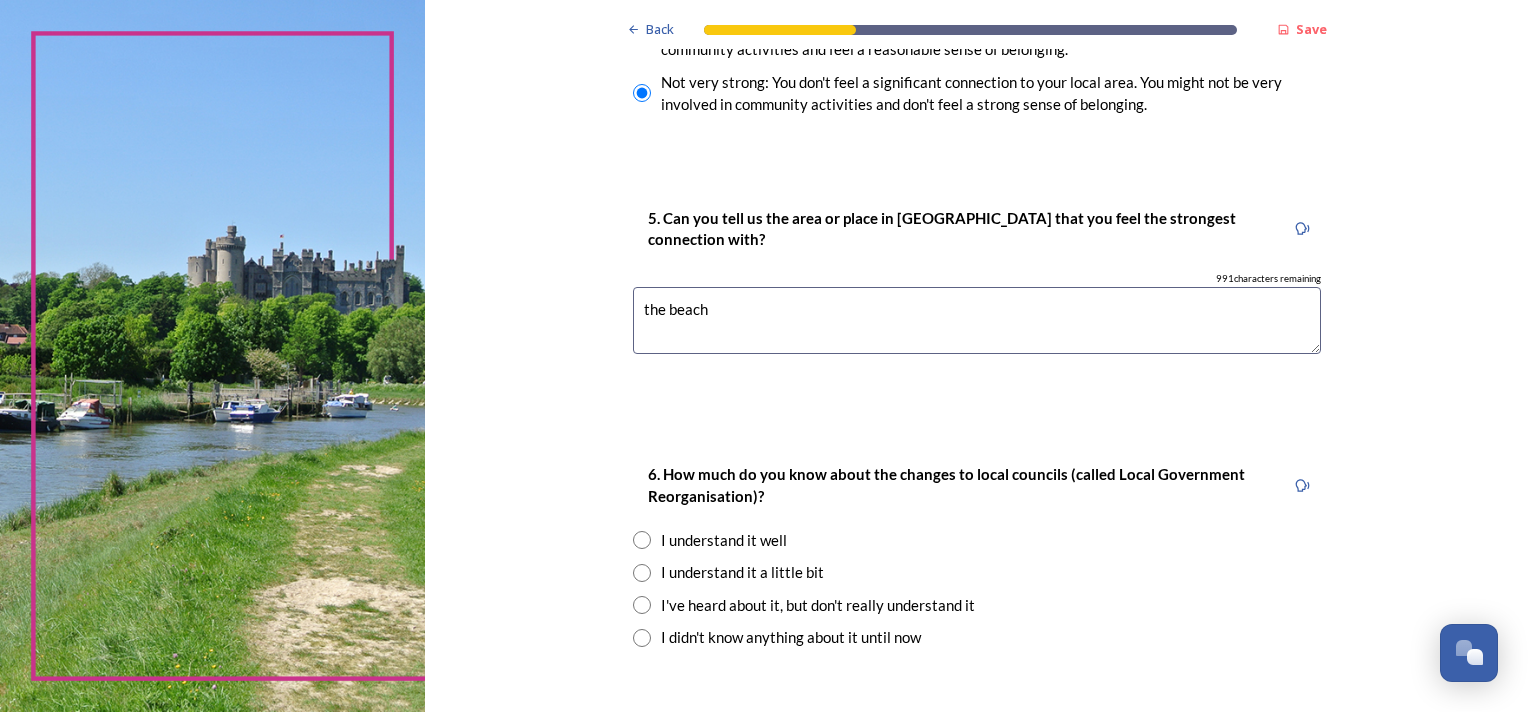 scroll, scrollTop: 1700, scrollLeft: 0, axis: vertical 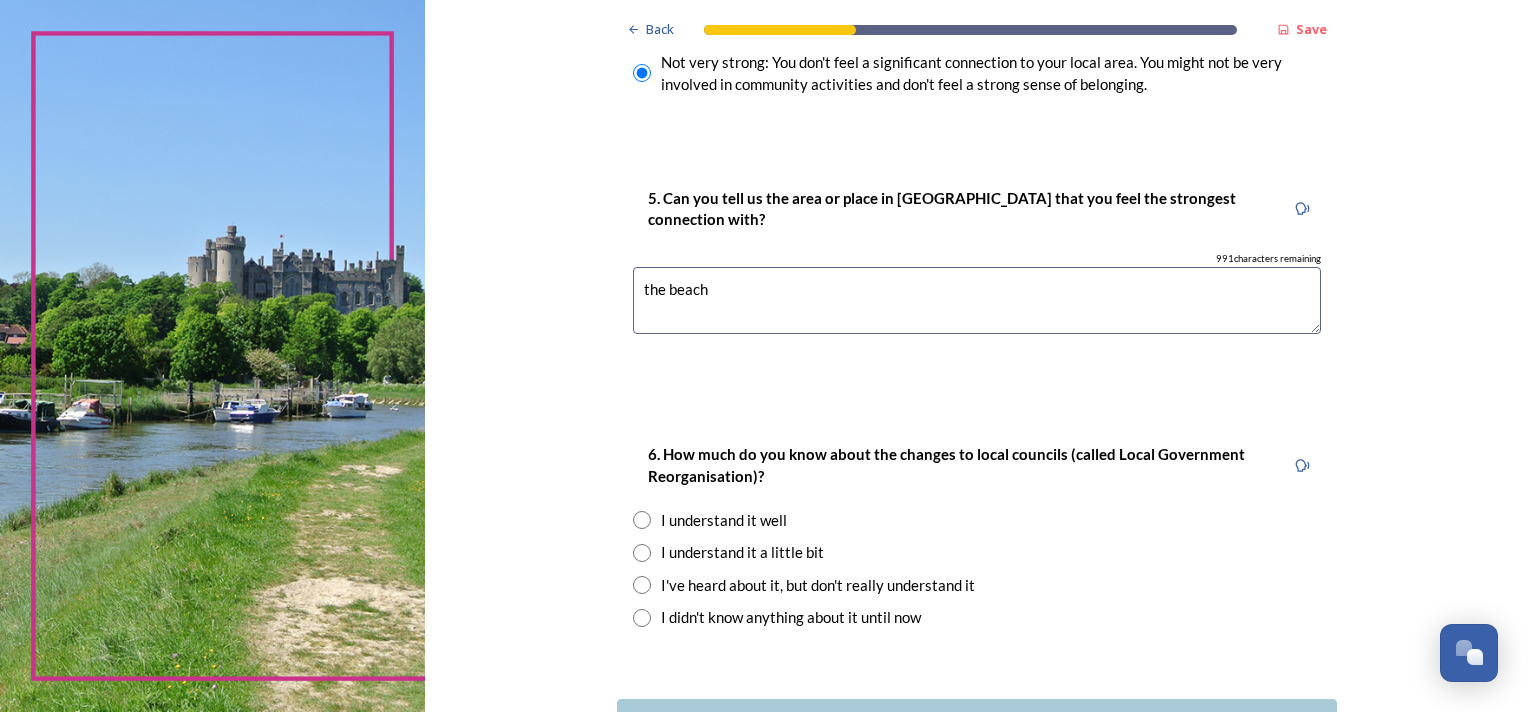 type on "the beach" 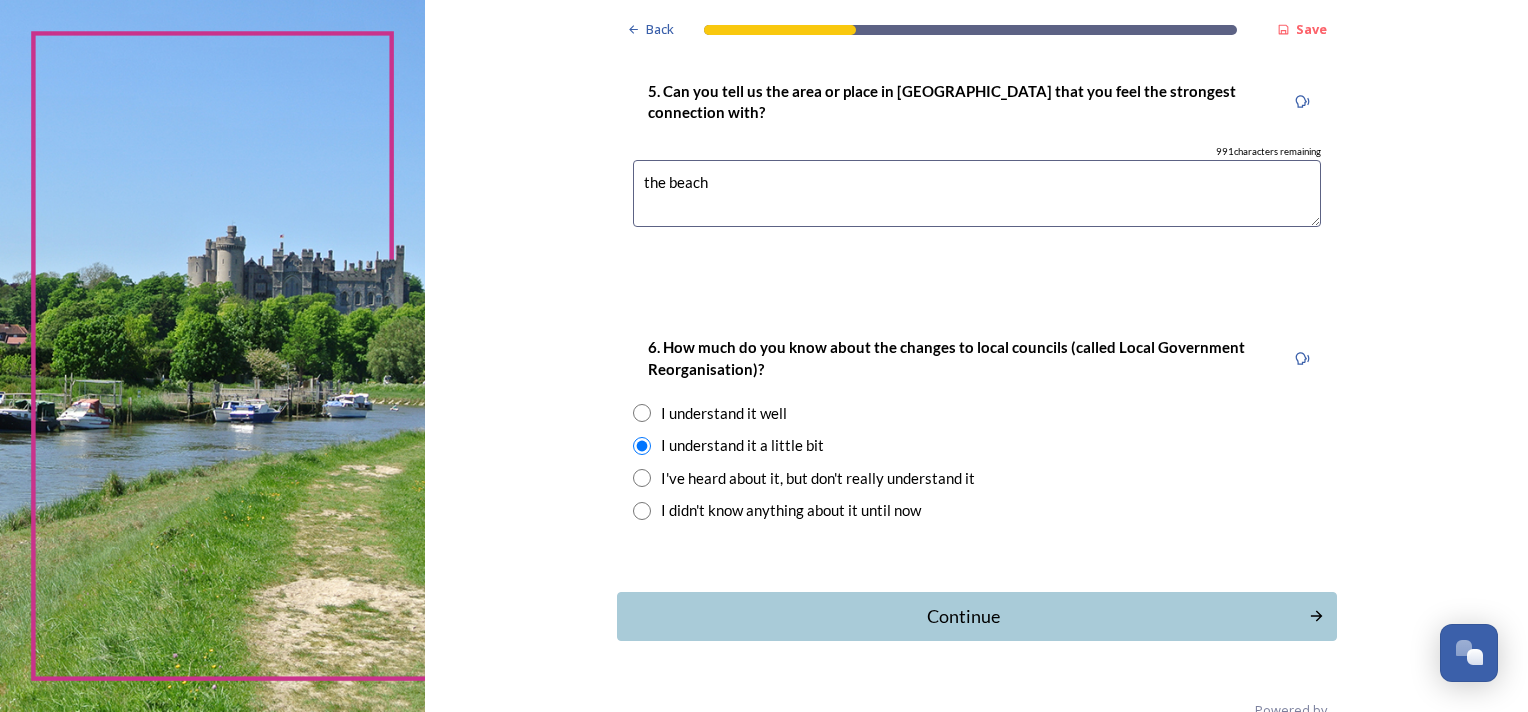 scroll, scrollTop: 1851, scrollLeft: 0, axis: vertical 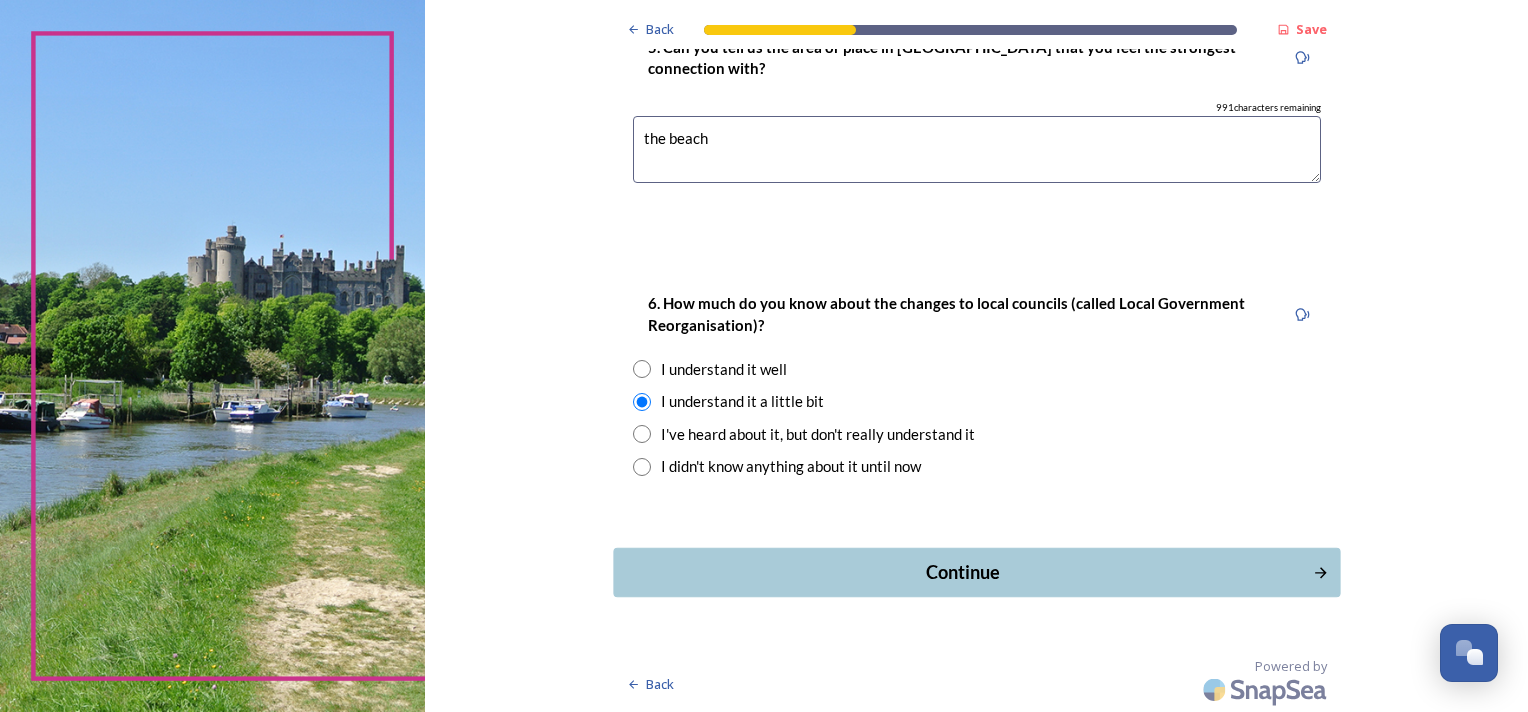 click on "Continue" at bounding box center [962, 572] 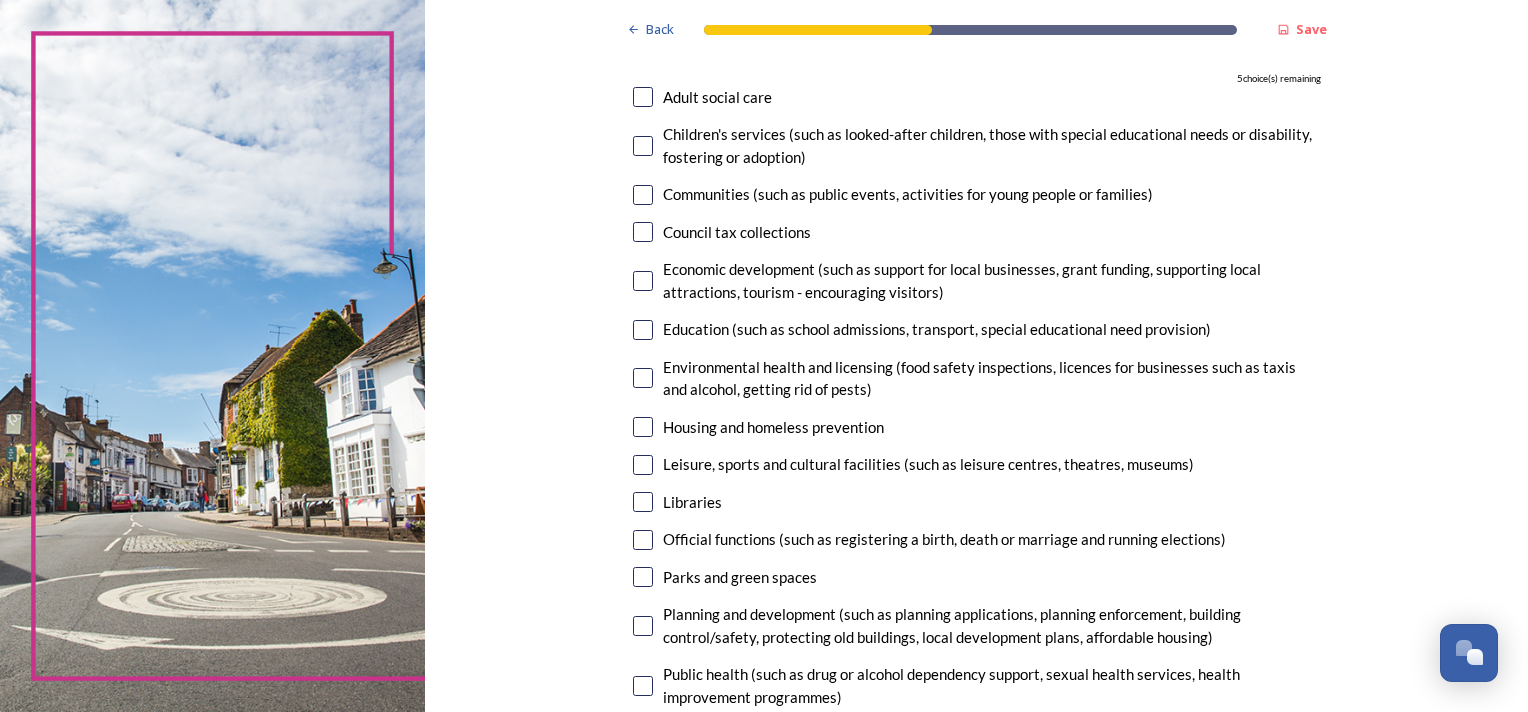 scroll, scrollTop: 100, scrollLeft: 0, axis: vertical 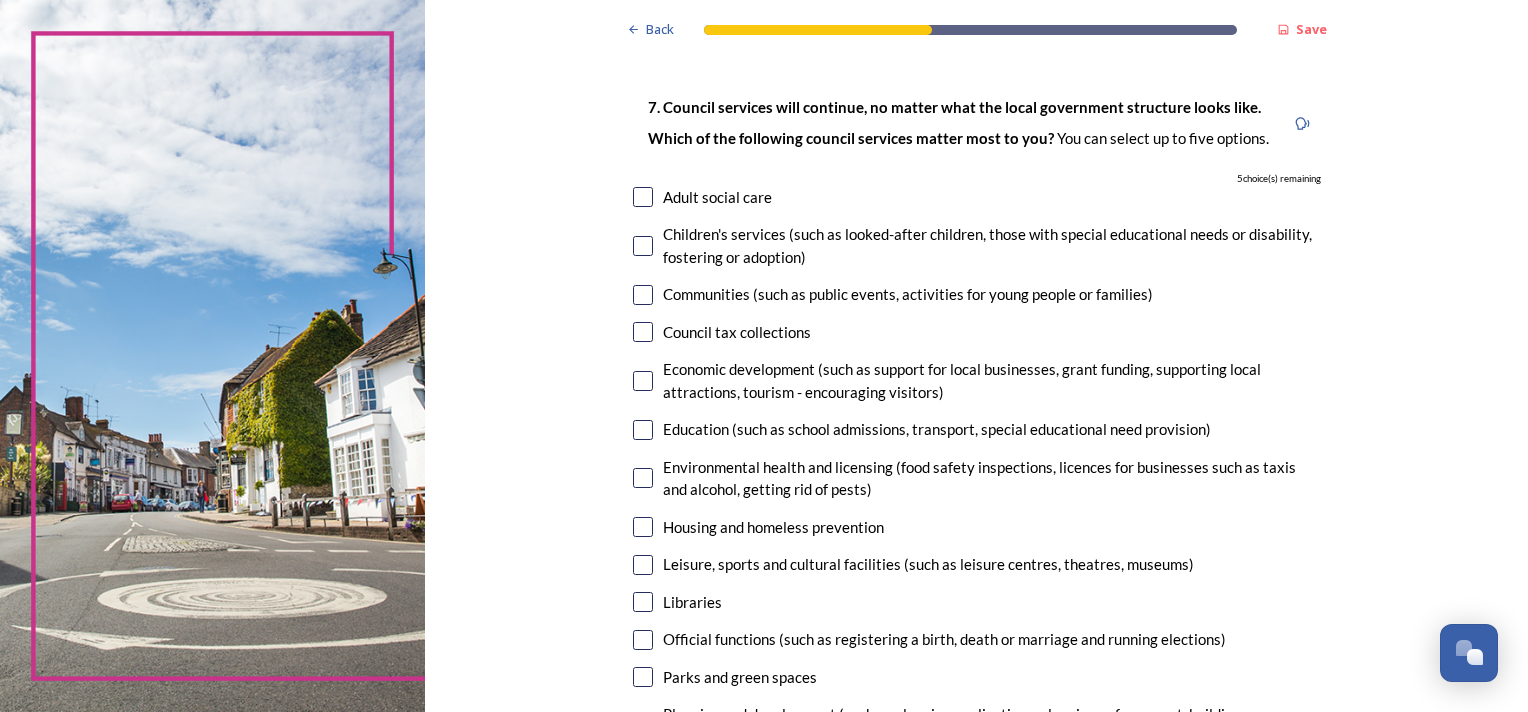 click at bounding box center (643, 478) 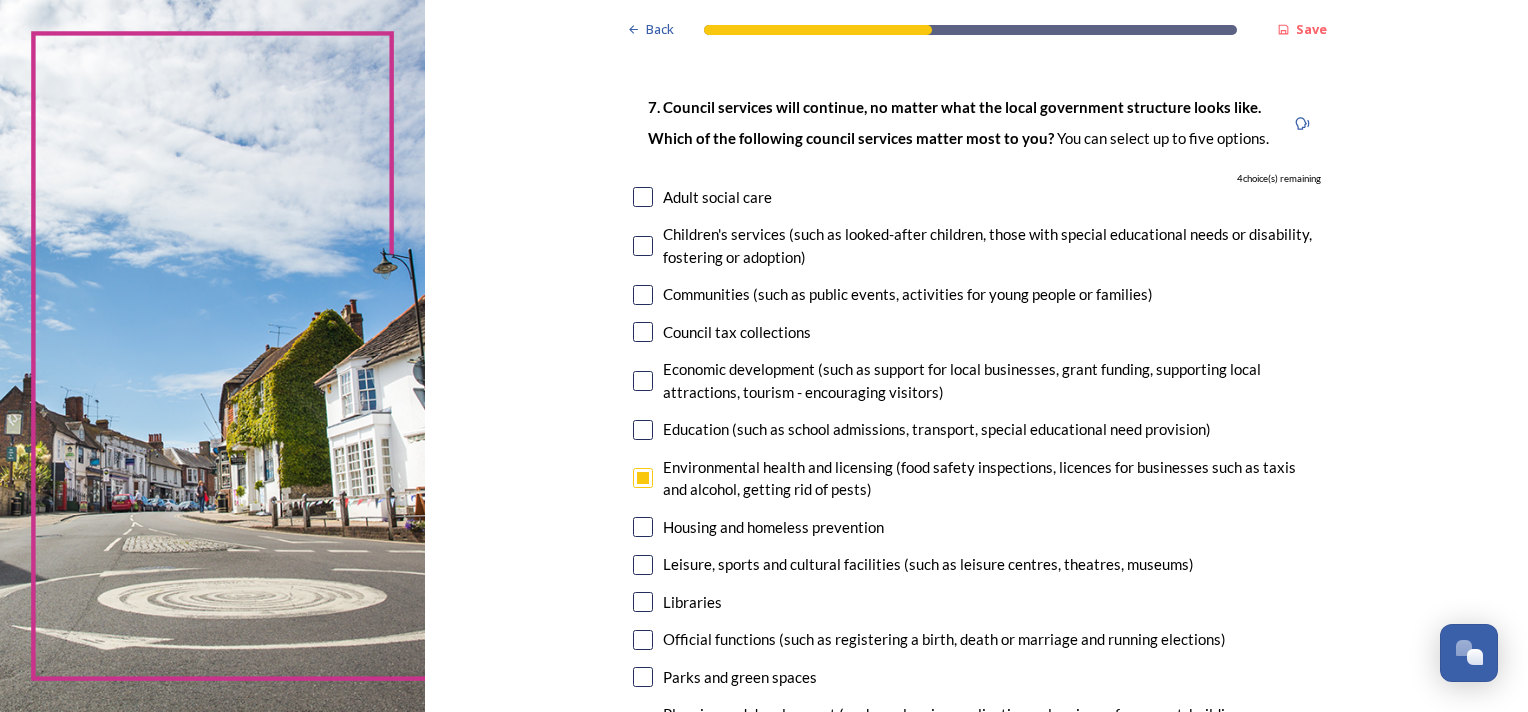 click at bounding box center [643, 565] 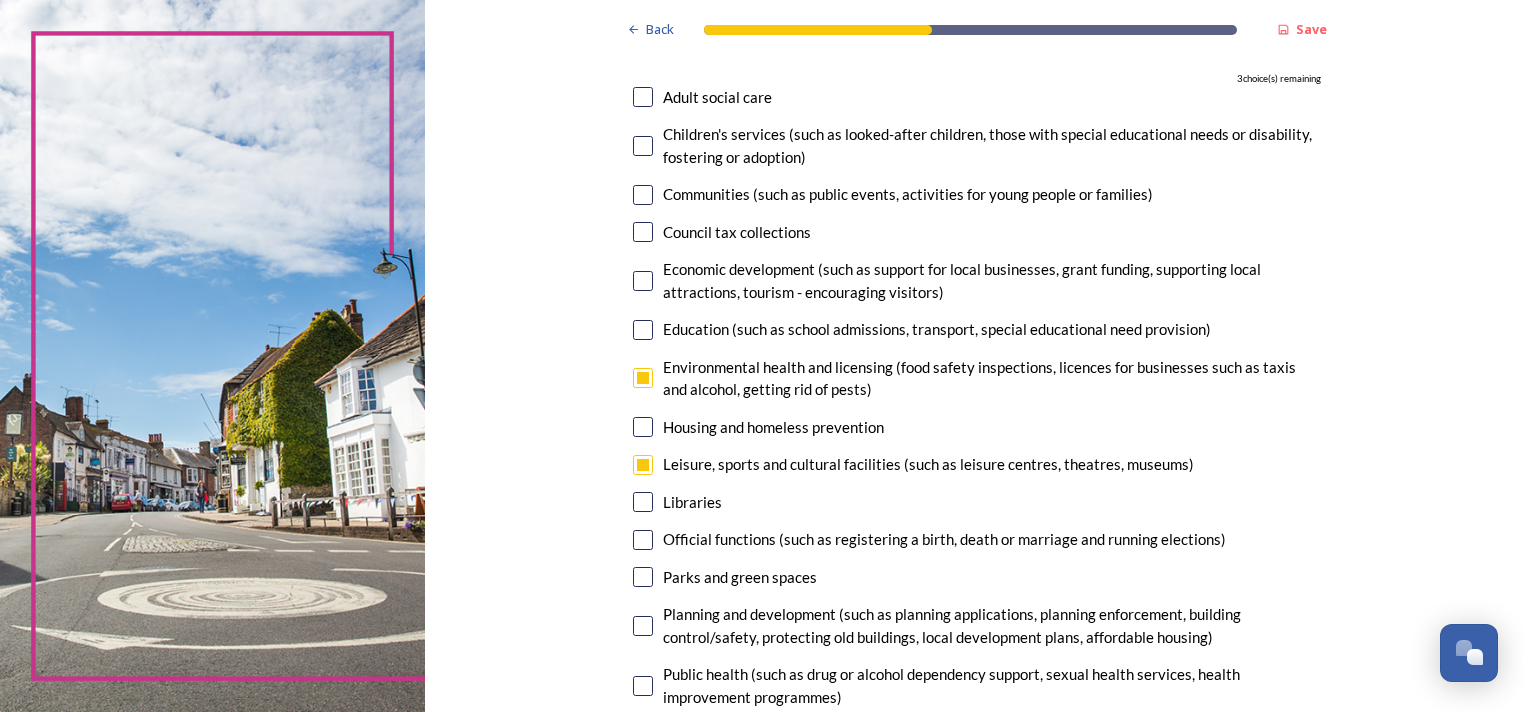 scroll, scrollTop: 300, scrollLeft: 0, axis: vertical 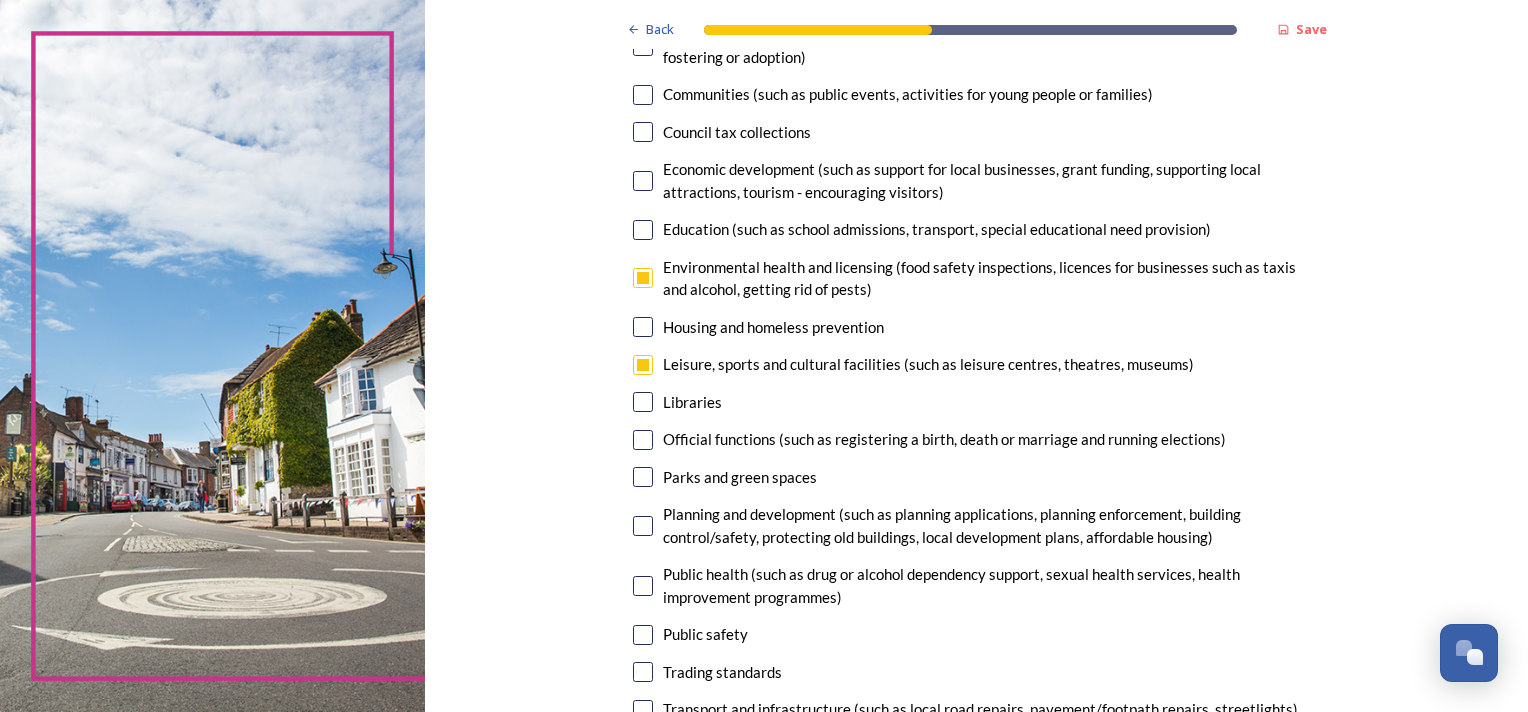 click at bounding box center [643, 477] 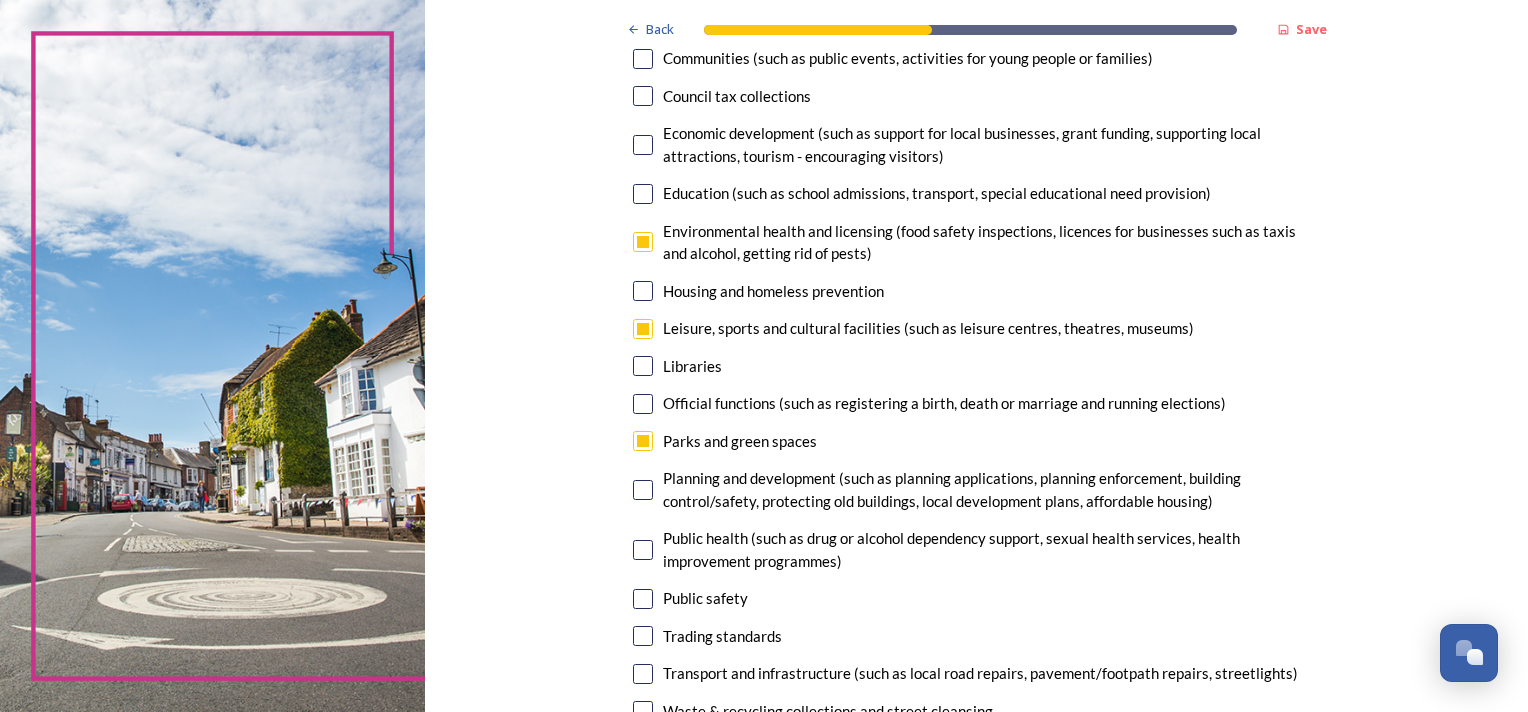 scroll, scrollTop: 400, scrollLeft: 0, axis: vertical 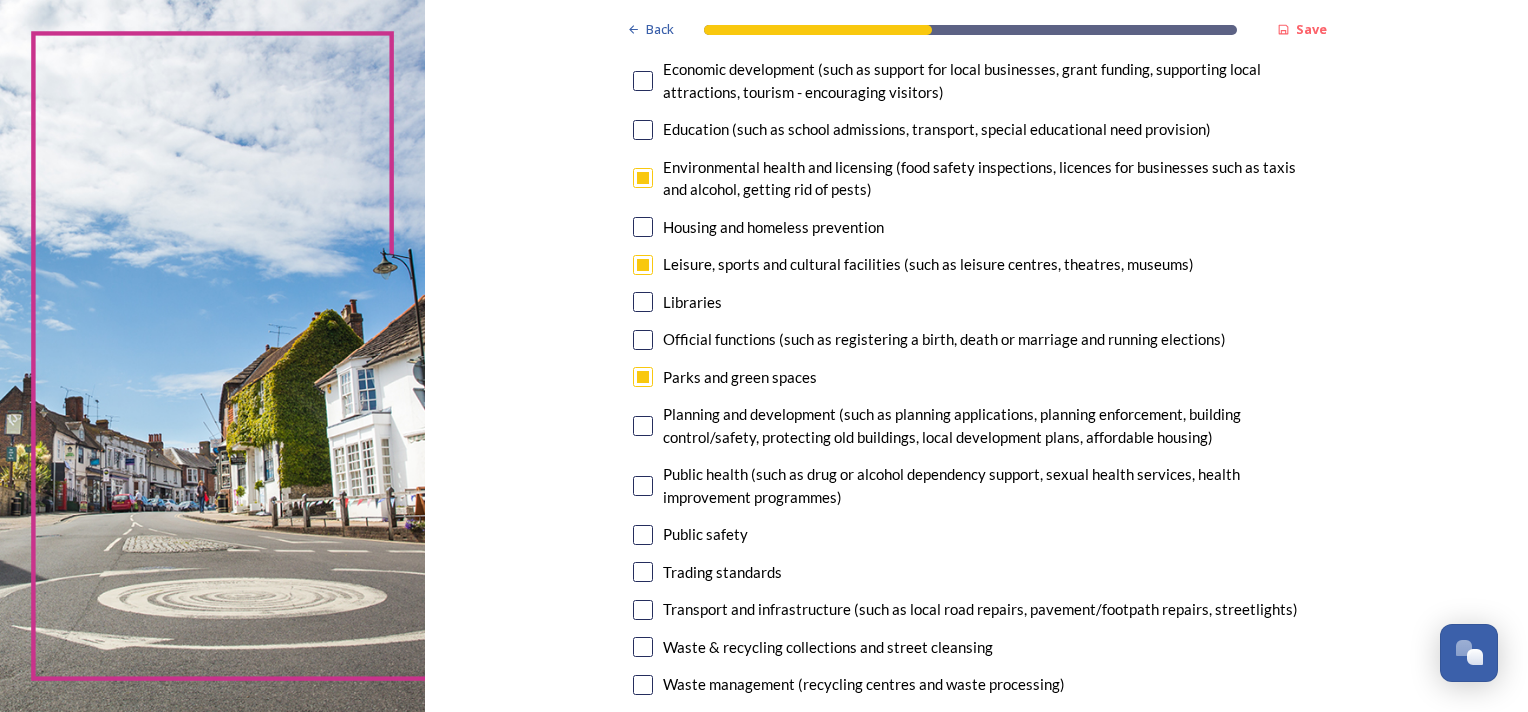 click at bounding box center [643, 486] 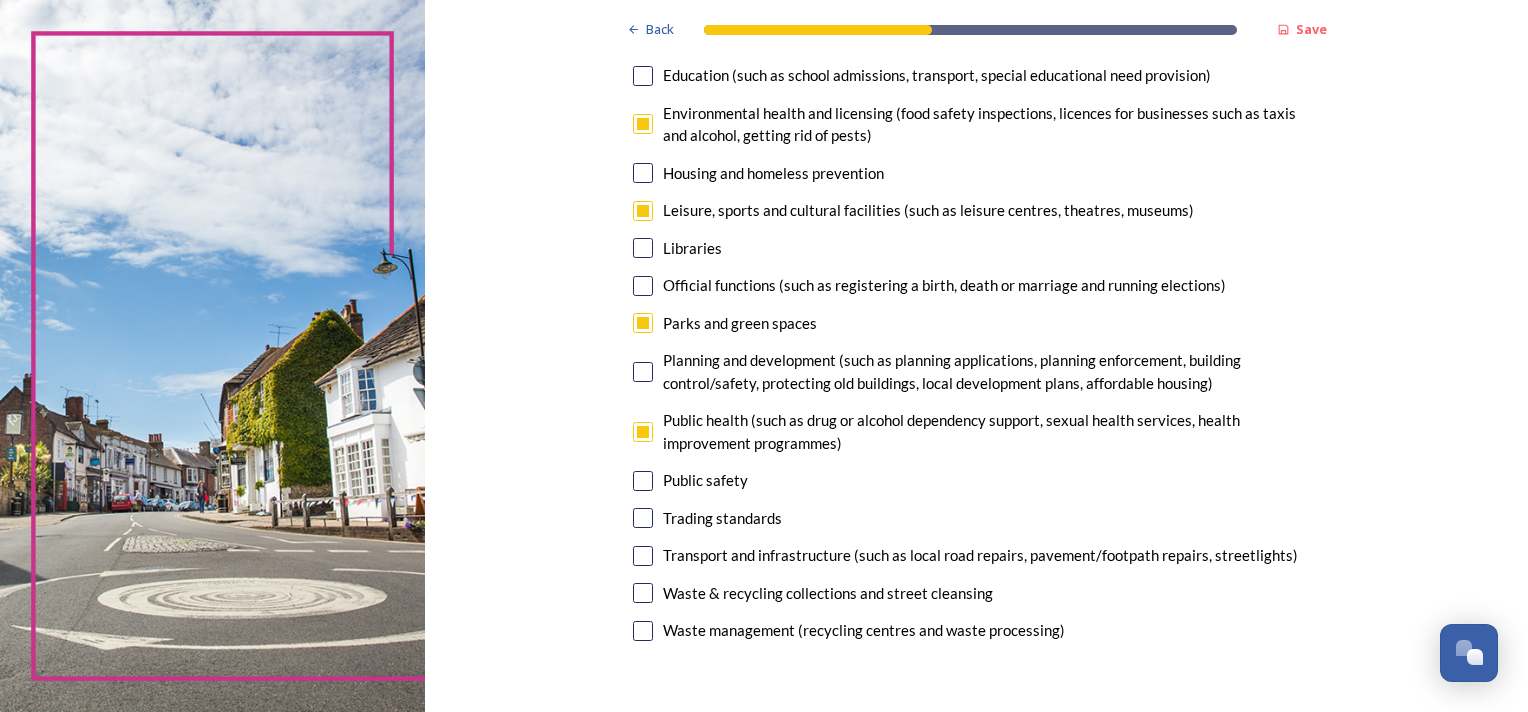 scroll, scrollTop: 500, scrollLeft: 0, axis: vertical 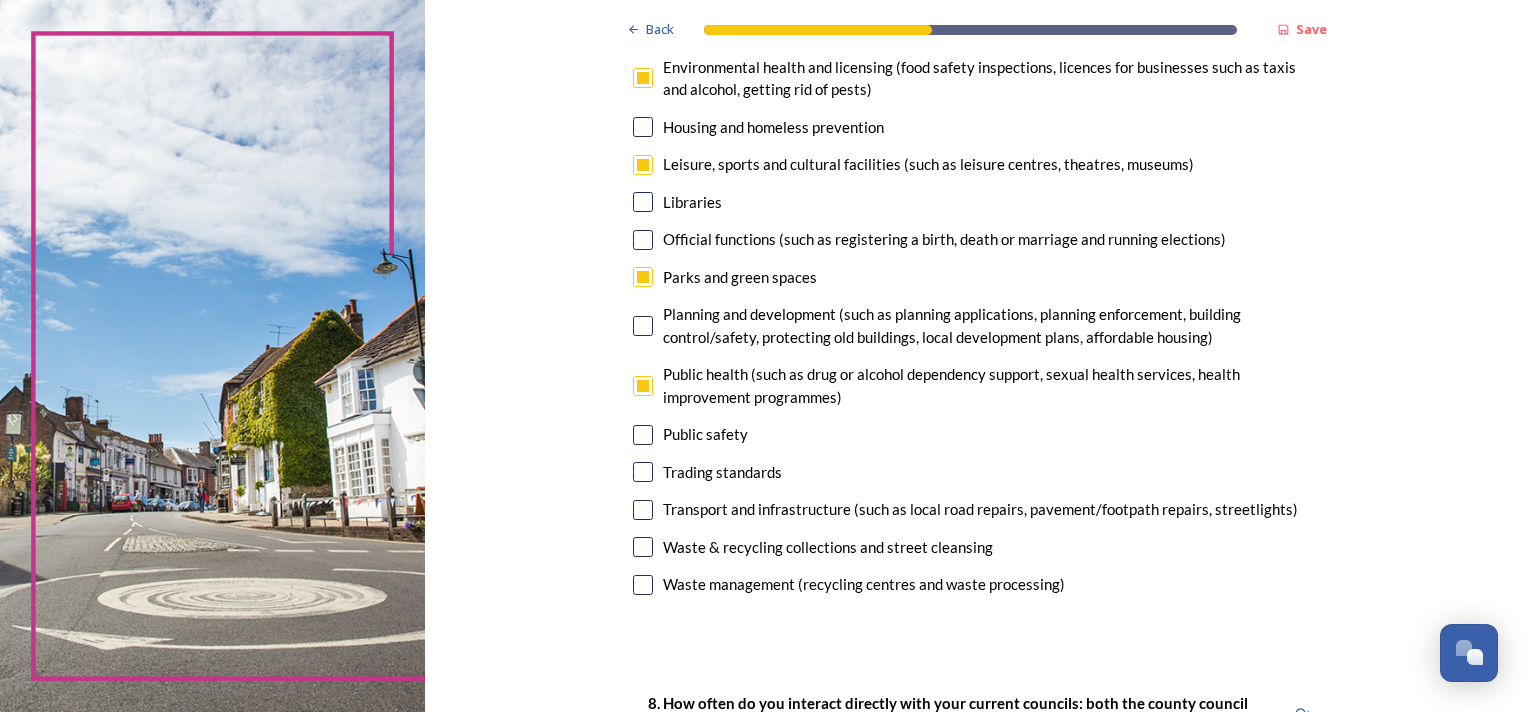 drag, startPoint x: 634, startPoint y: 437, endPoint x: 700, endPoint y: 441, distance: 66.1211 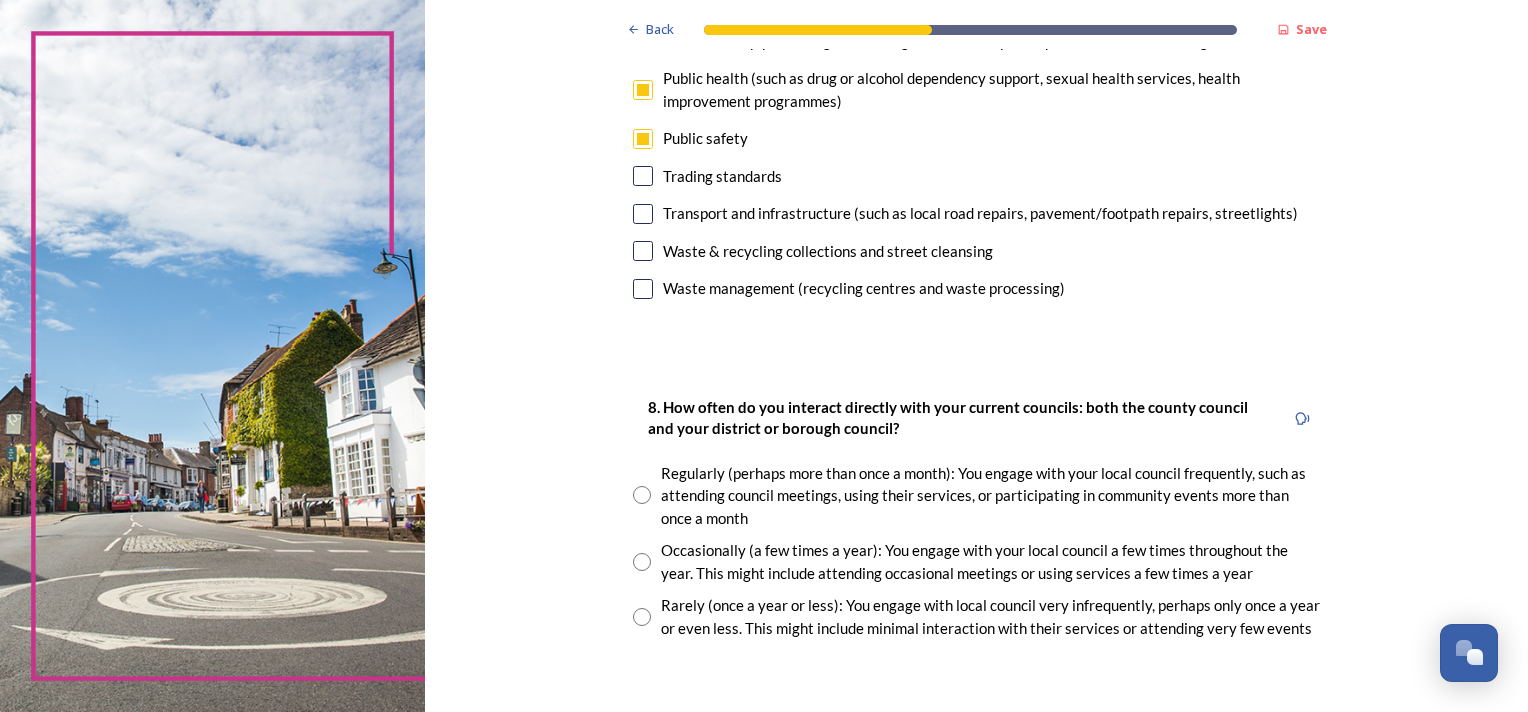 scroll, scrollTop: 800, scrollLeft: 0, axis: vertical 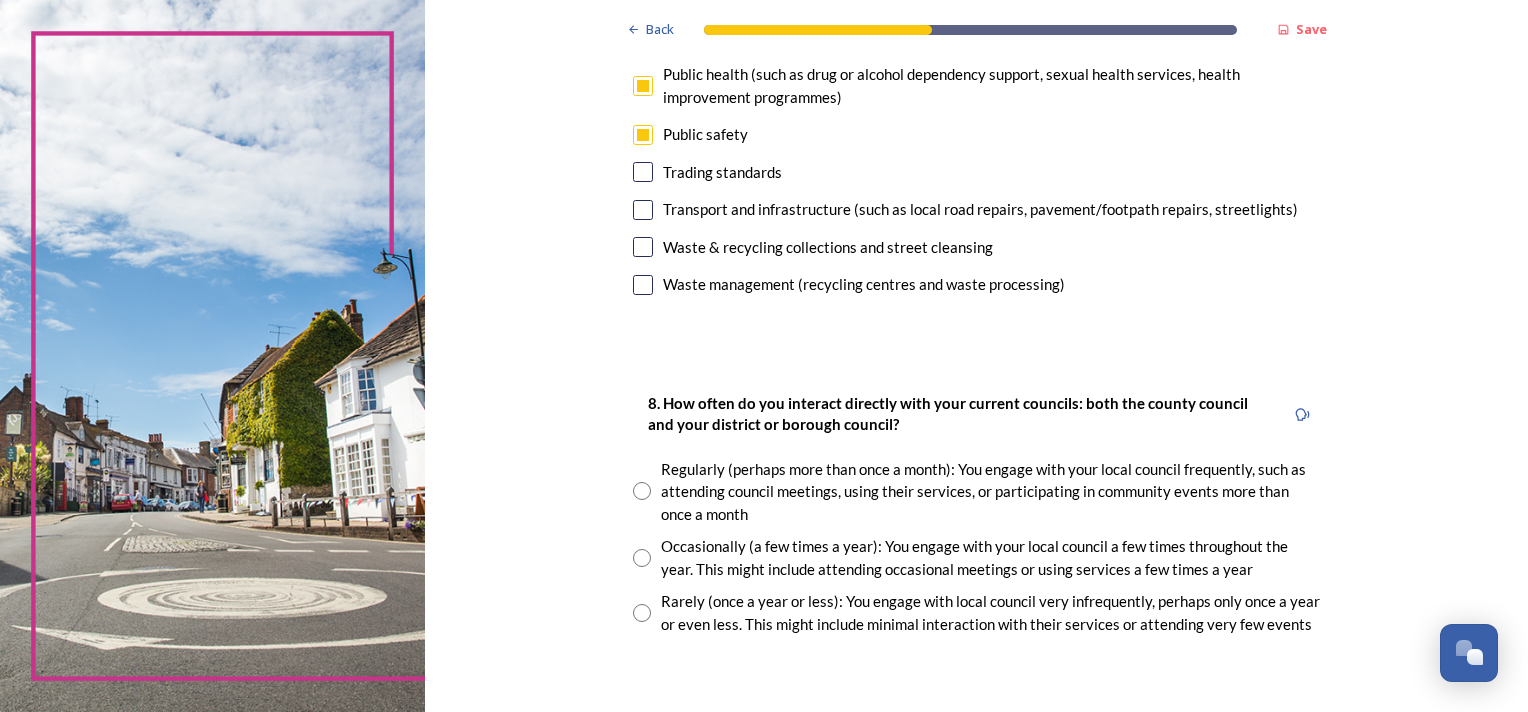 click at bounding box center (642, 613) 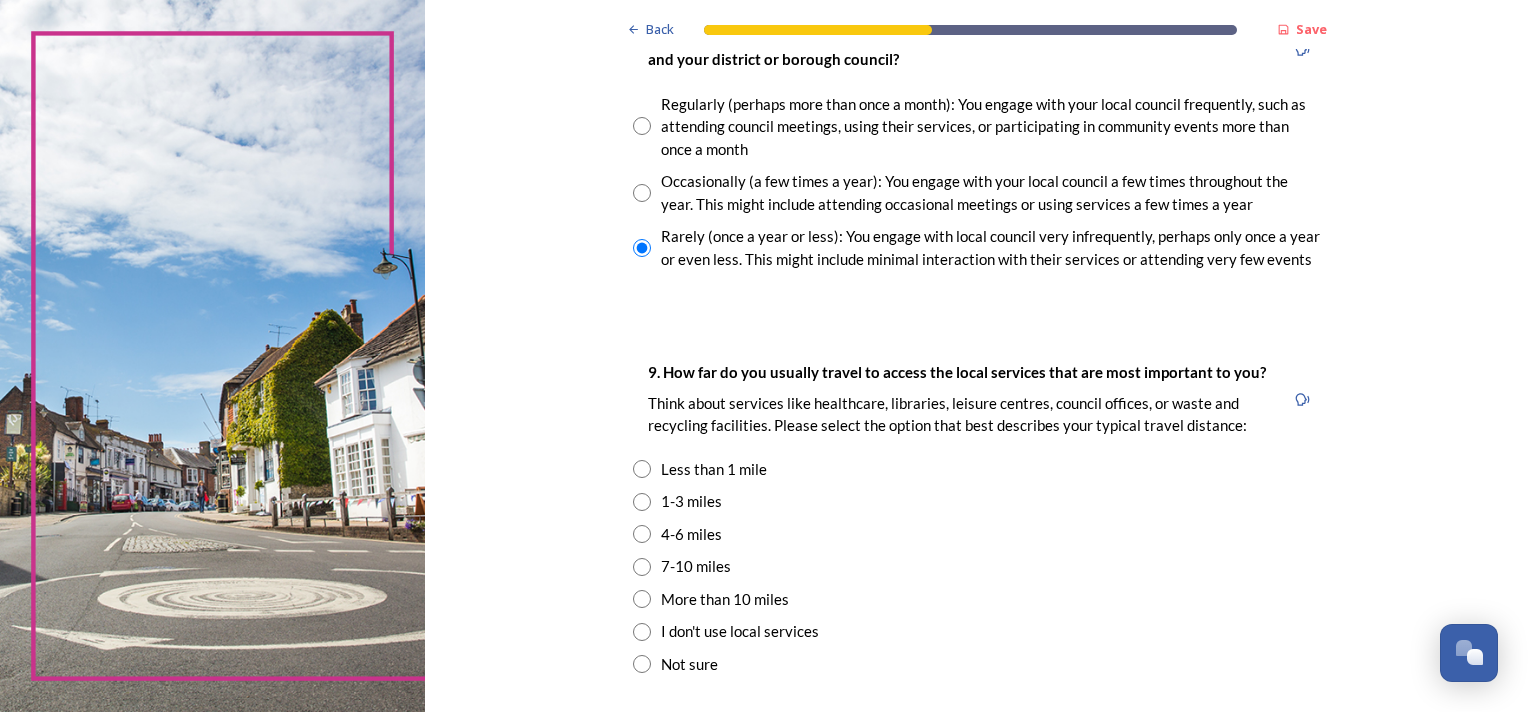 scroll, scrollTop: 1200, scrollLeft: 0, axis: vertical 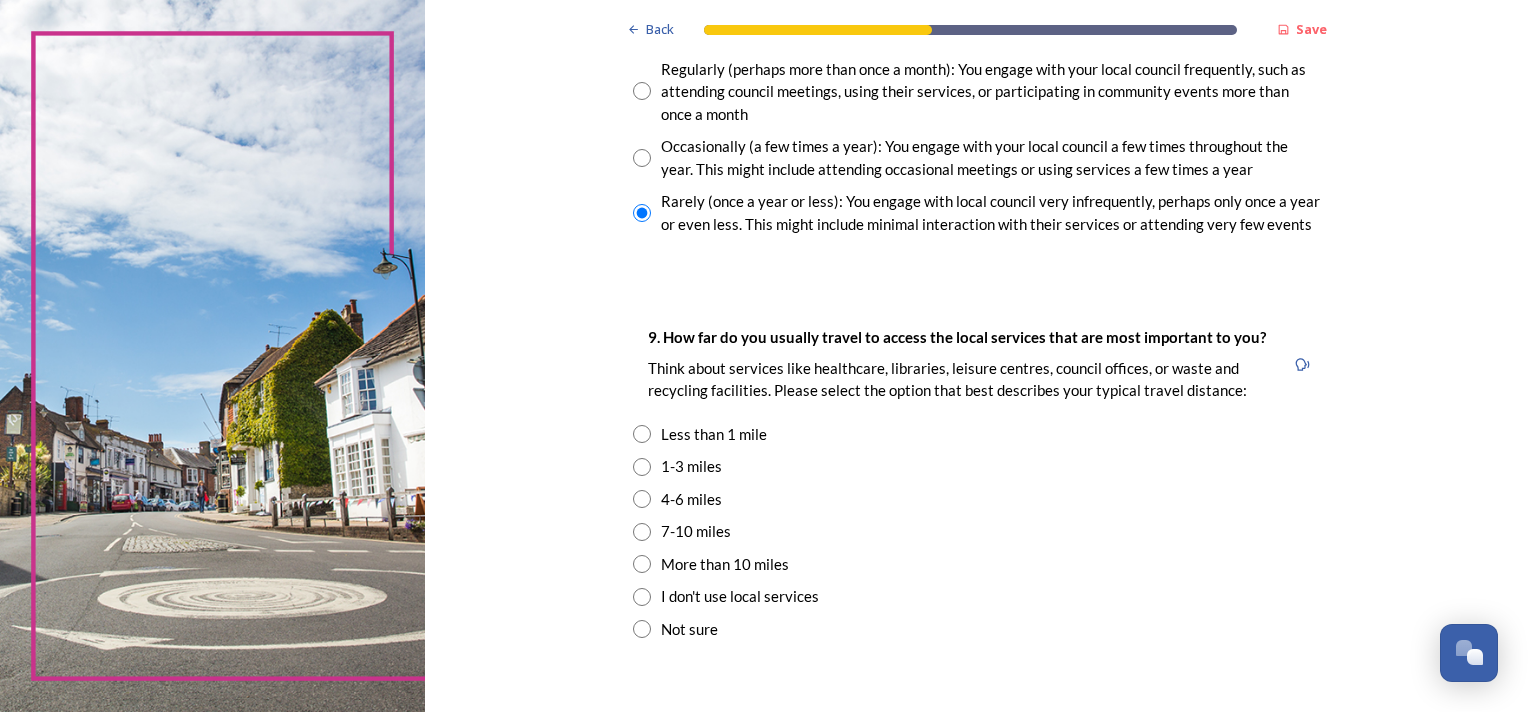 click at bounding box center (642, 434) 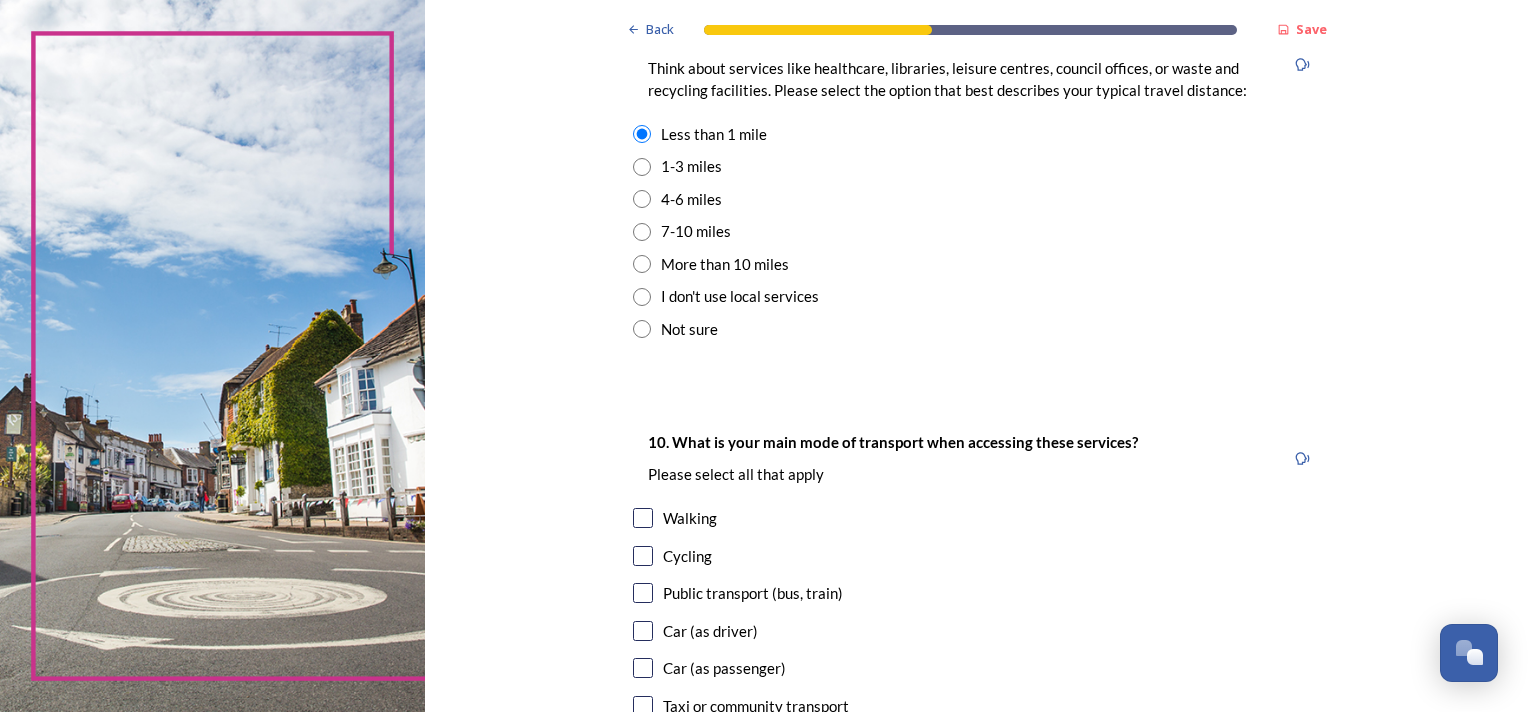 scroll, scrollTop: 1600, scrollLeft: 0, axis: vertical 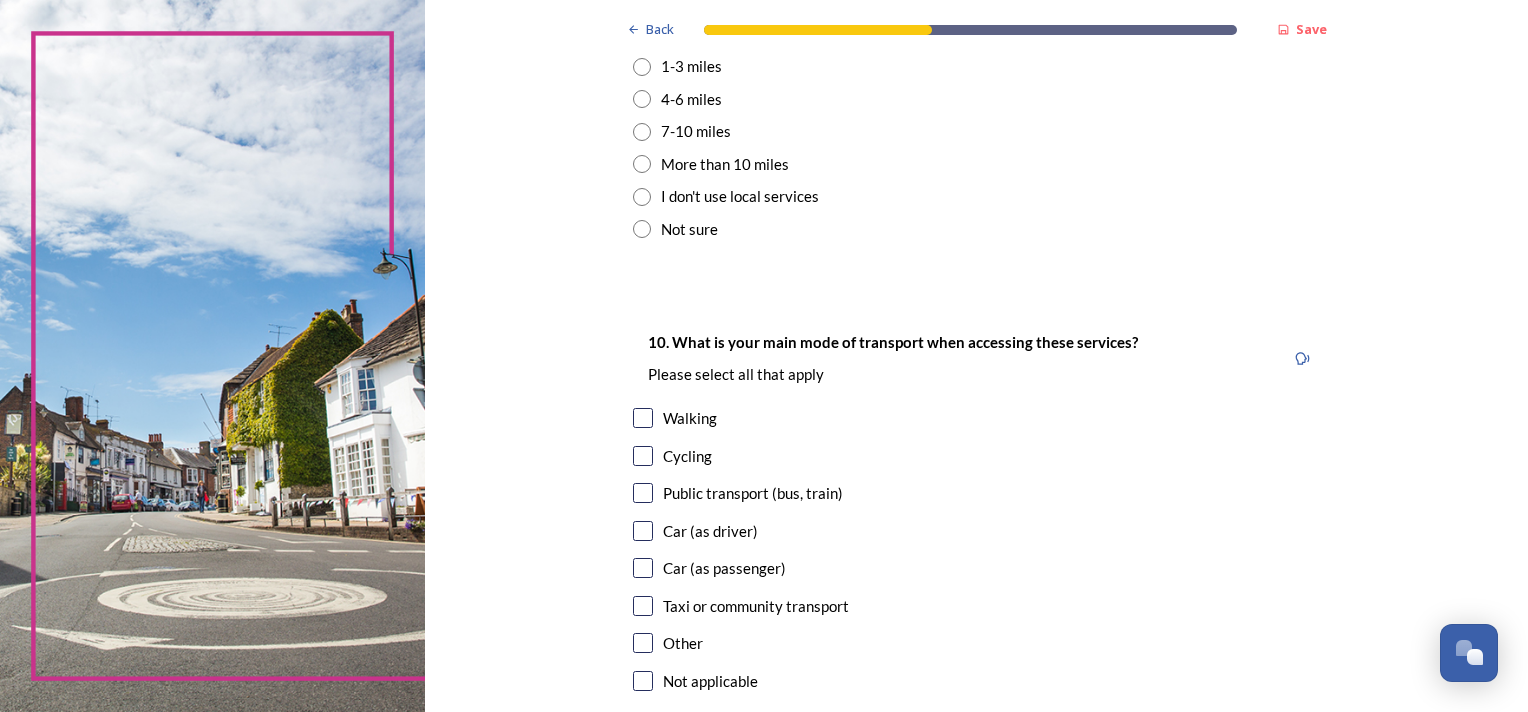 click at bounding box center [643, 531] 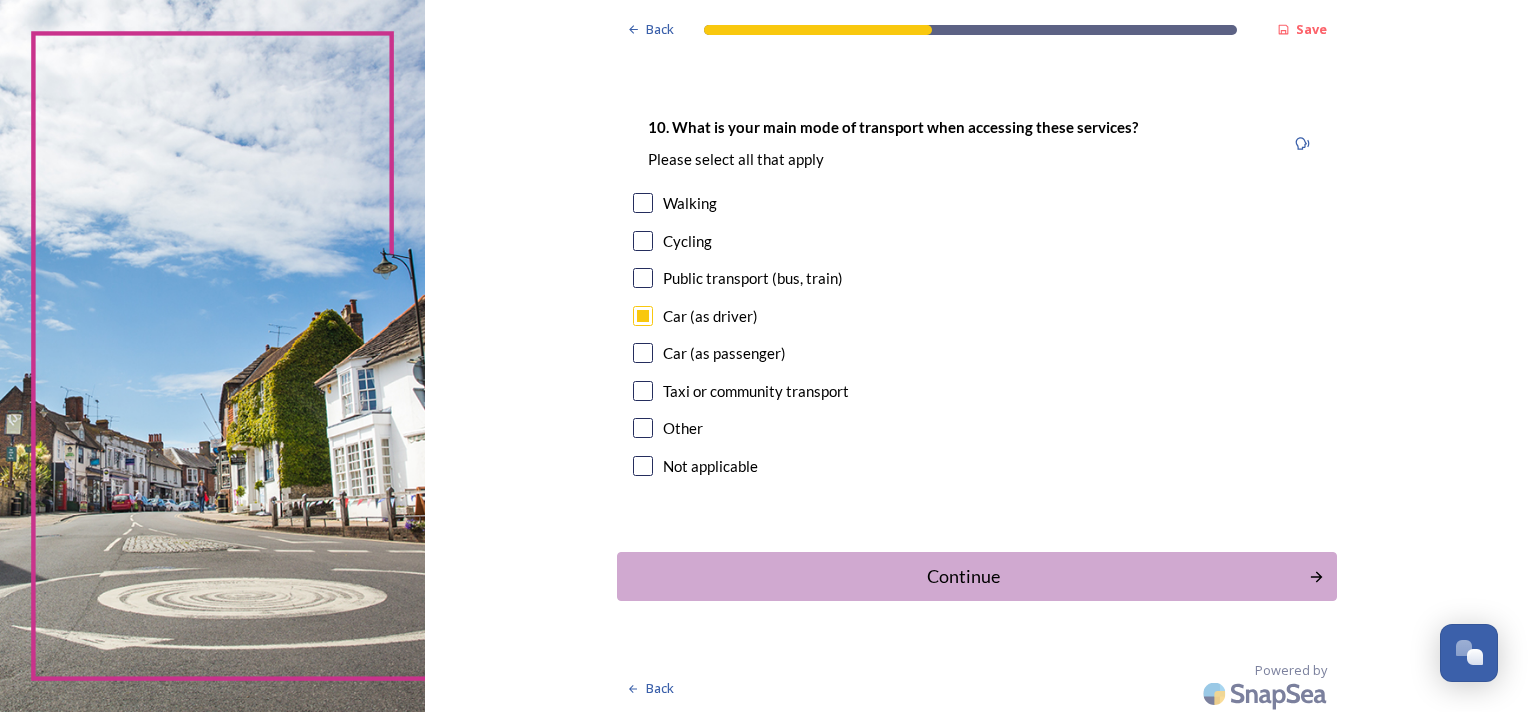 scroll, scrollTop: 1820, scrollLeft: 0, axis: vertical 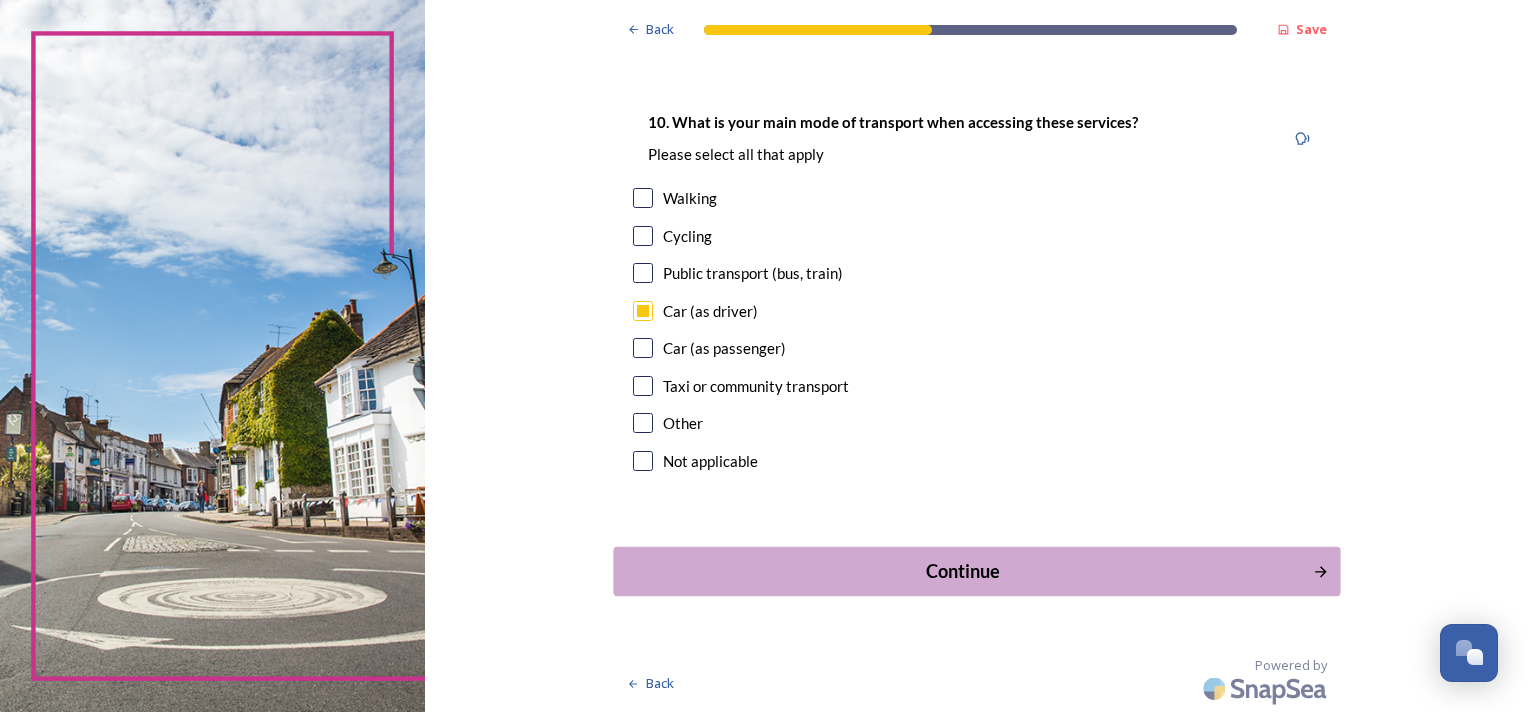 click on "Continue" at bounding box center (962, 571) 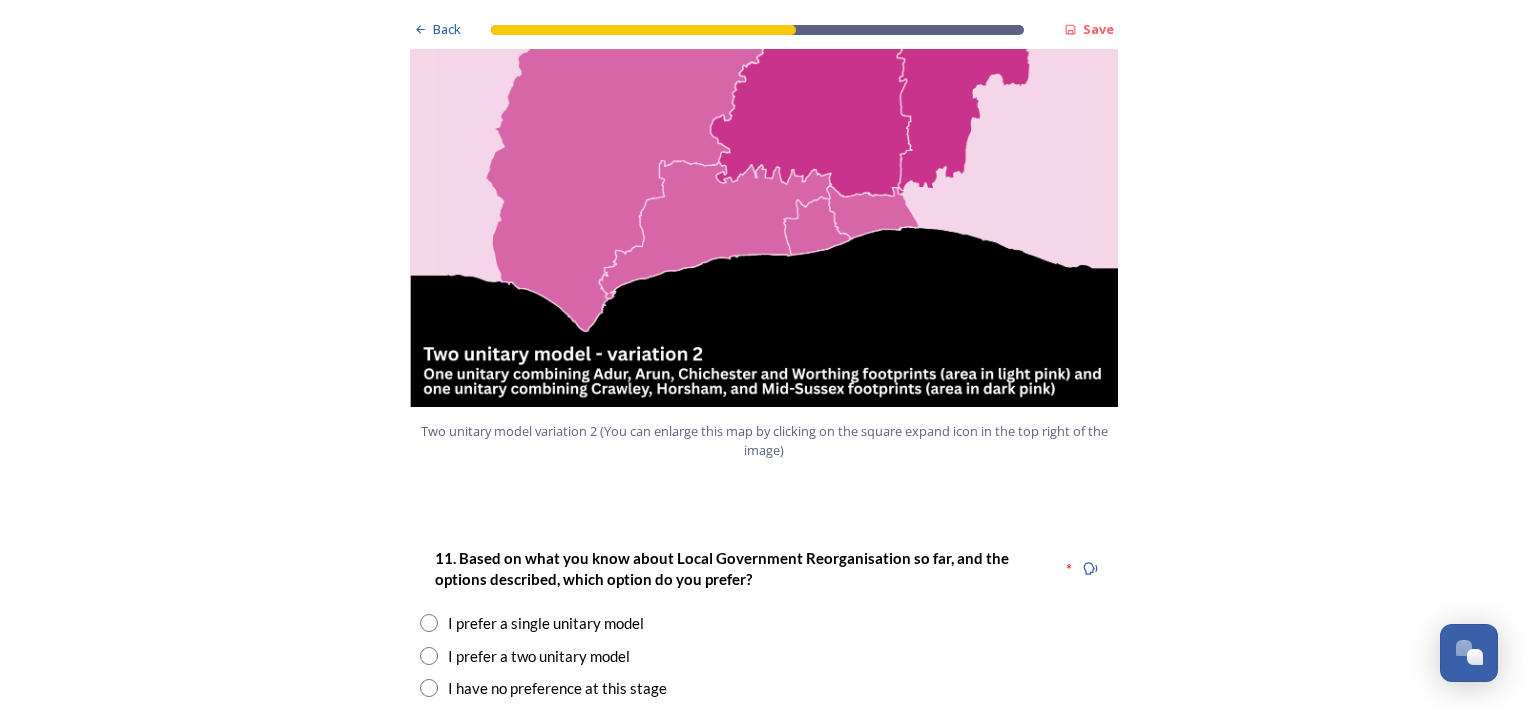 scroll, scrollTop: 2300, scrollLeft: 0, axis: vertical 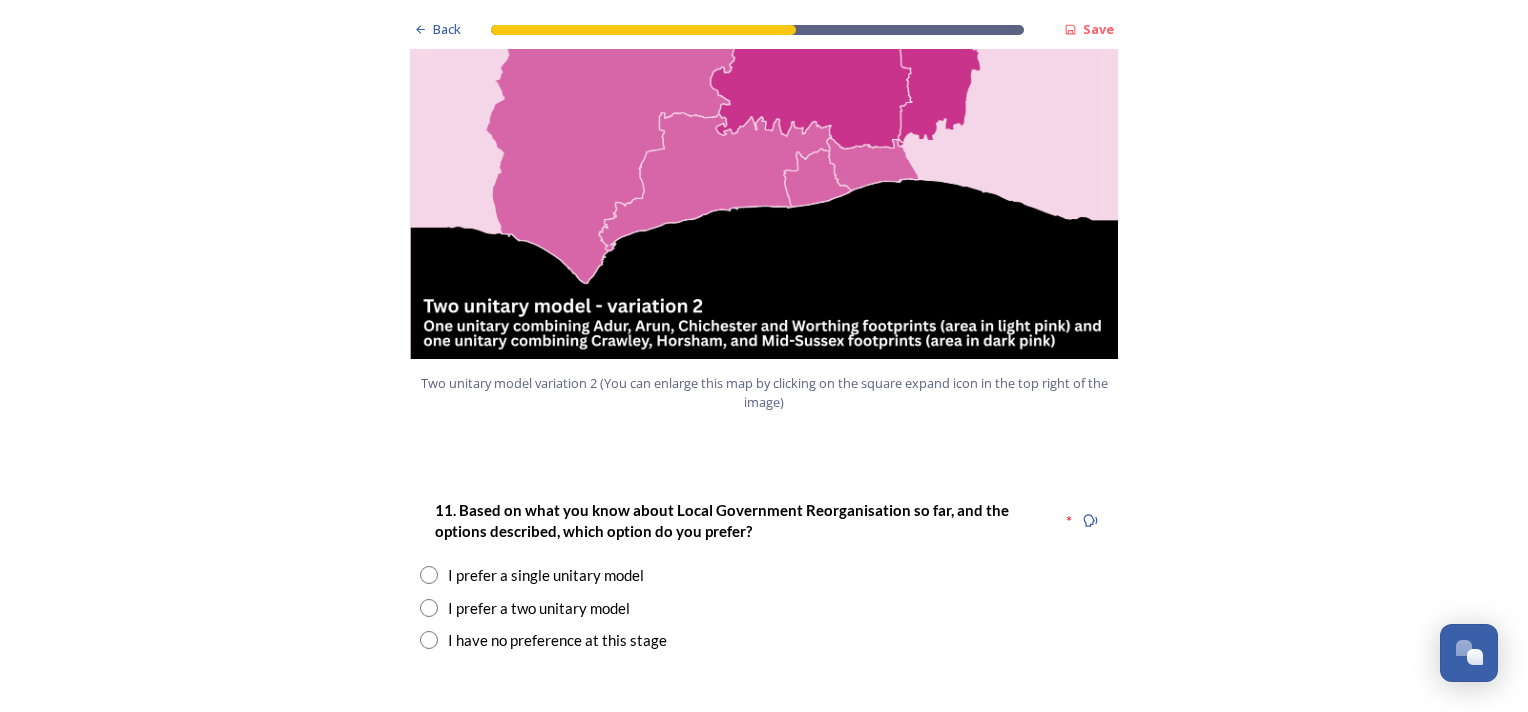 click at bounding box center (429, 608) 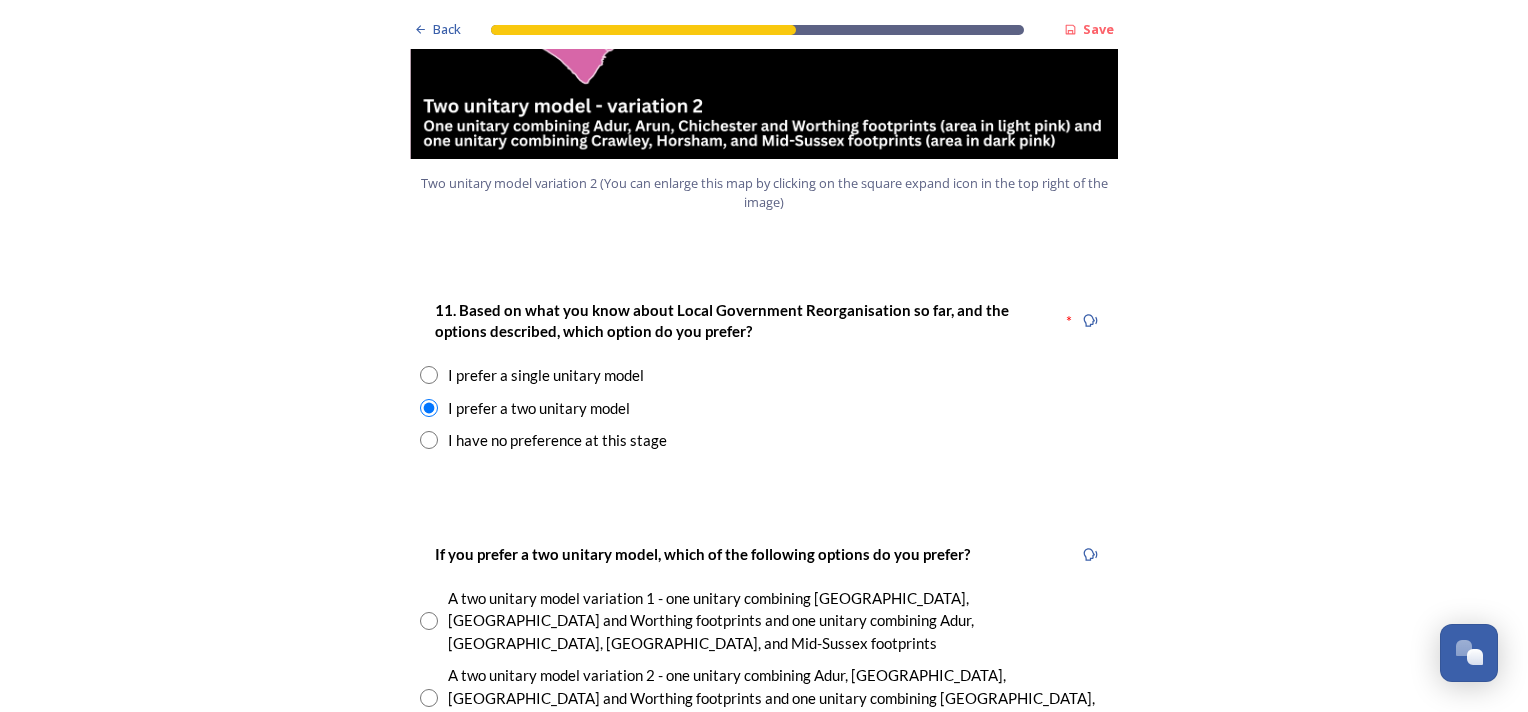 scroll, scrollTop: 2600, scrollLeft: 0, axis: vertical 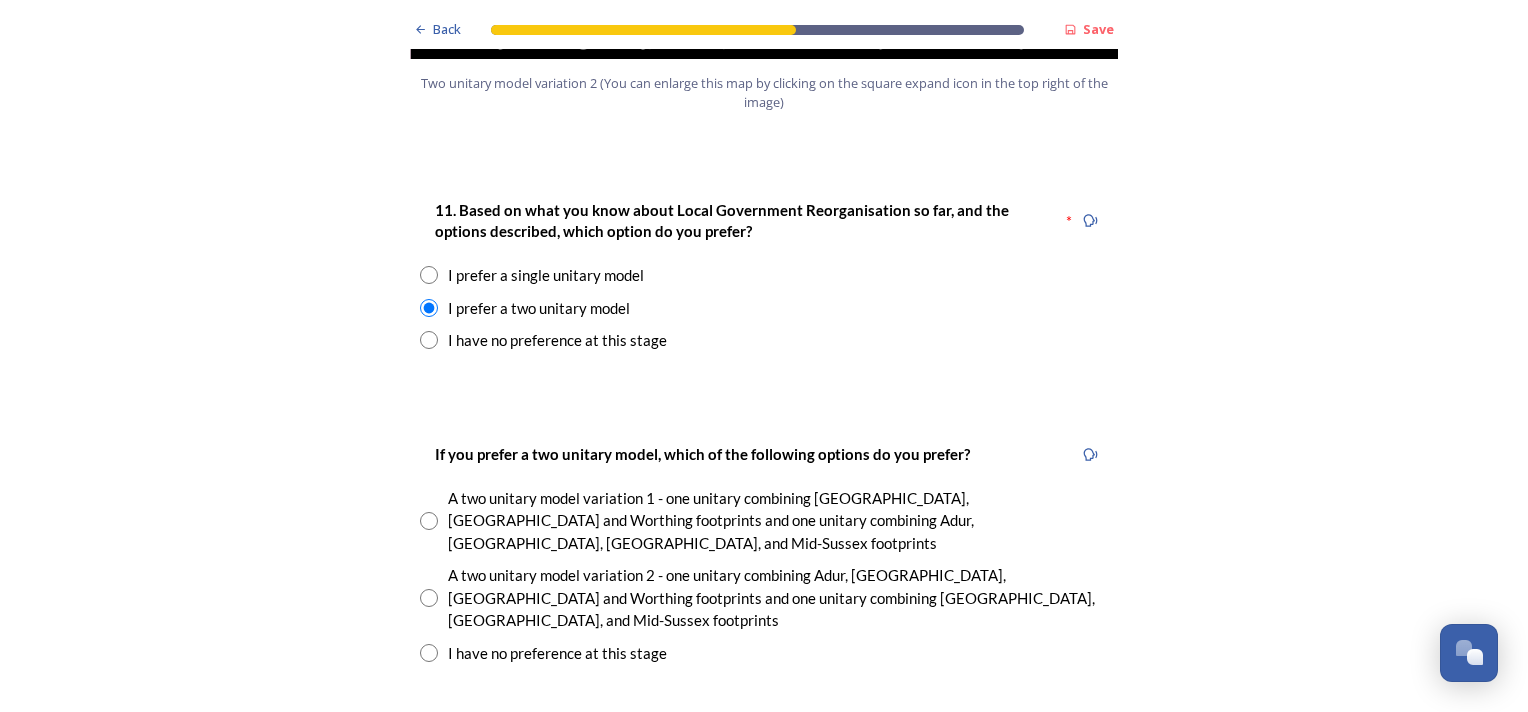click at bounding box center (429, 653) 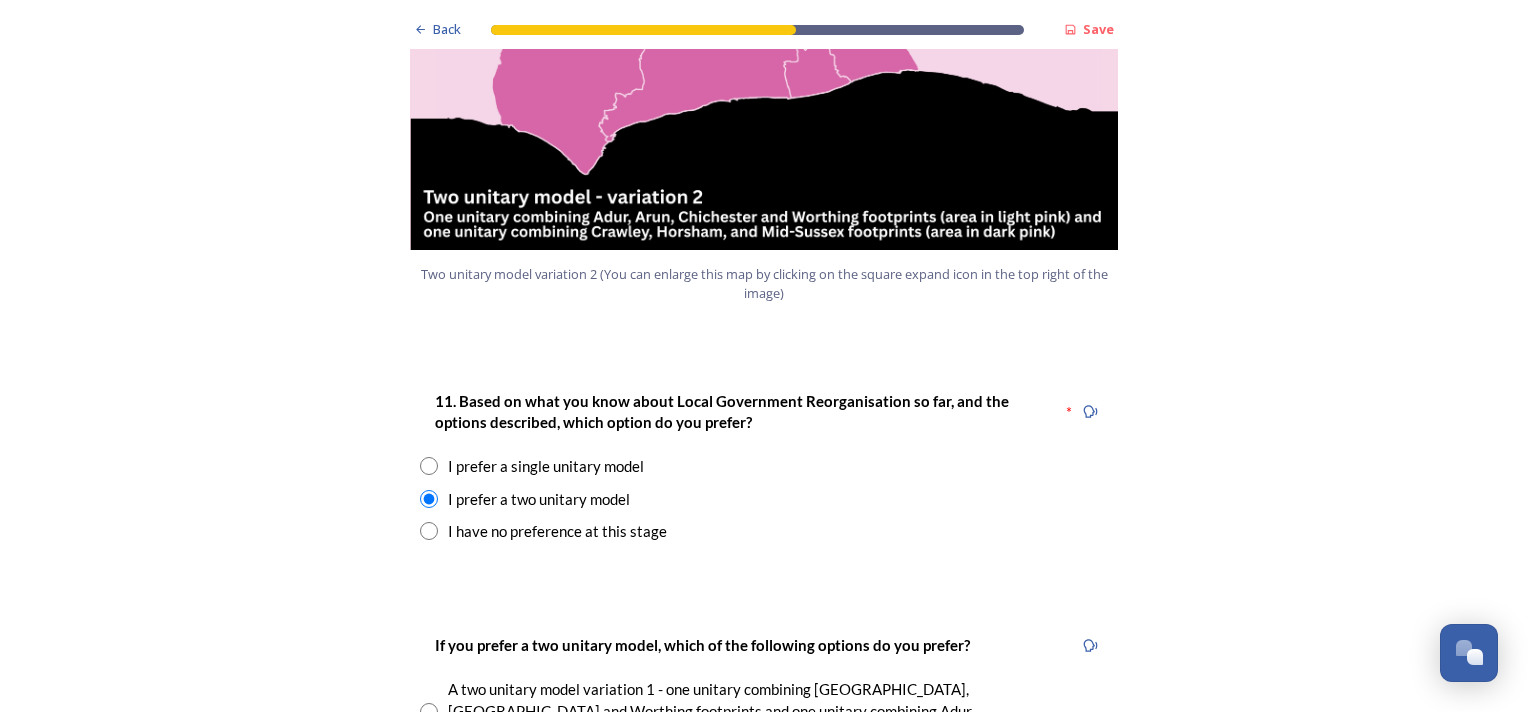 scroll, scrollTop: 2700, scrollLeft: 0, axis: vertical 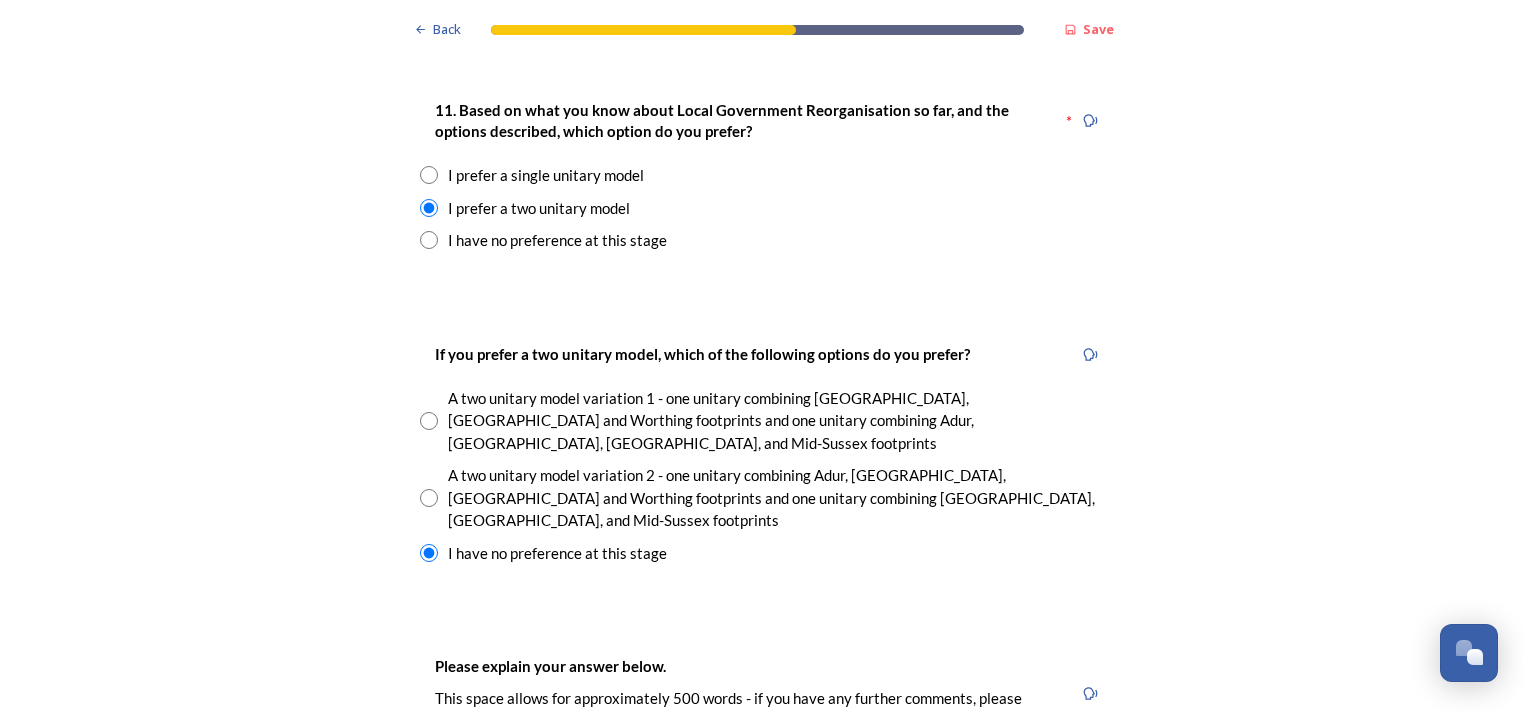 click at bounding box center (764, 864) 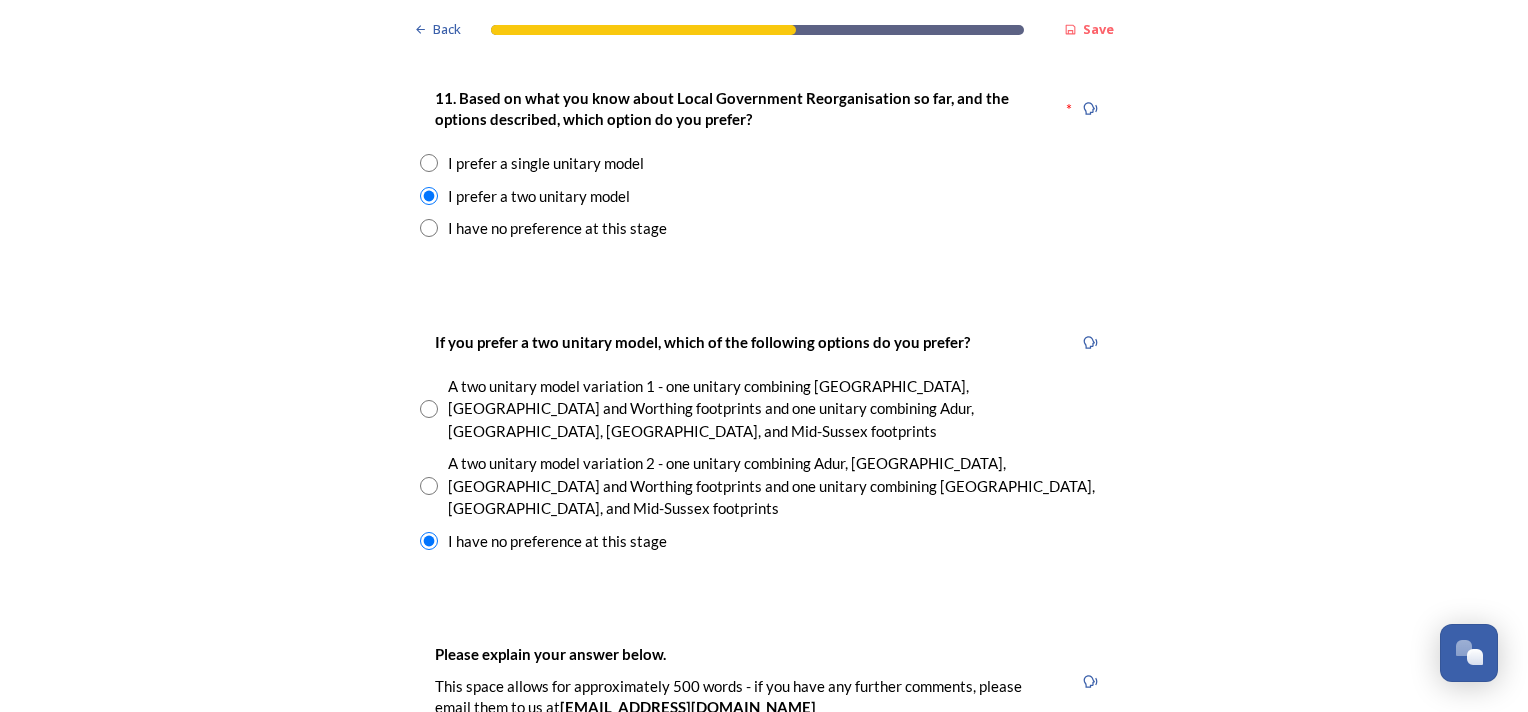 click on "[PERSON_NAME] specifically will be driven more towards london feelings and thoughts along with [PERSON_NAME][GEOGRAPHIC_DATA] the obstacles for the more north authorities eg [GEOGRAPHIC_DATA], [GEOGRAPHIC_DATA] and [GEOGRAPHIC_DATA] will be drawn into more [GEOGRAPHIC_DATA]" at bounding box center (764, 852) 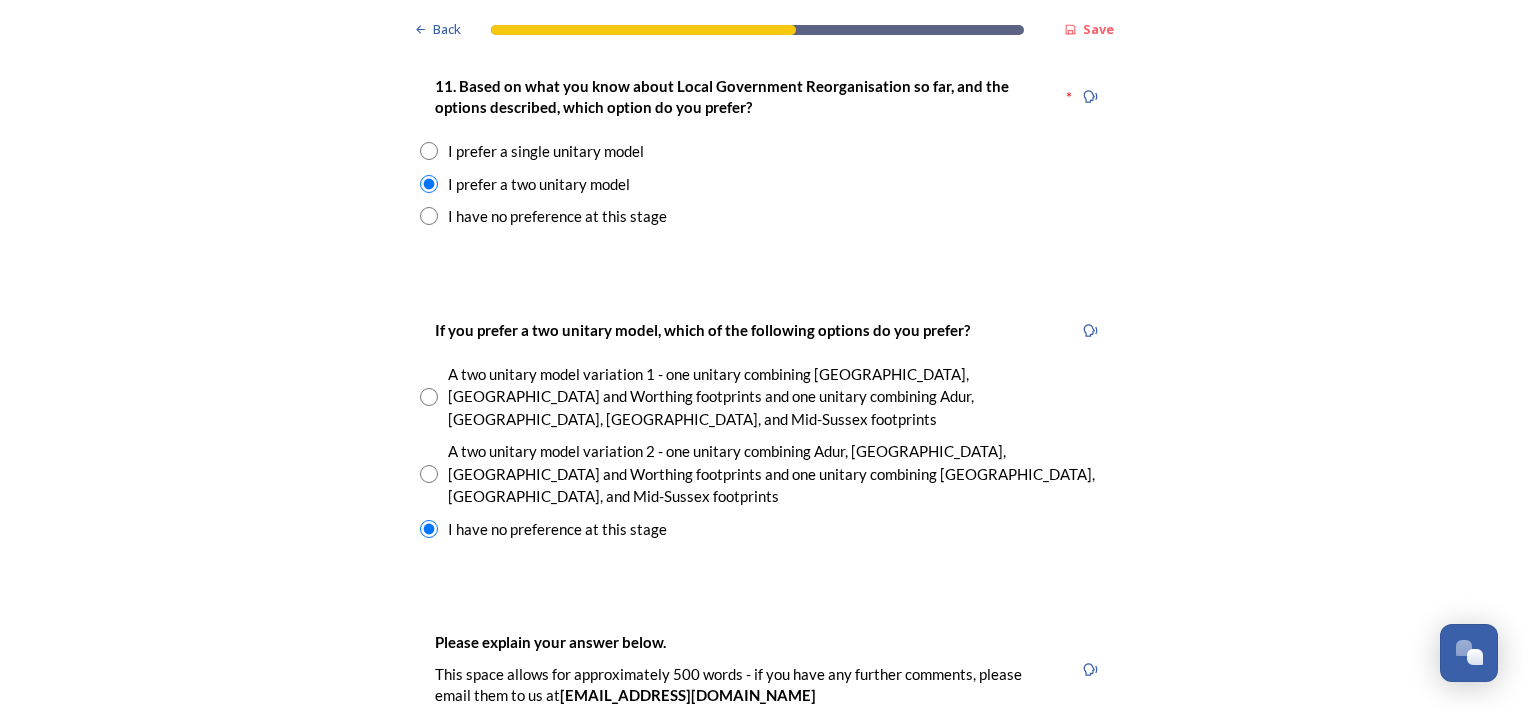 scroll, scrollTop: 2728, scrollLeft: 0, axis: vertical 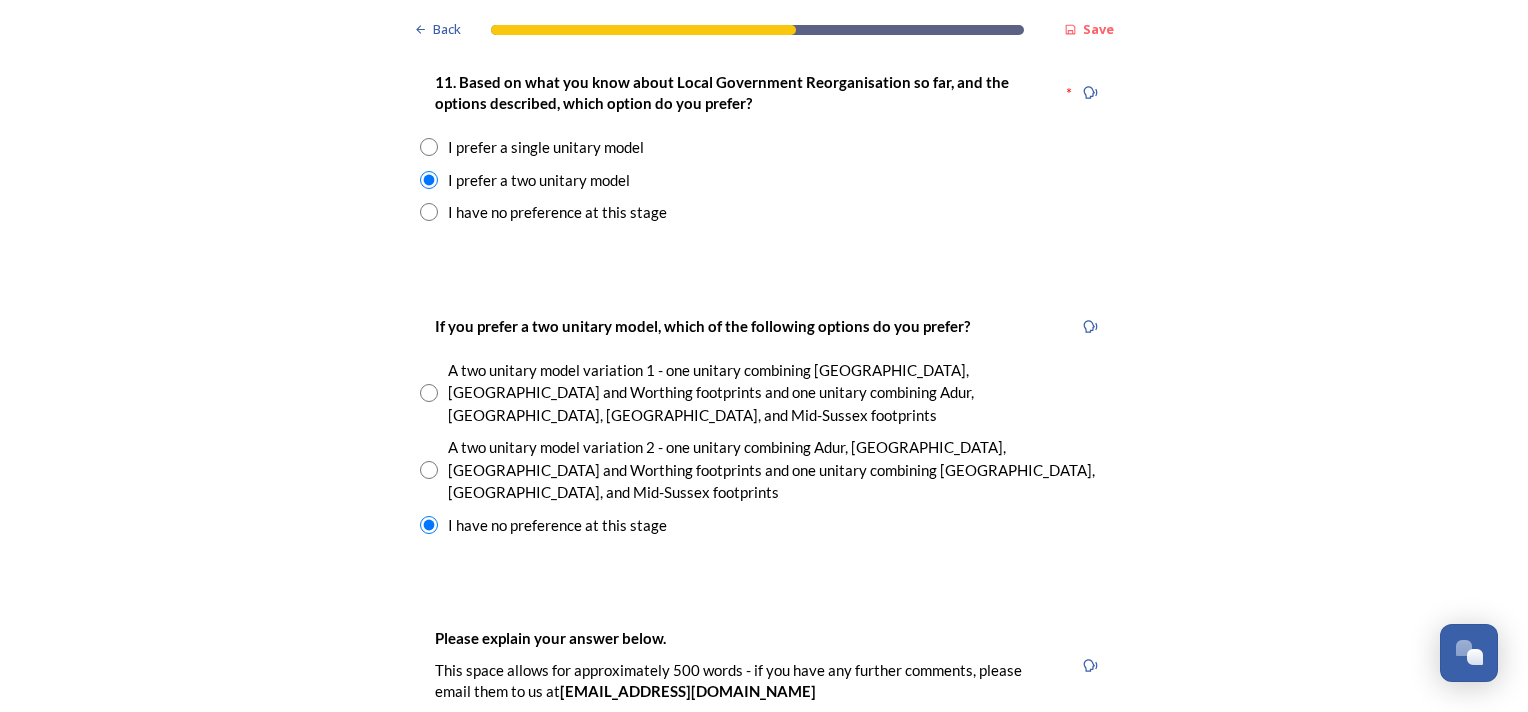 drag, startPoint x: 969, startPoint y: 656, endPoint x: 580, endPoint y: 663, distance: 389.063 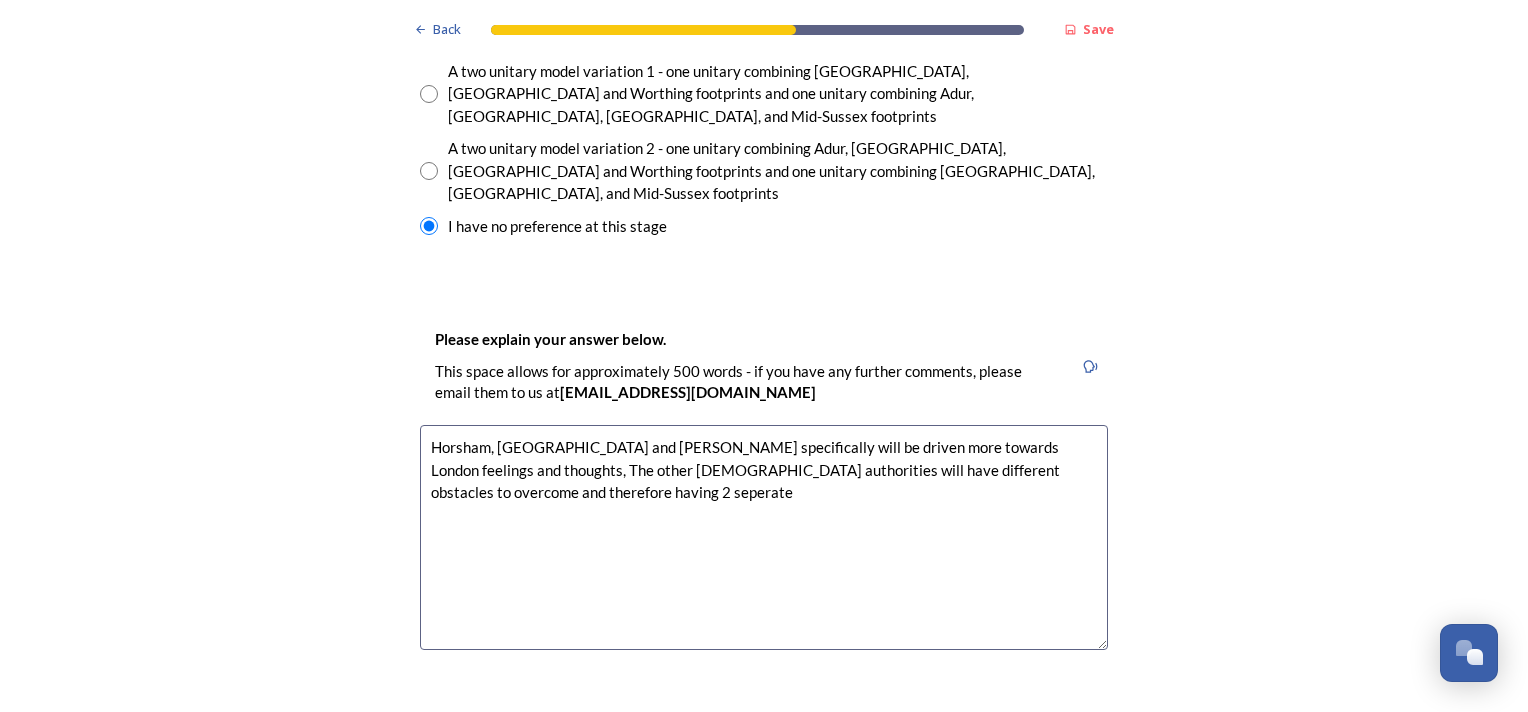 scroll, scrollTop: 3028, scrollLeft: 0, axis: vertical 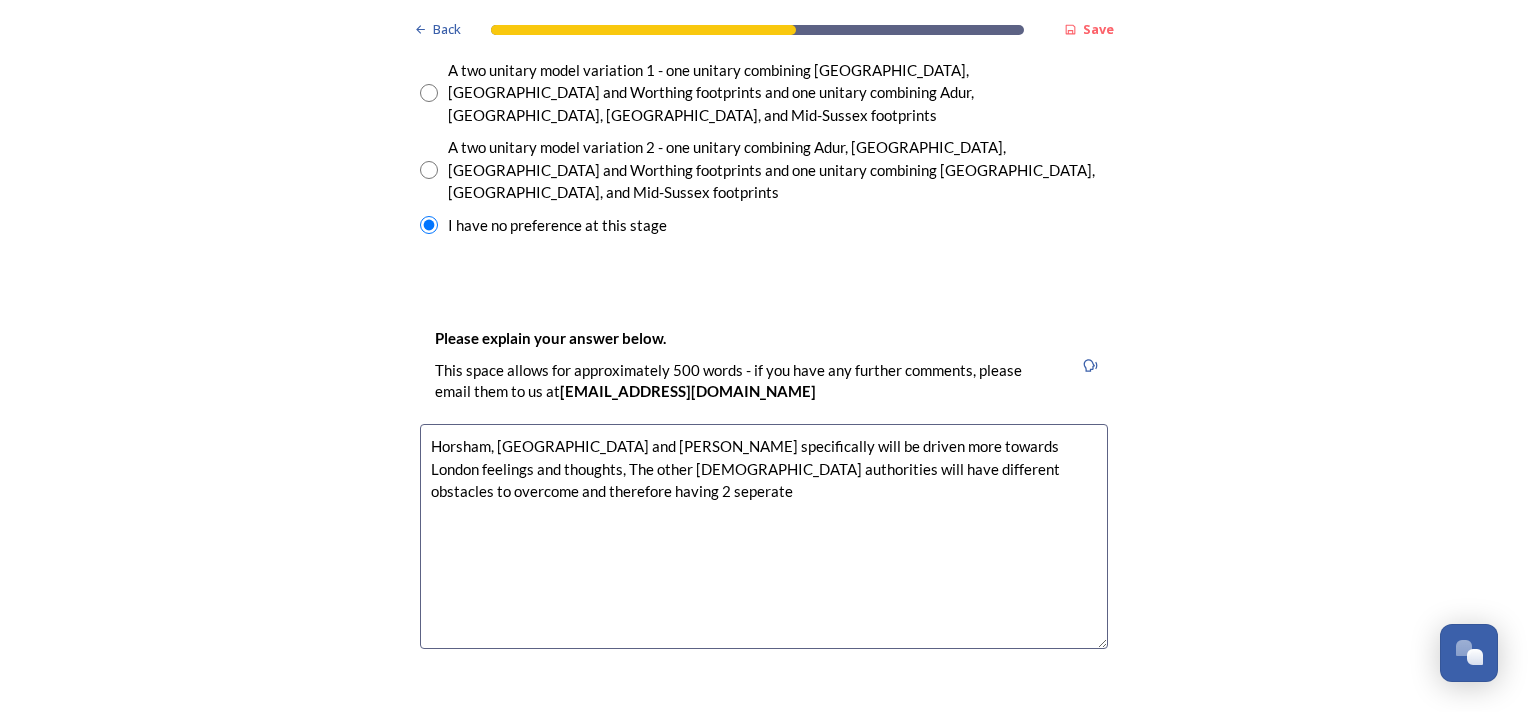 click on "Horsham, [GEOGRAPHIC_DATA] and [PERSON_NAME] specifically will be driven more towards London feelings and thoughts, The other [DEMOGRAPHIC_DATA] authorities will have different obstacles to overcome and therefore having 2 seperate" at bounding box center (764, 536) 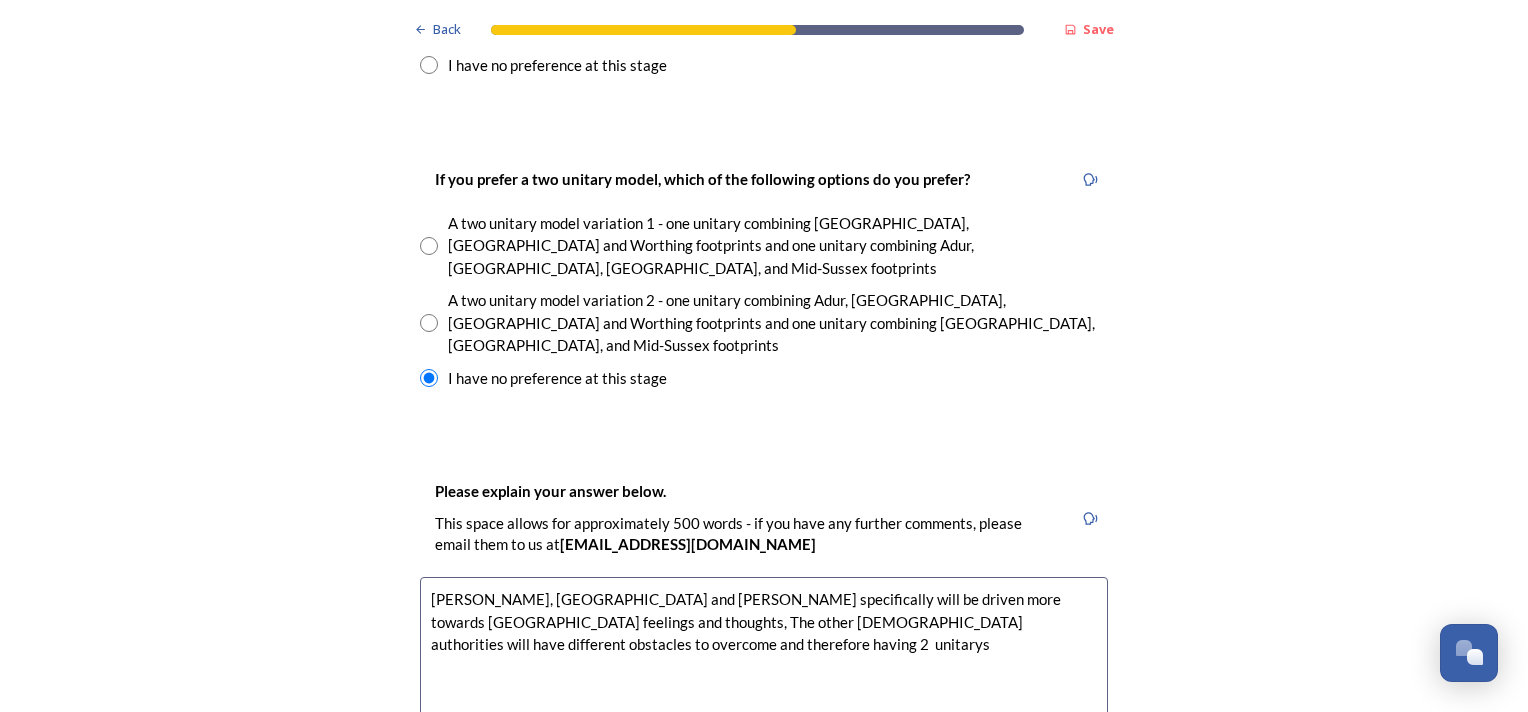scroll, scrollTop: 2928, scrollLeft: 0, axis: vertical 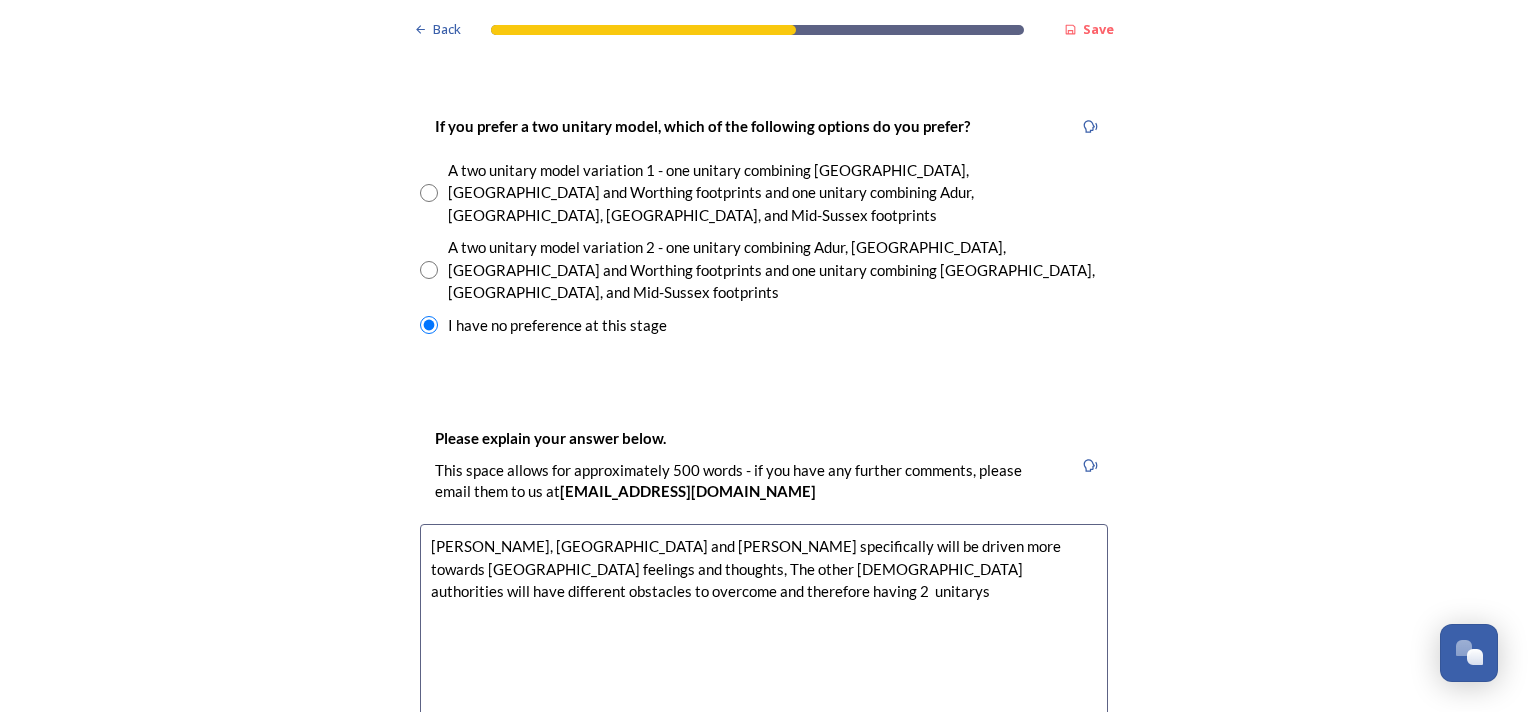 click on "[PERSON_NAME], [GEOGRAPHIC_DATA] and [PERSON_NAME] specifically will be driven more towards [GEOGRAPHIC_DATA] feelings and thoughts, The other [DEMOGRAPHIC_DATA] authorities will have different obstacles to overcome and therefore having 2  unitarys" at bounding box center [764, 636] 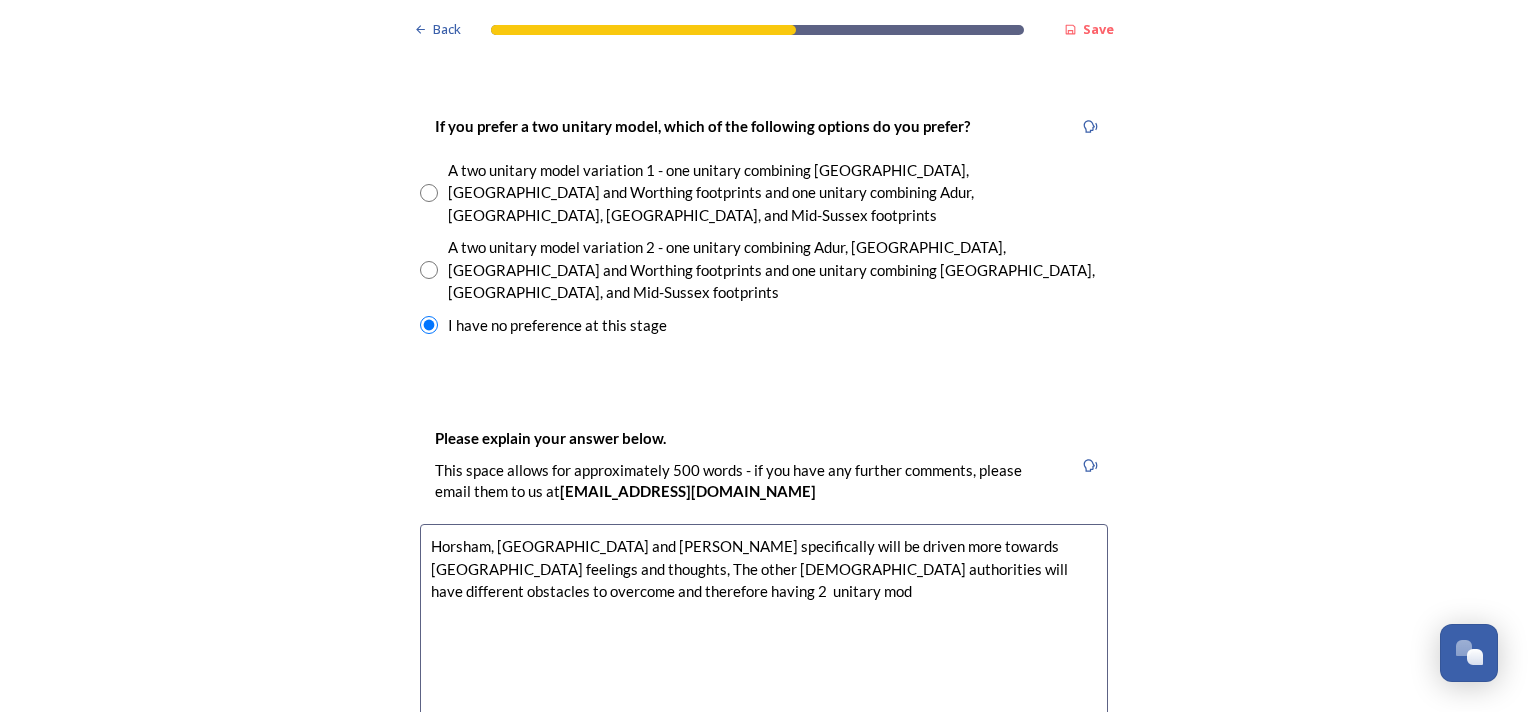 click on "Horsham, [GEOGRAPHIC_DATA] and [PERSON_NAME] specifically will be driven more towards [GEOGRAPHIC_DATA] feelings and thoughts, The other [DEMOGRAPHIC_DATA] authorities will have different obstacles to overcome and therefore having 2  unitary mod" at bounding box center [764, 636] 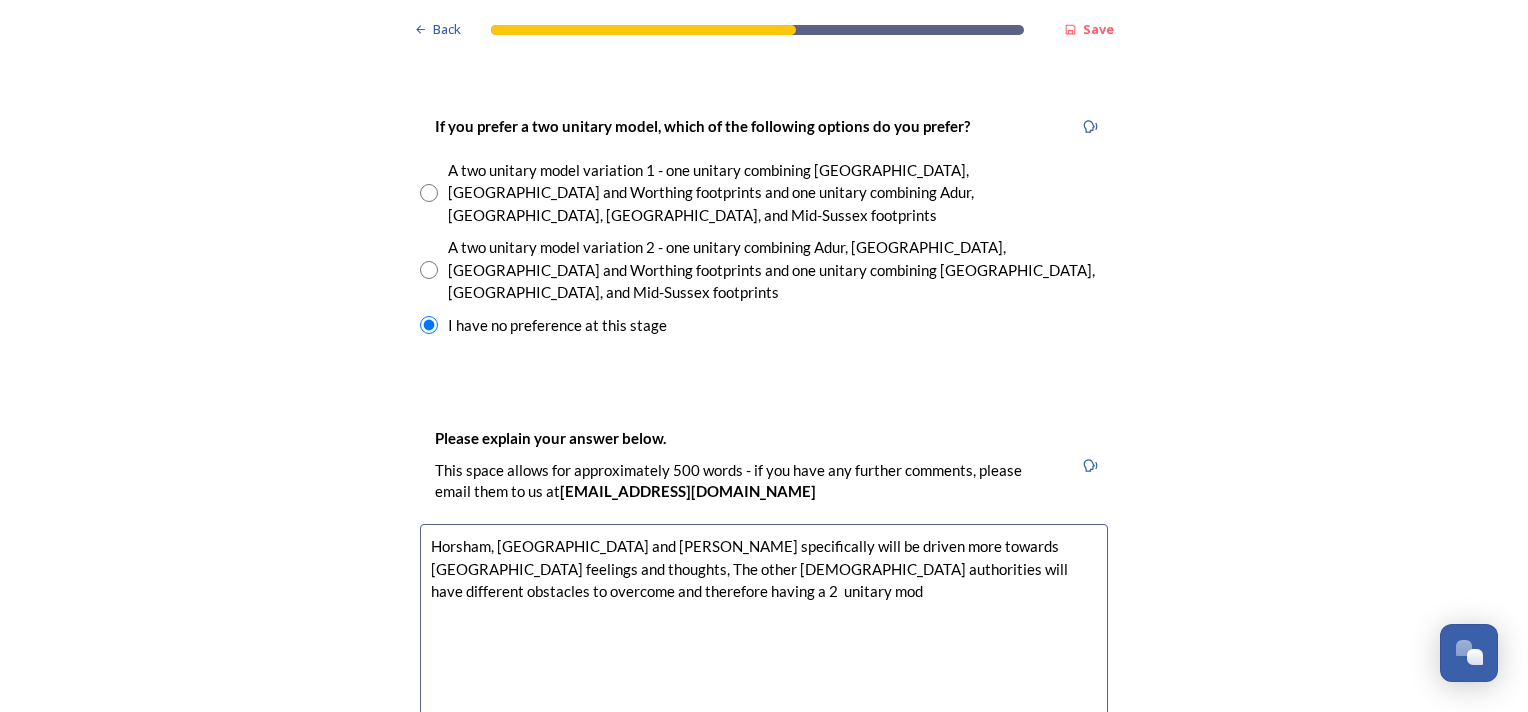 click on "Horsham, [GEOGRAPHIC_DATA] and [PERSON_NAME] specifically will be driven more towards [GEOGRAPHIC_DATA] feelings and thoughts, The other [DEMOGRAPHIC_DATA] authorities will have different obstacles to overcome and therefore having a 2  unitary mod" at bounding box center (764, 636) 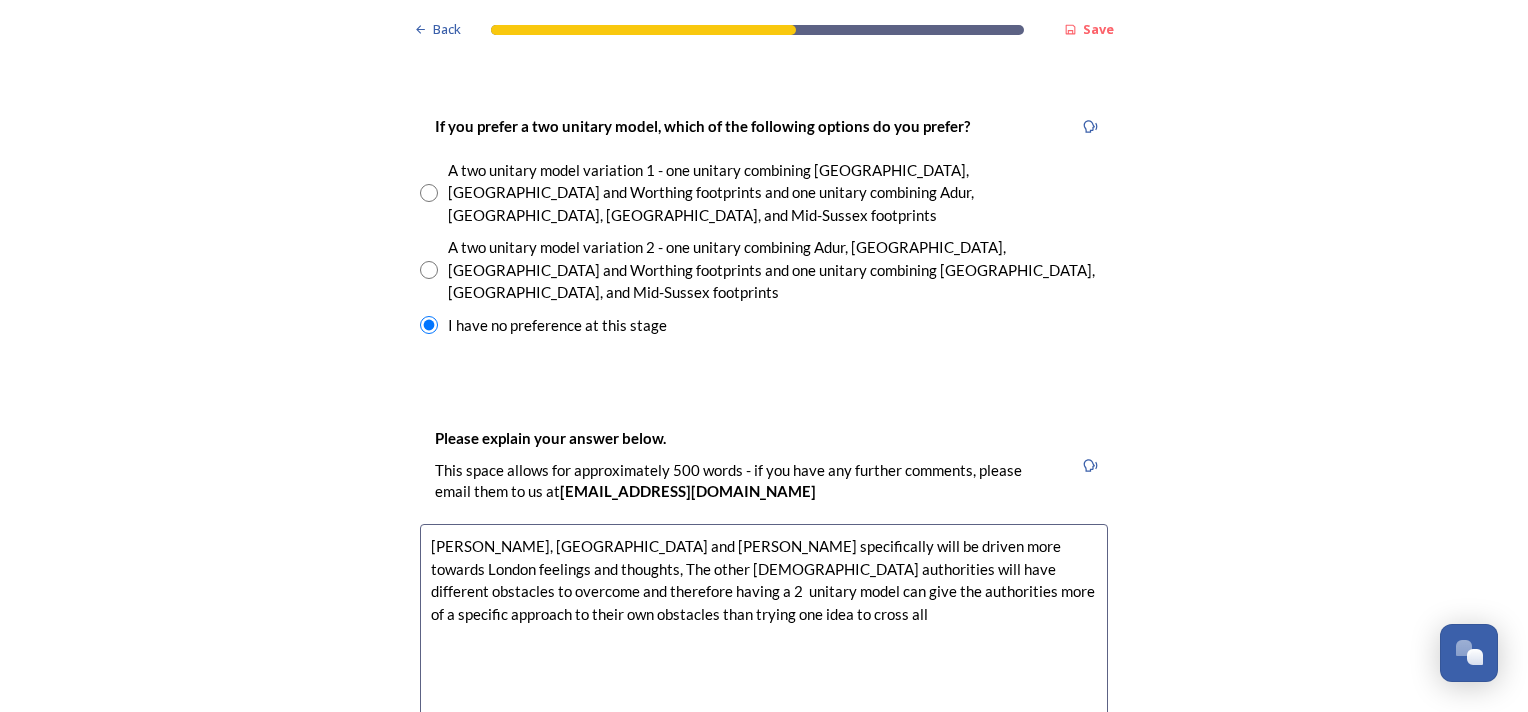 click on "[PERSON_NAME], [GEOGRAPHIC_DATA] and [PERSON_NAME] specifically will be driven more towards London feelings and thoughts, The other [DEMOGRAPHIC_DATA] authorities will have different obstacles to overcome and therefore having a 2  unitary model can give the authorities more of a specific approach to their own obstacles than trying one idea to cross all" at bounding box center [764, 636] 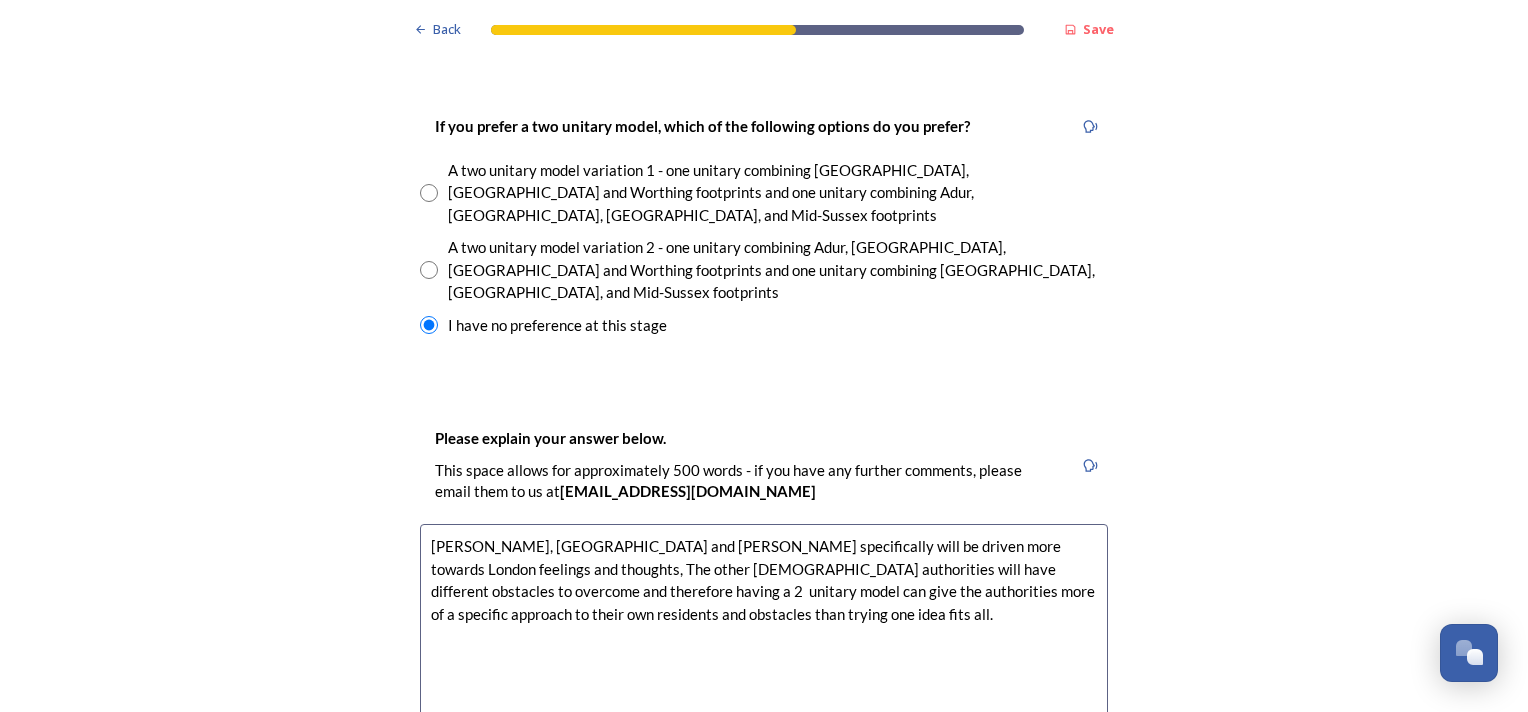 click on "[PERSON_NAME], [GEOGRAPHIC_DATA] and [PERSON_NAME] specifically will be driven more towards London feelings and thoughts, The other [DEMOGRAPHIC_DATA] authorities will have different obstacles to overcome and therefore having a 2  unitary model can give the authorities more of a specific approach to their own residents and obstacles than trying one idea fits all." at bounding box center [764, 636] 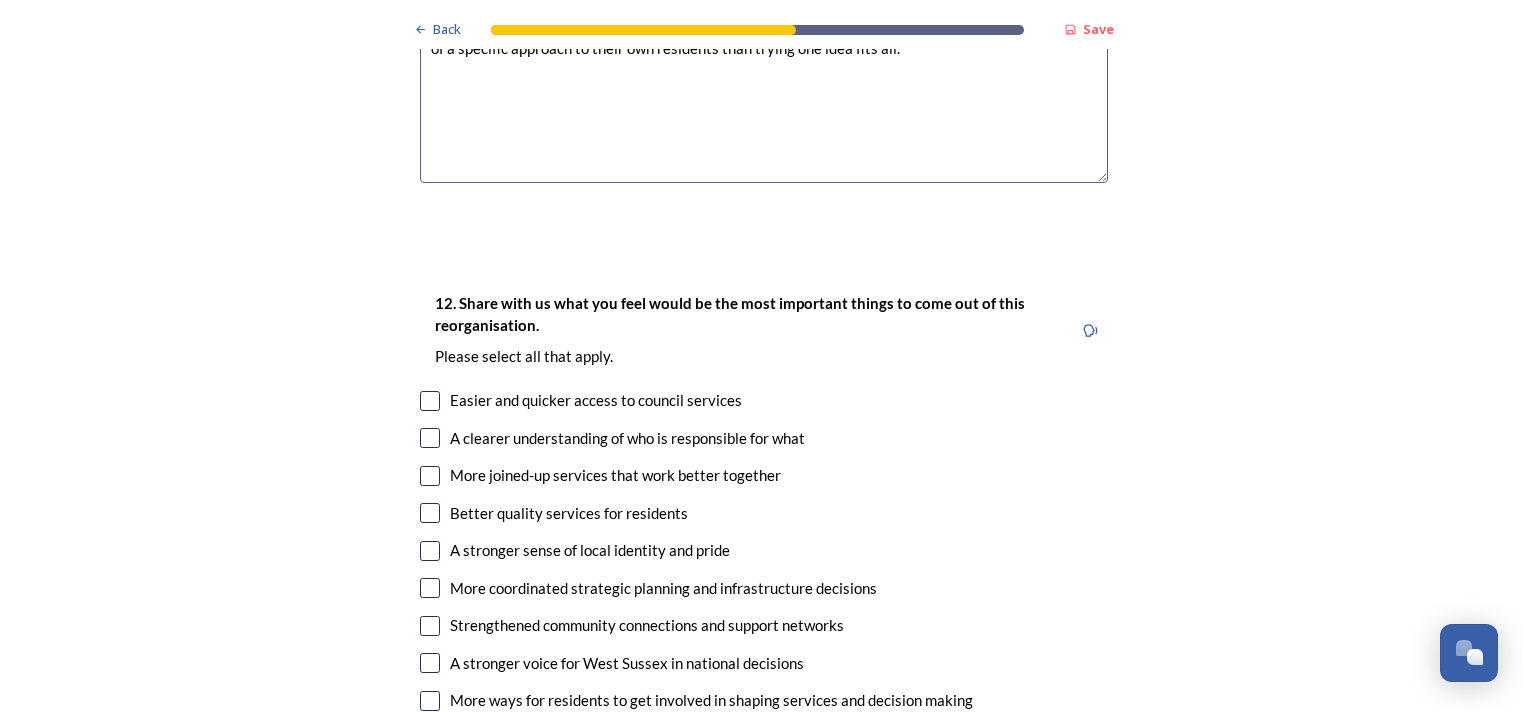 scroll, scrollTop: 3528, scrollLeft: 0, axis: vertical 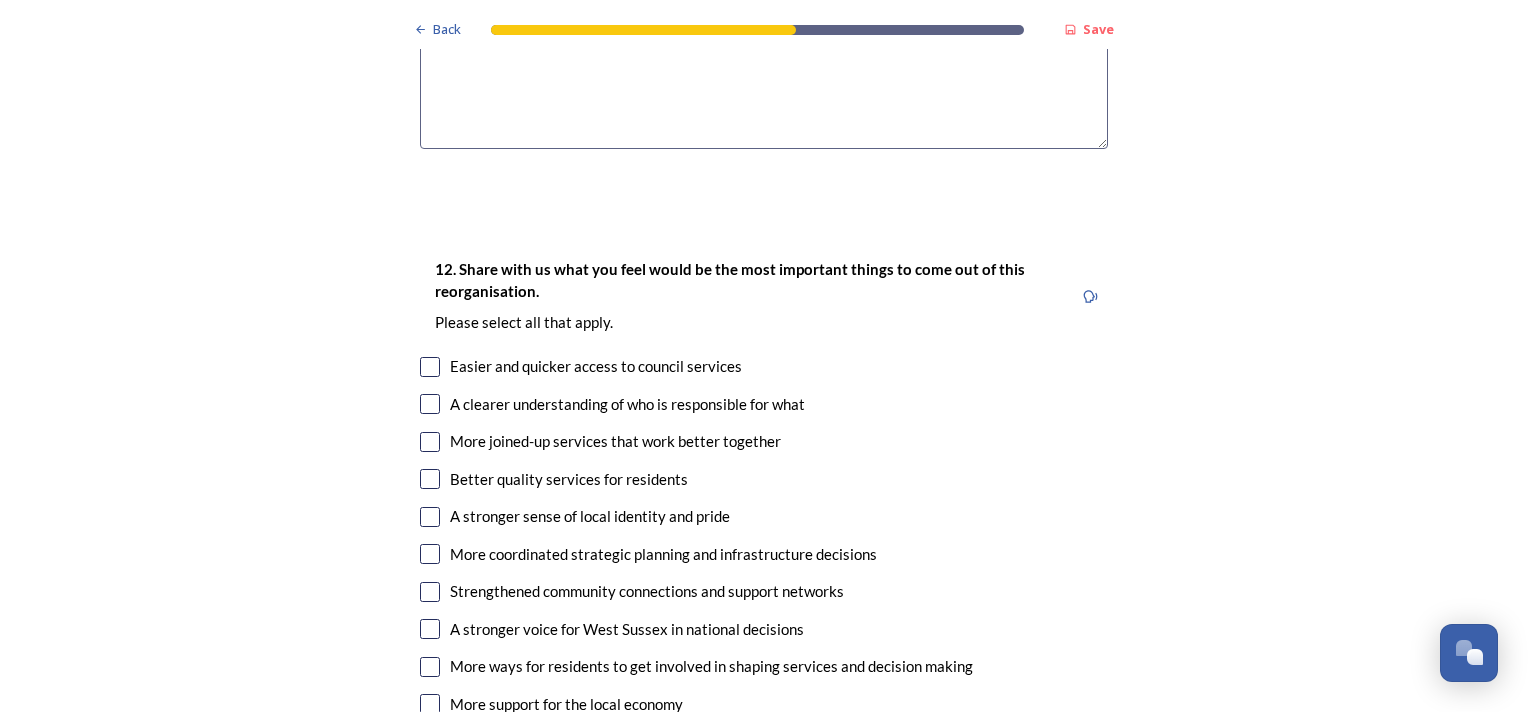 type on "[PERSON_NAME], [GEOGRAPHIC_DATA] and [PERSON_NAME] specifically will be driven more towards London feelings and thoughts, The other [DEMOGRAPHIC_DATA] authorities will have different obstacles to overcome and therefore having a 2  unitary model can give the authorities more of a specific approach to their own residents than trying one idea fits all." 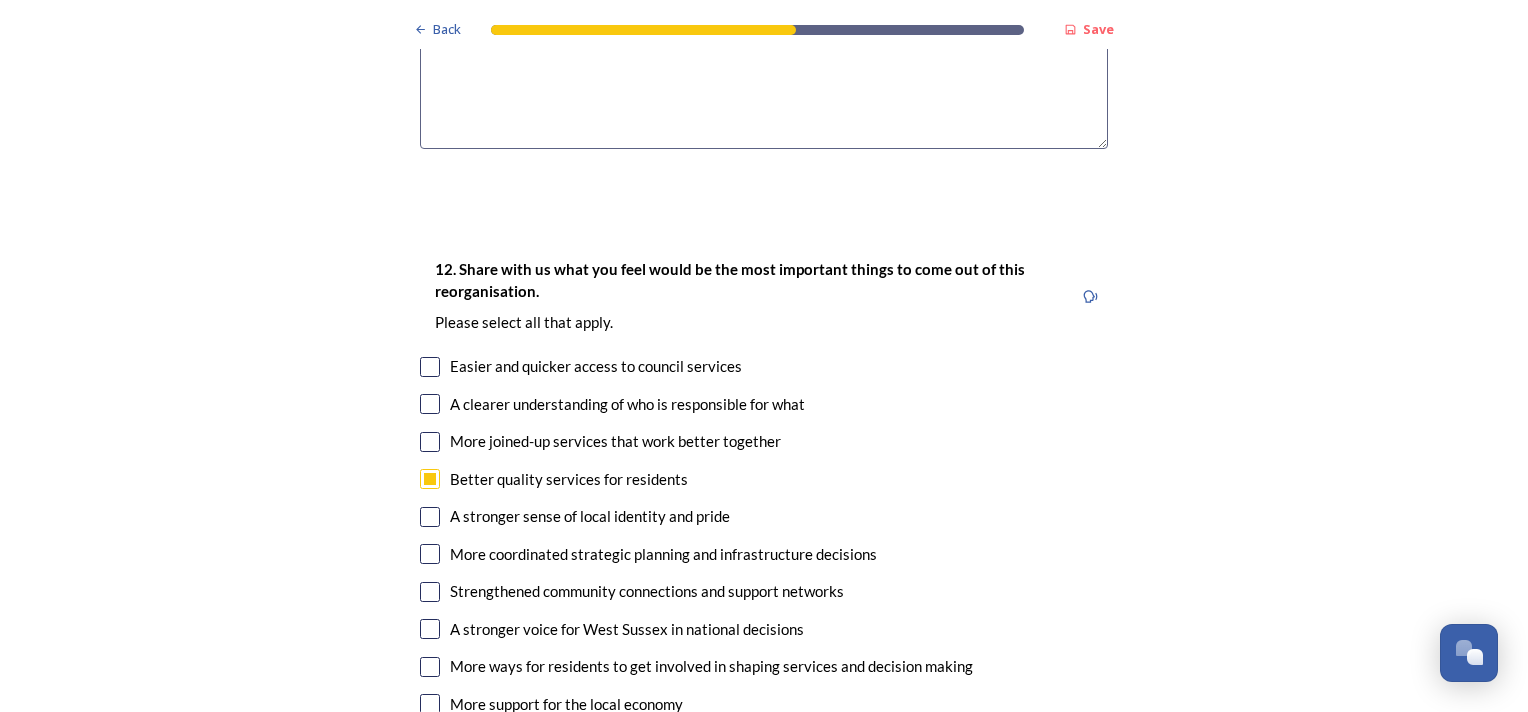 click at bounding box center (430, 442) 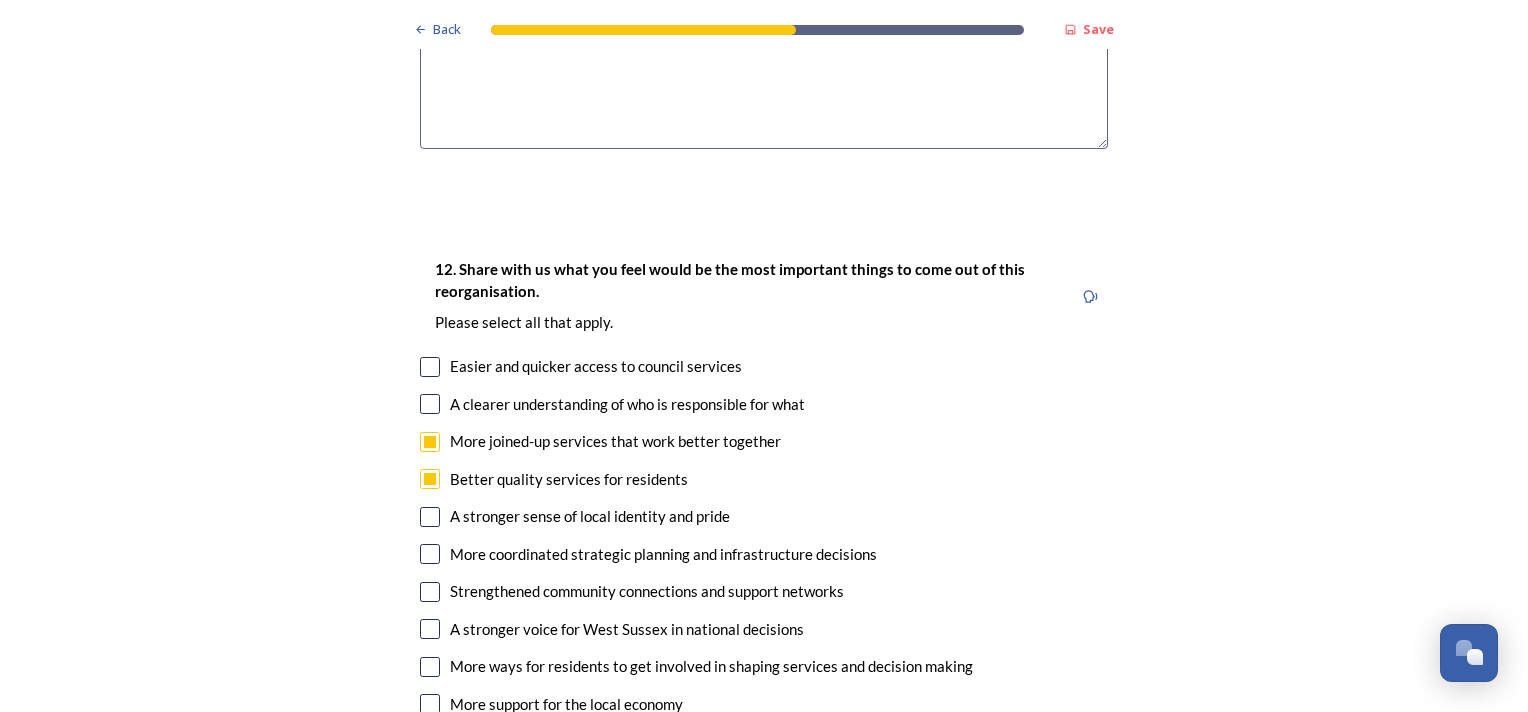 click at bounding box center (430, 442) 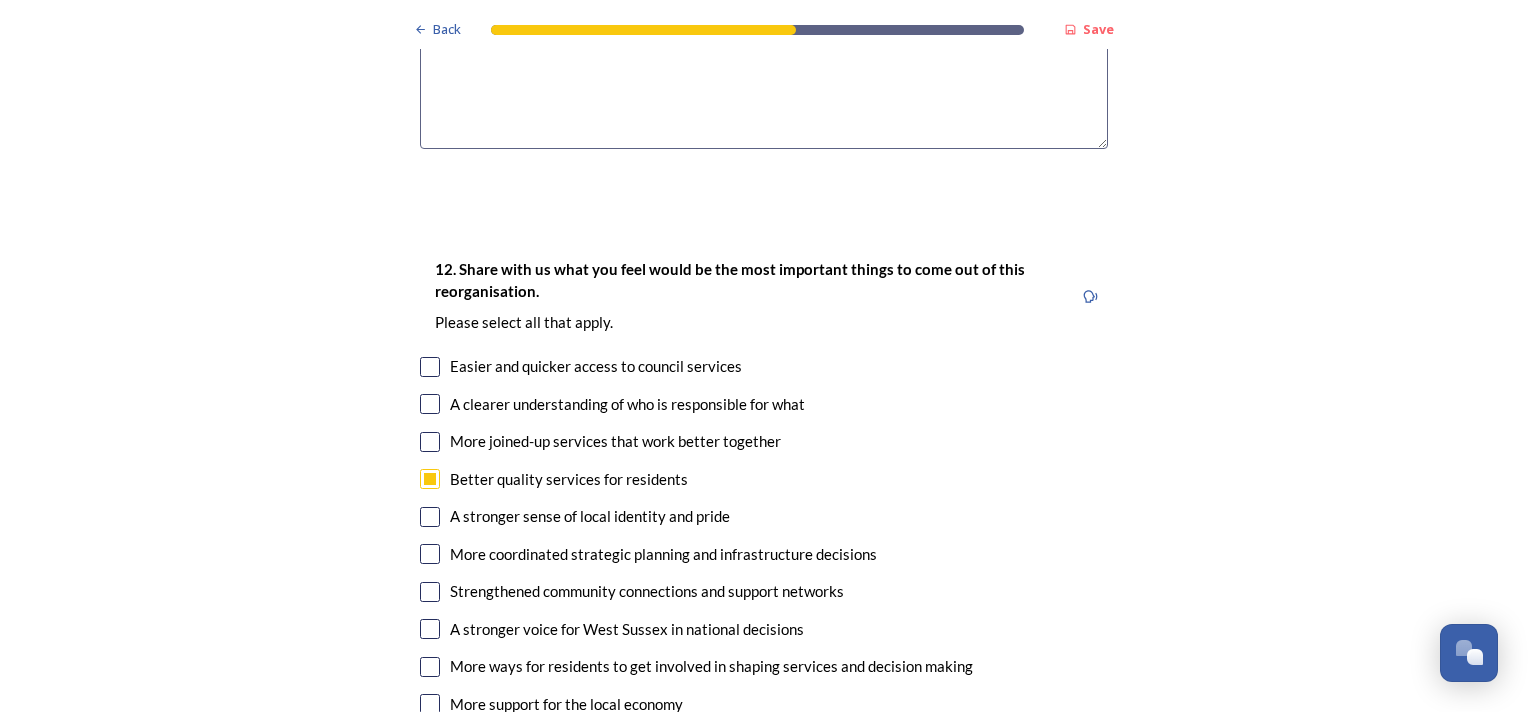 click at bounding box center [430, 404] 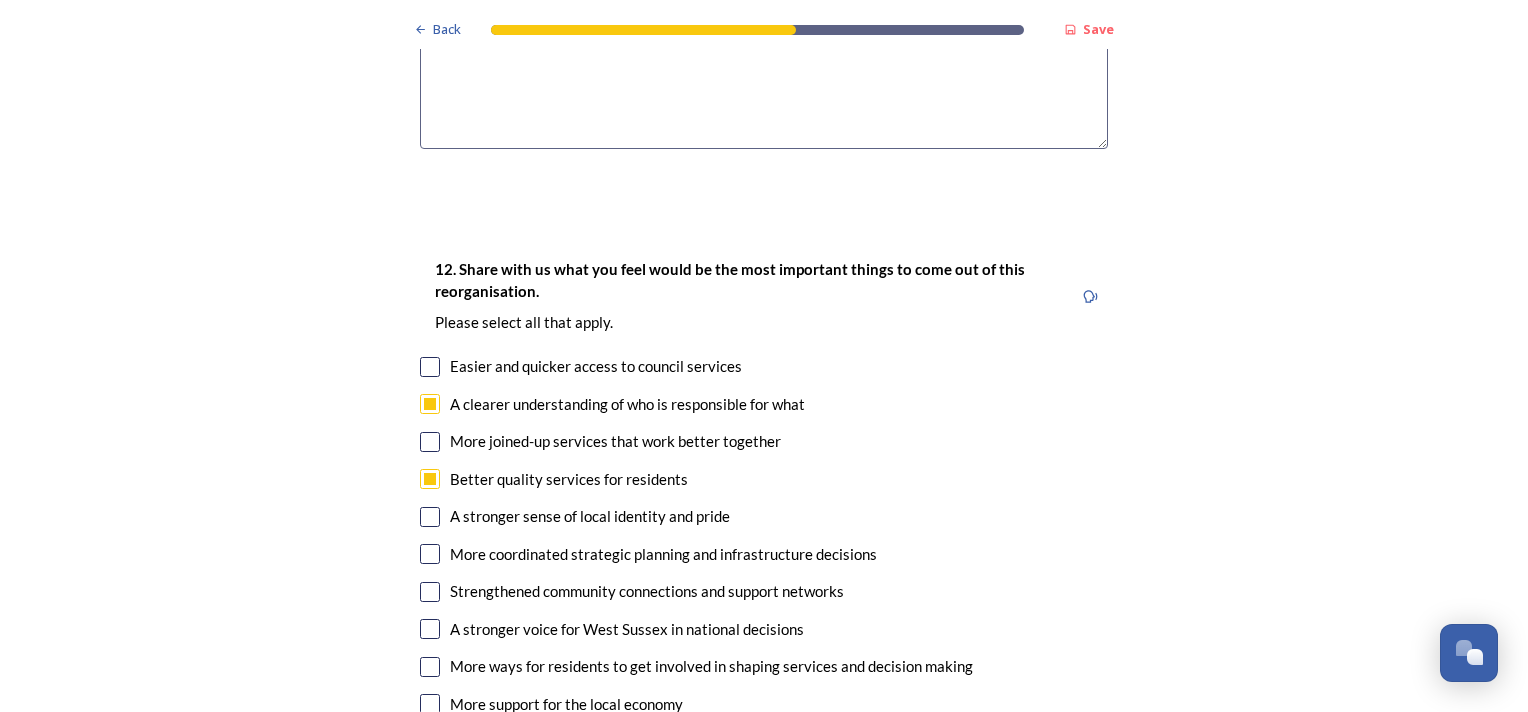 click at bounding box center (430, 554) 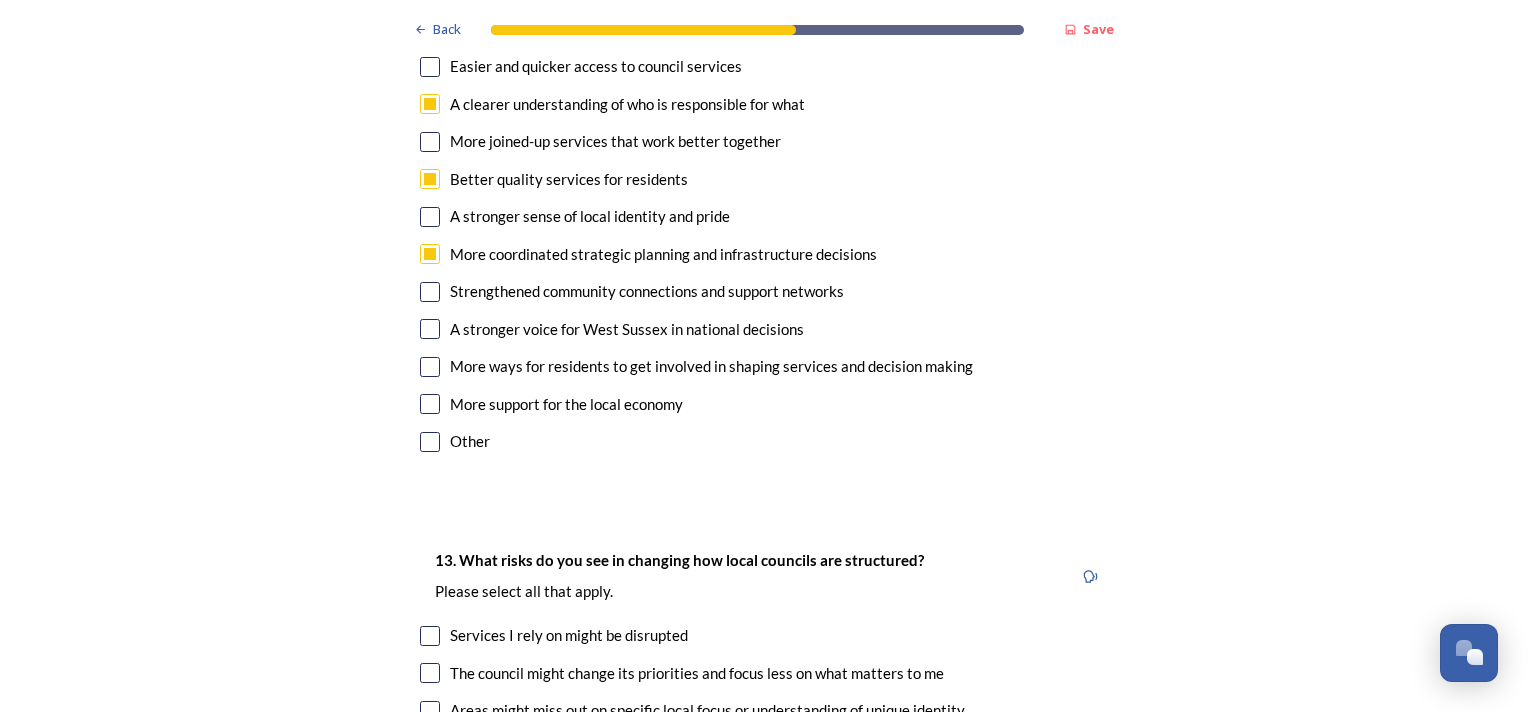 scroll, scrollTop: 3928, scrollLeft: 0, axis: vertical 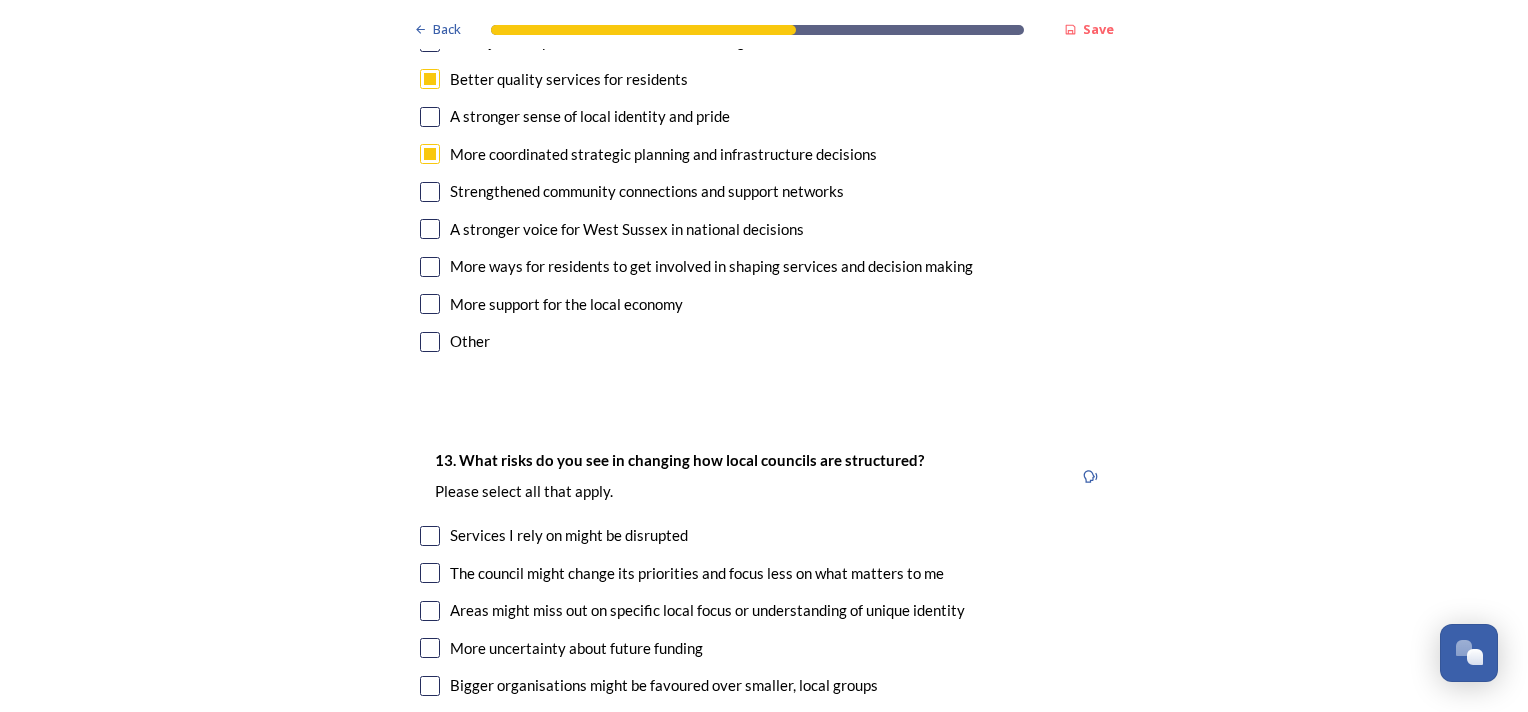 click at bounding box center (430, 611) 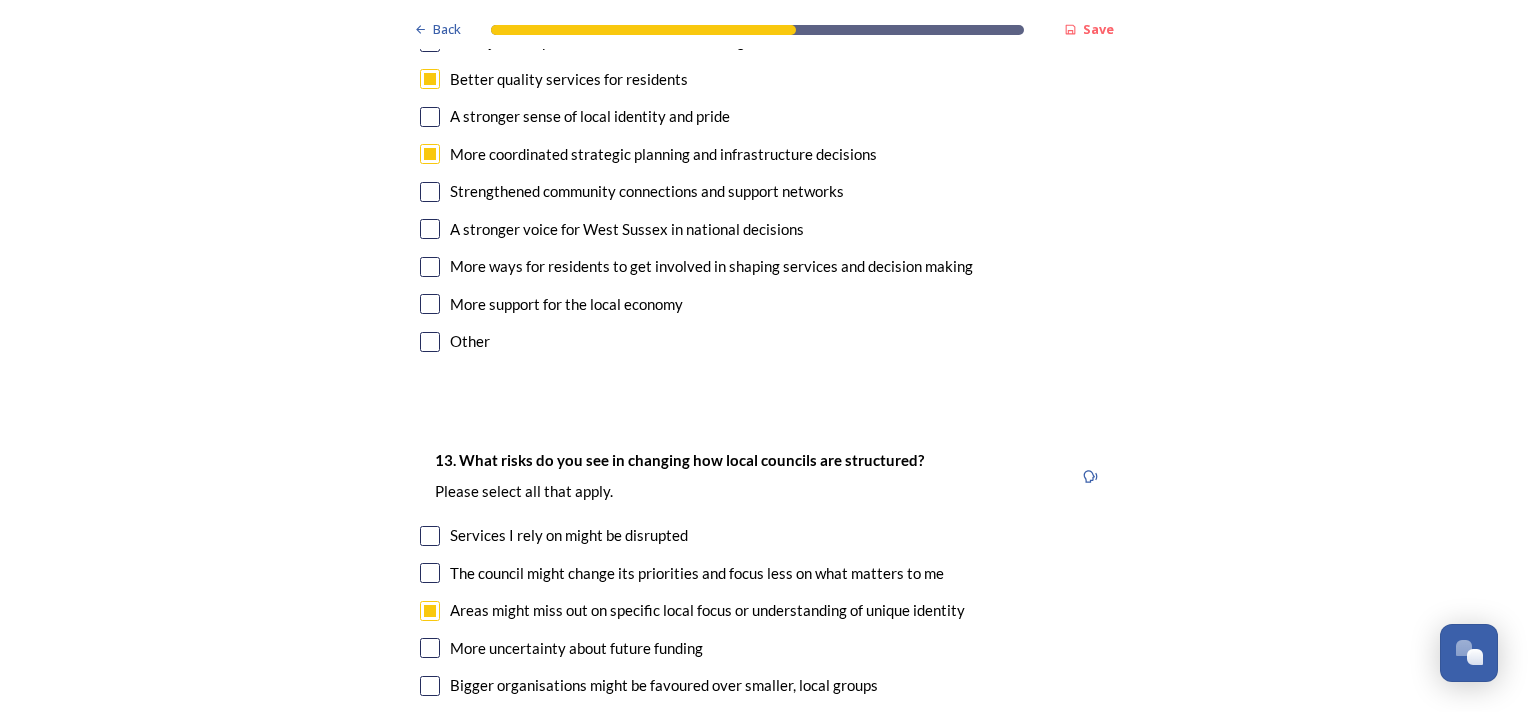 click at bounding box center (430, 648) 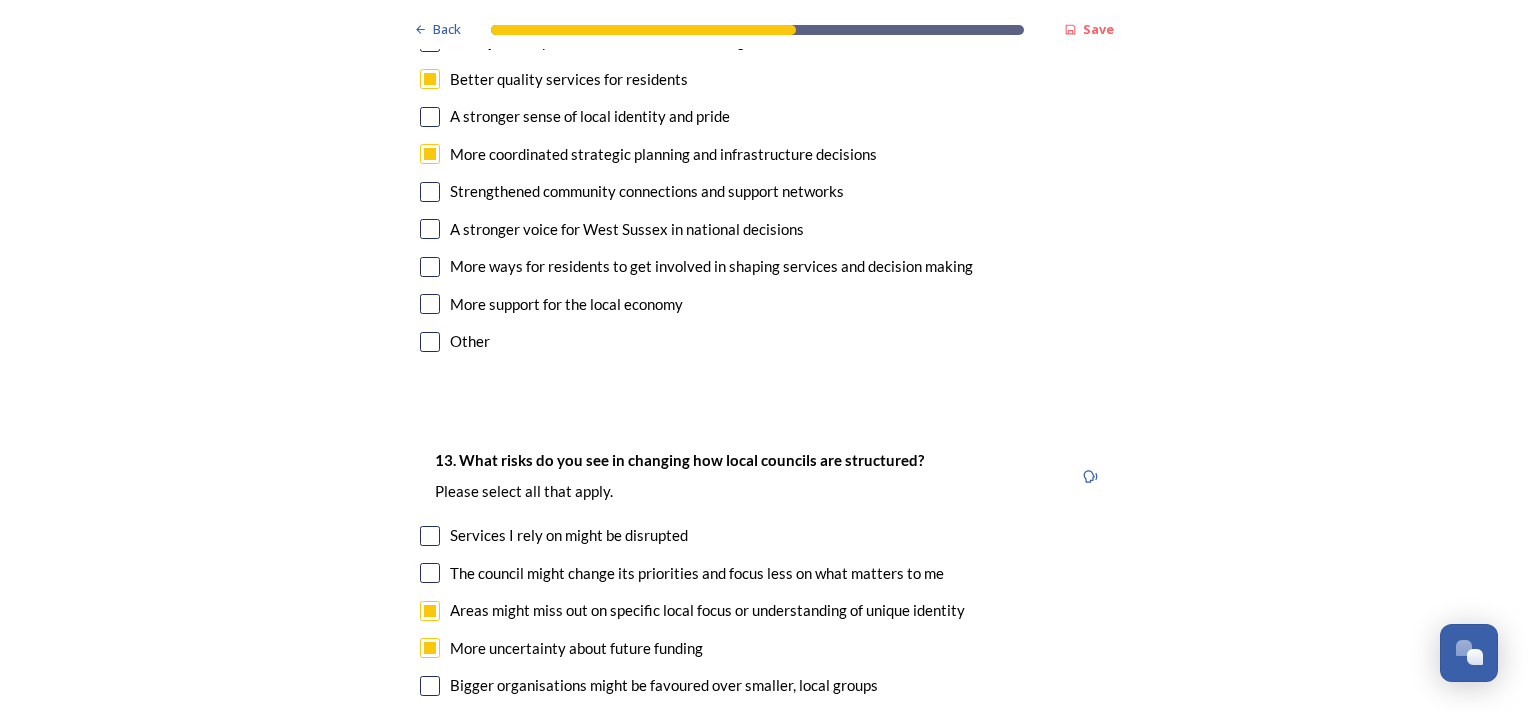 click at bounding box center (430, 686) 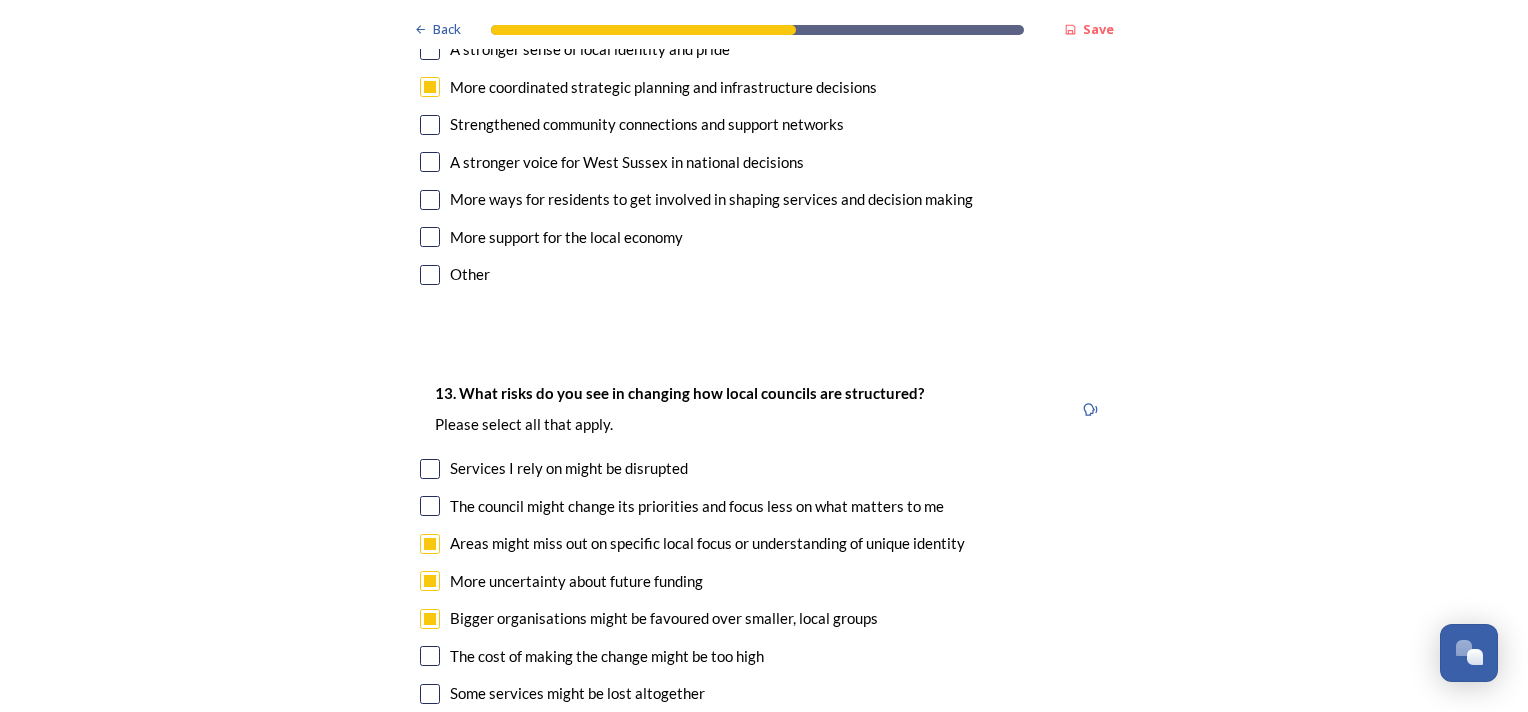 scroll, scrollTop: 4028, scrollLeft: 0, axis: vertical 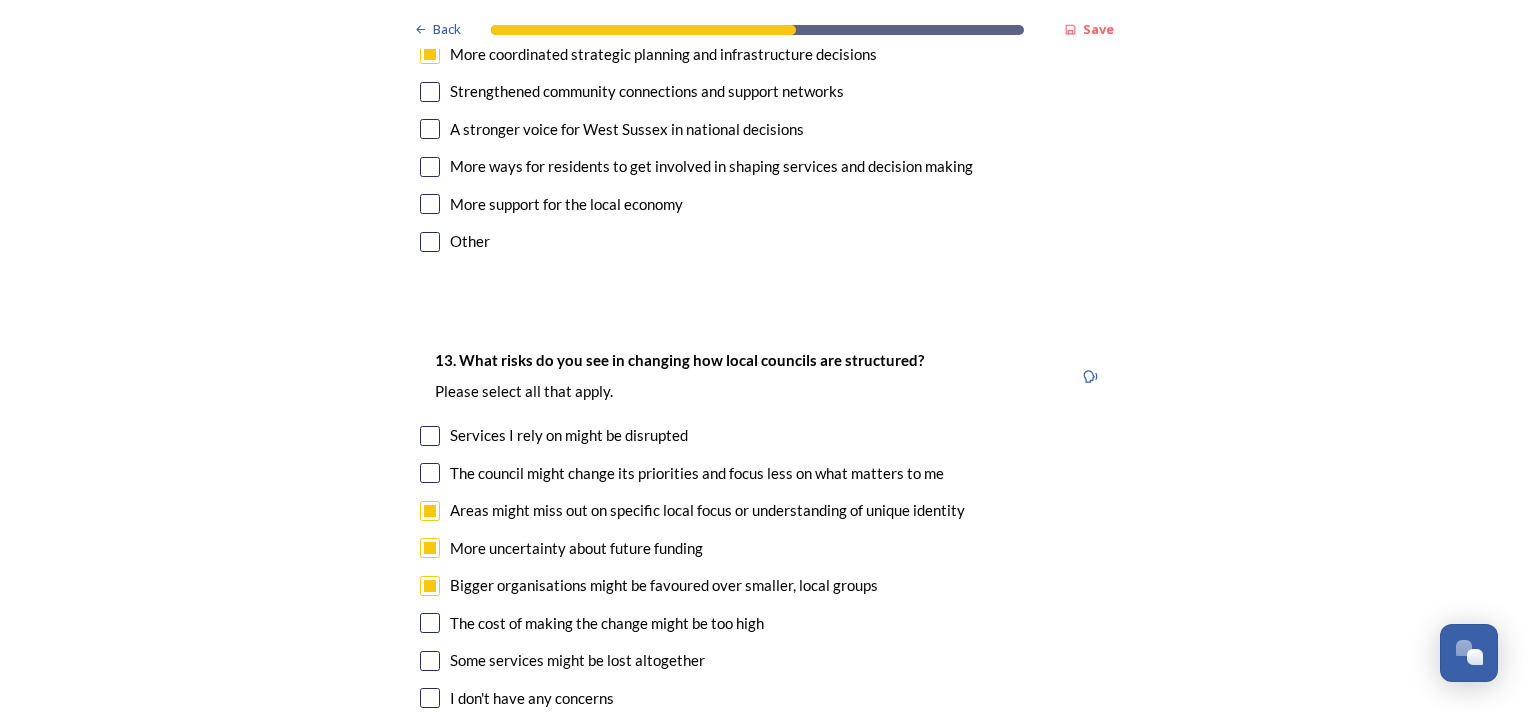 click at bounding box center [430, 661] 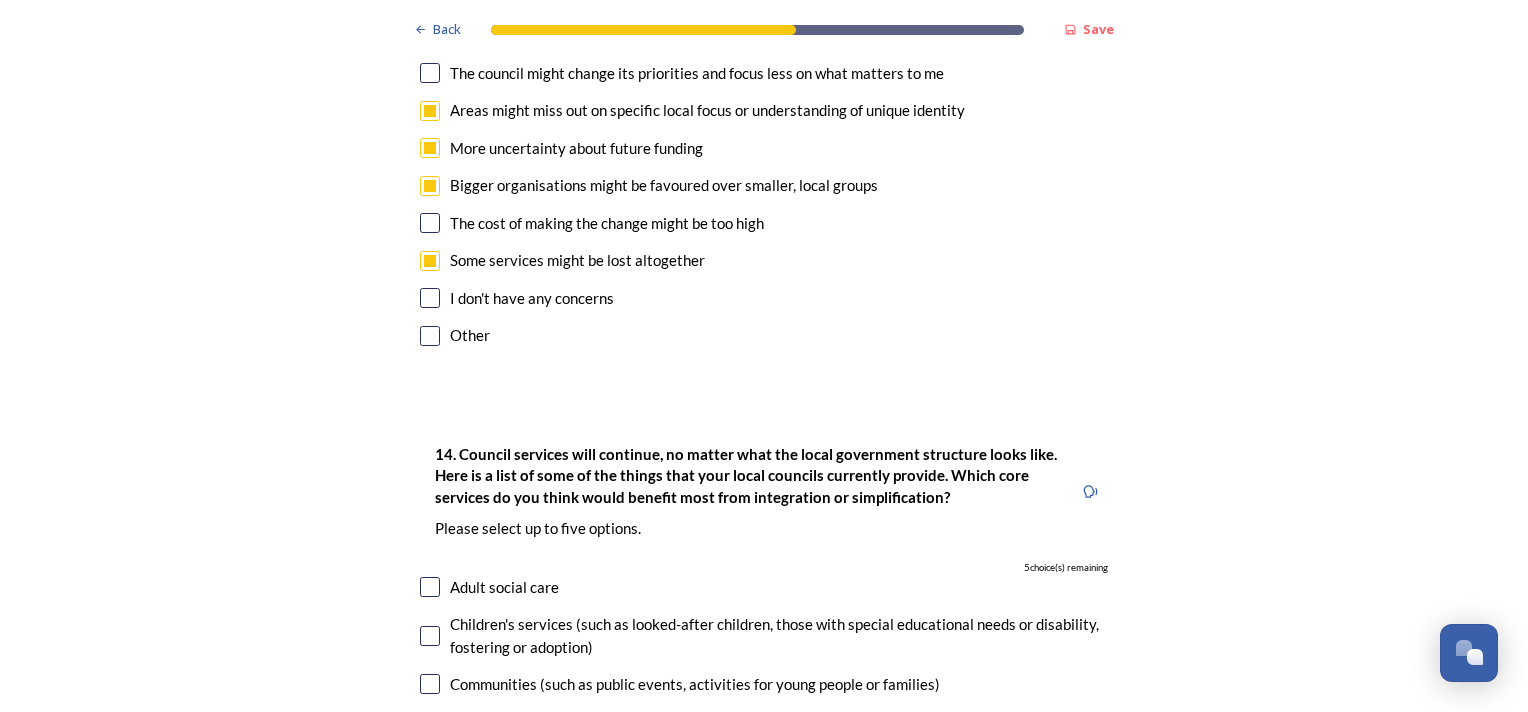 scroll, scrollTop: 4528, scrollLeft: 0, axis: vertical 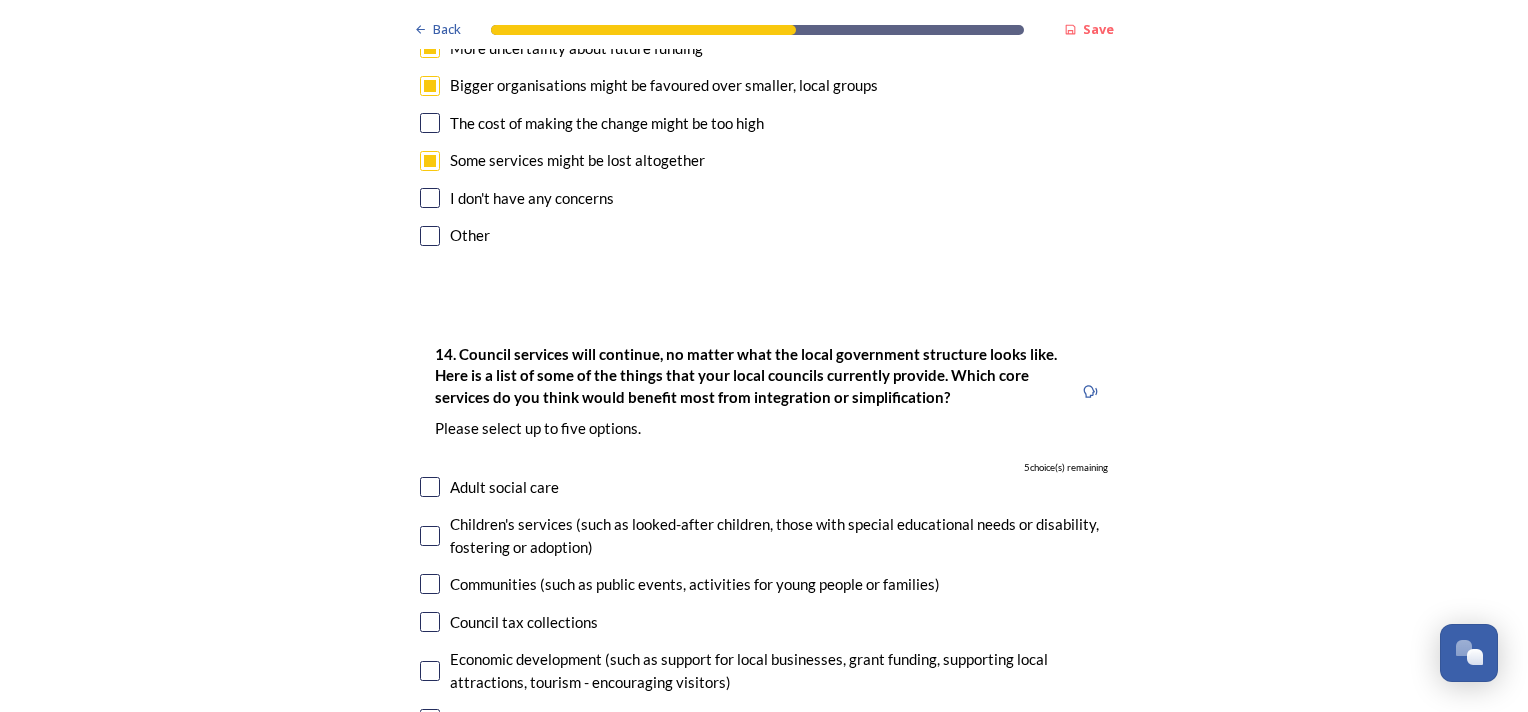 click at bounding box center (430, 536) 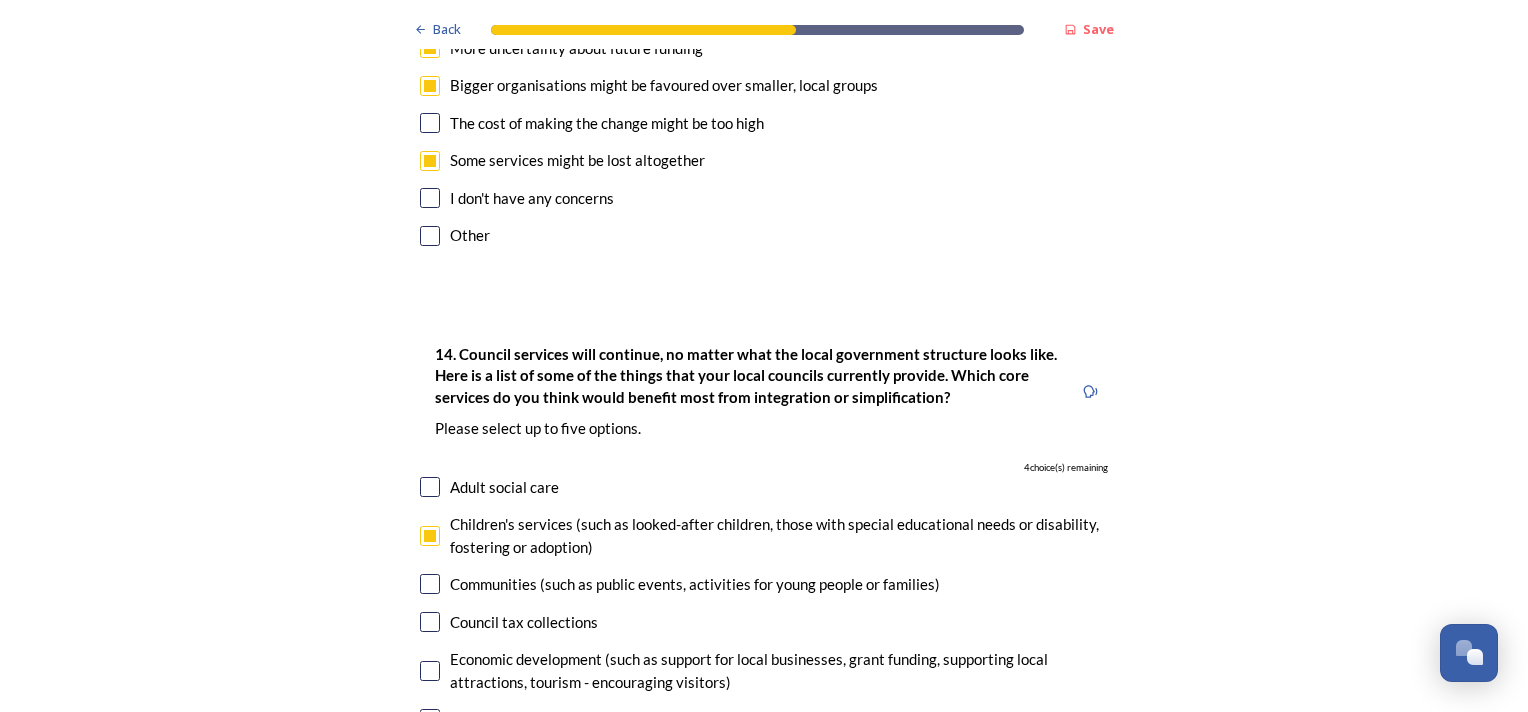 click at bounding box center [430, 487] 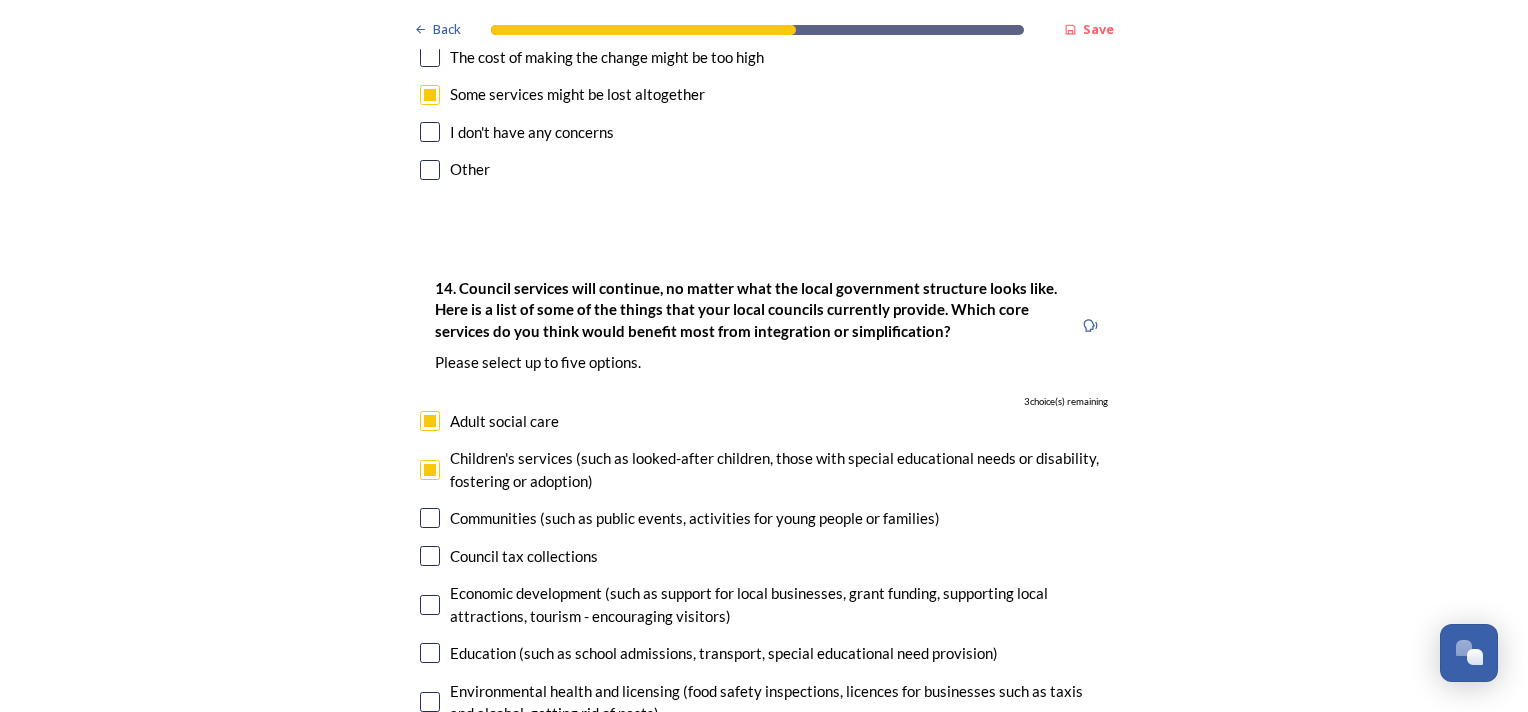 scroll, scrollTop: 4628, scrollLeft: 0, axis: vertical 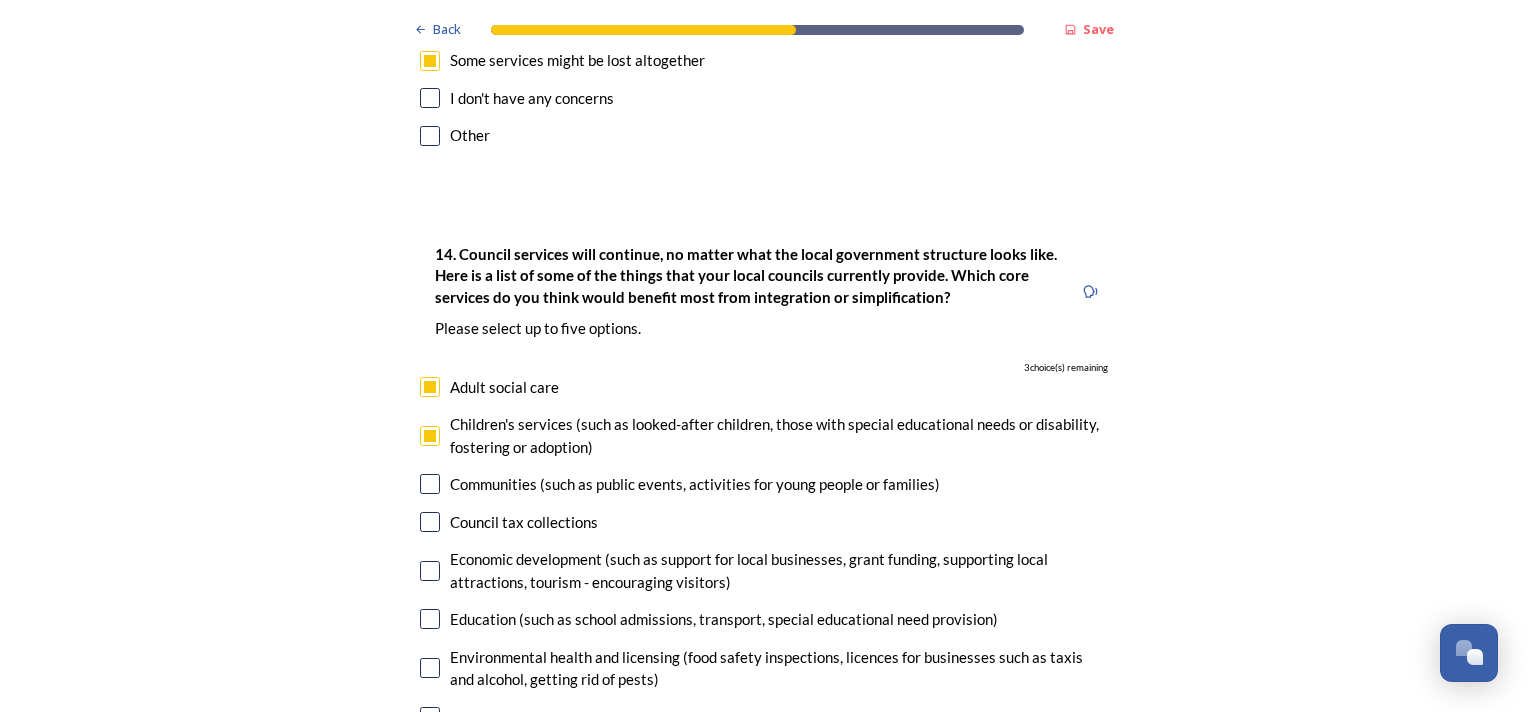 click at bounding box center [430, 619] 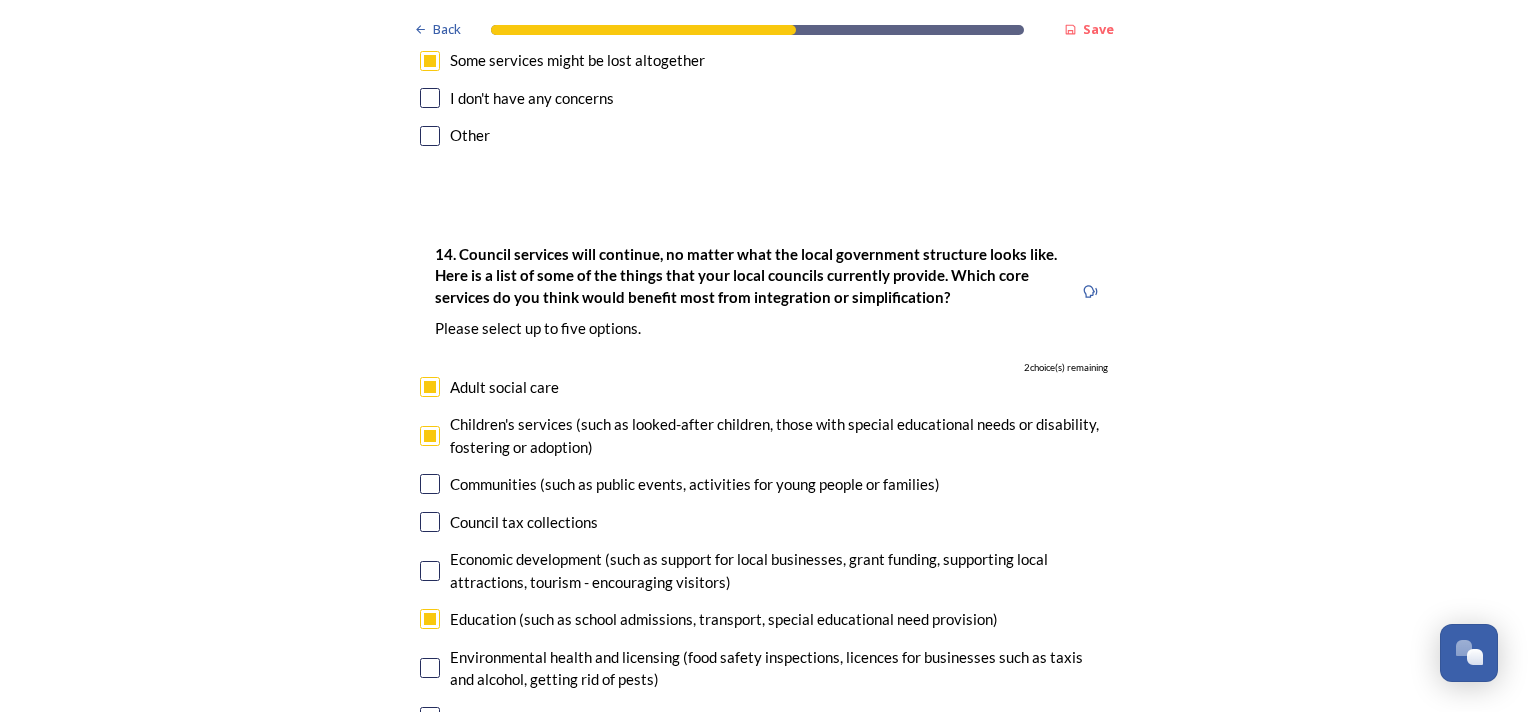 click at bounding box center (430, 668) 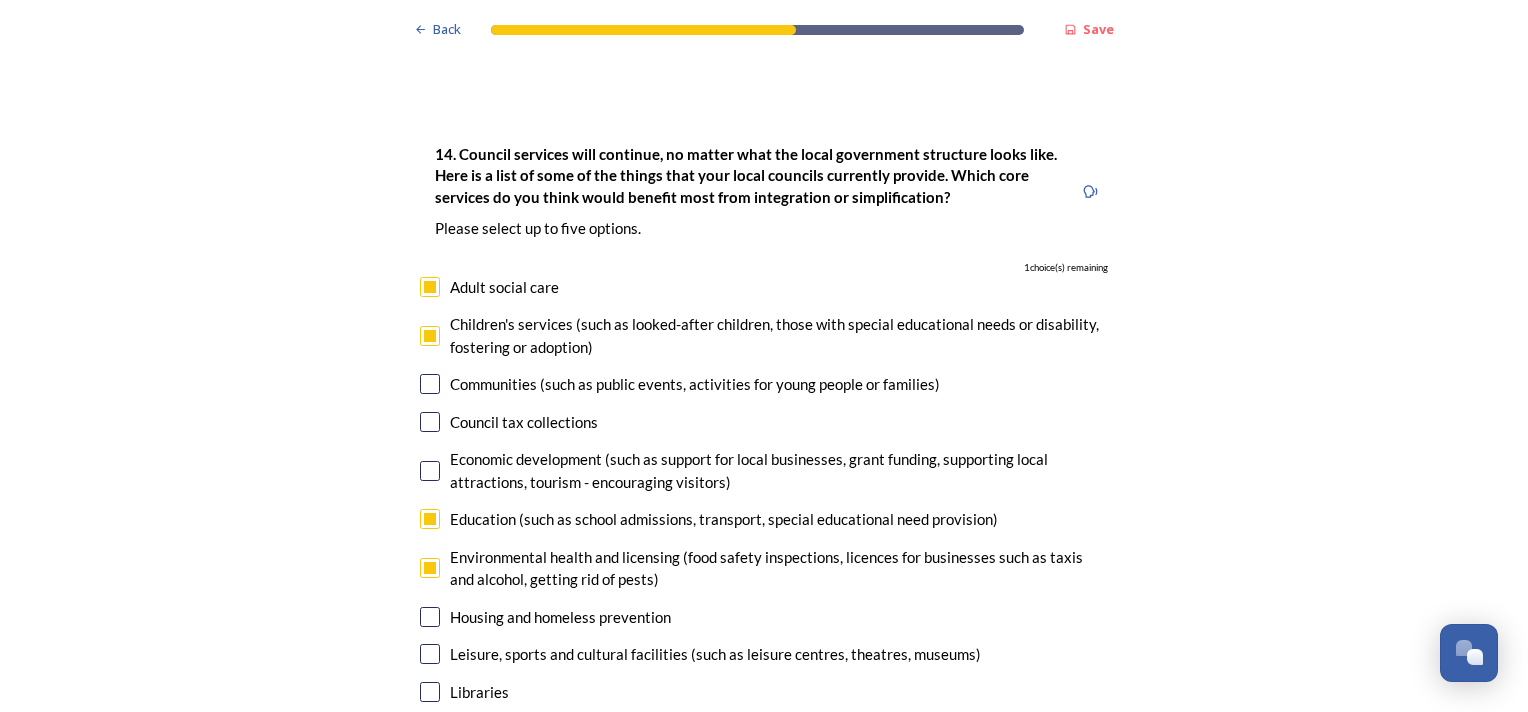 scroll, scrollTop: 4828, scrollLeft: 0, axis: vertical 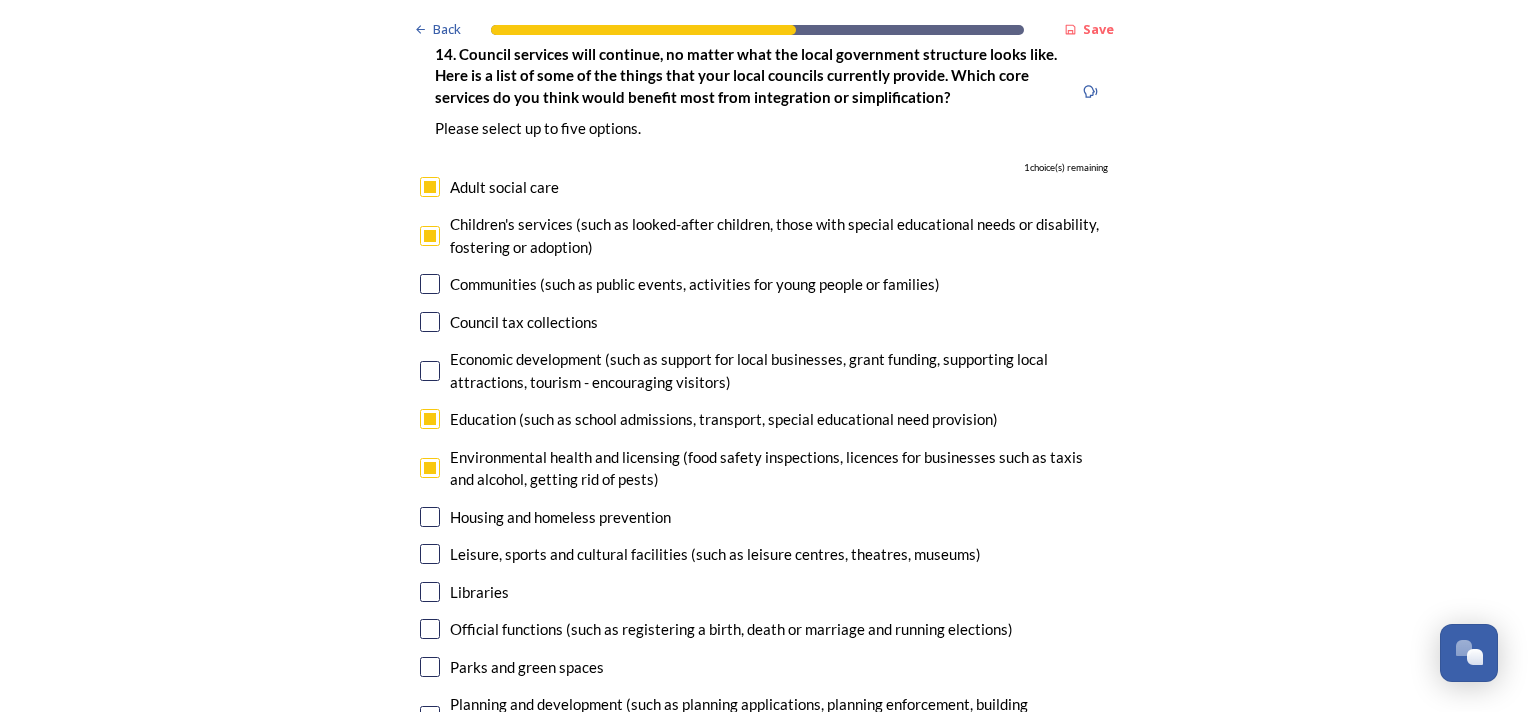 click at bounding box center [430, 667] 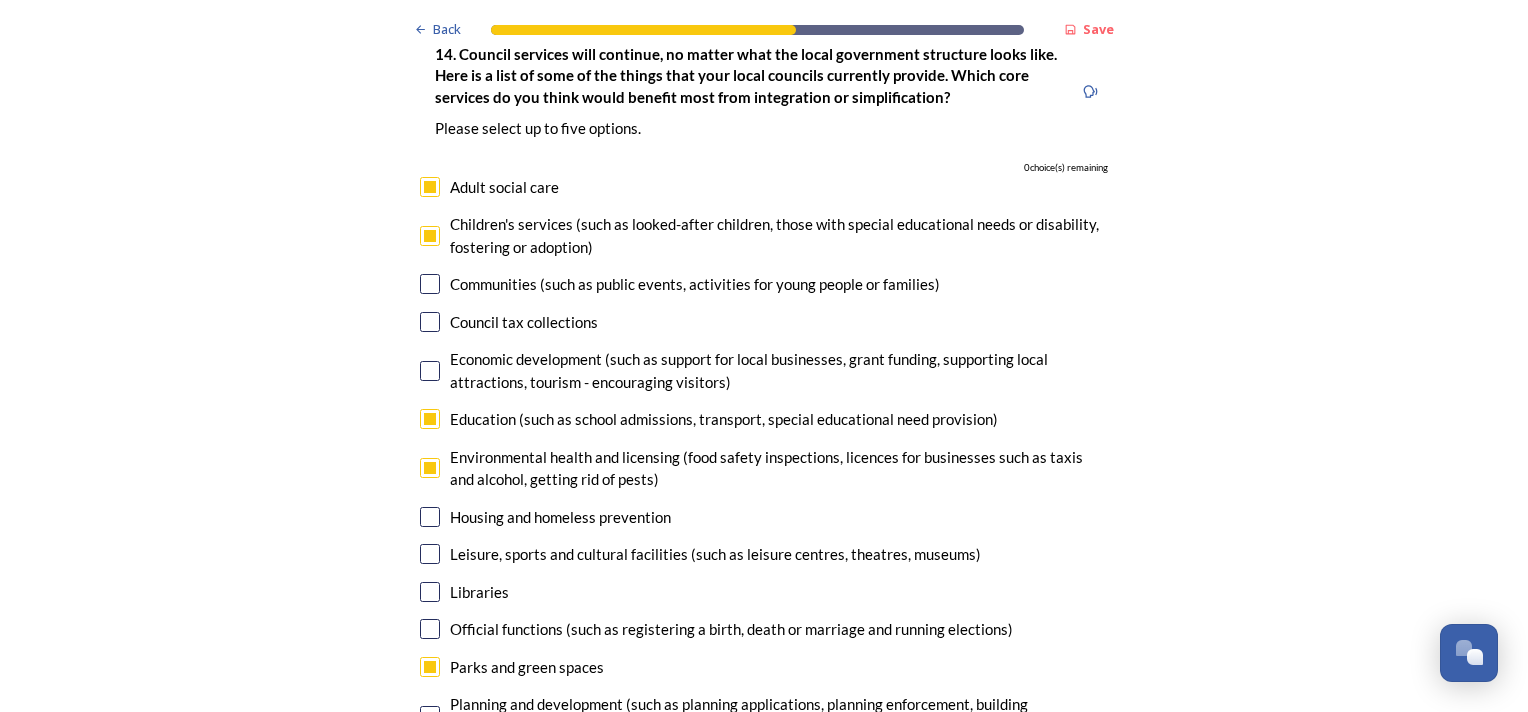 click at bounding box center (430, 716) 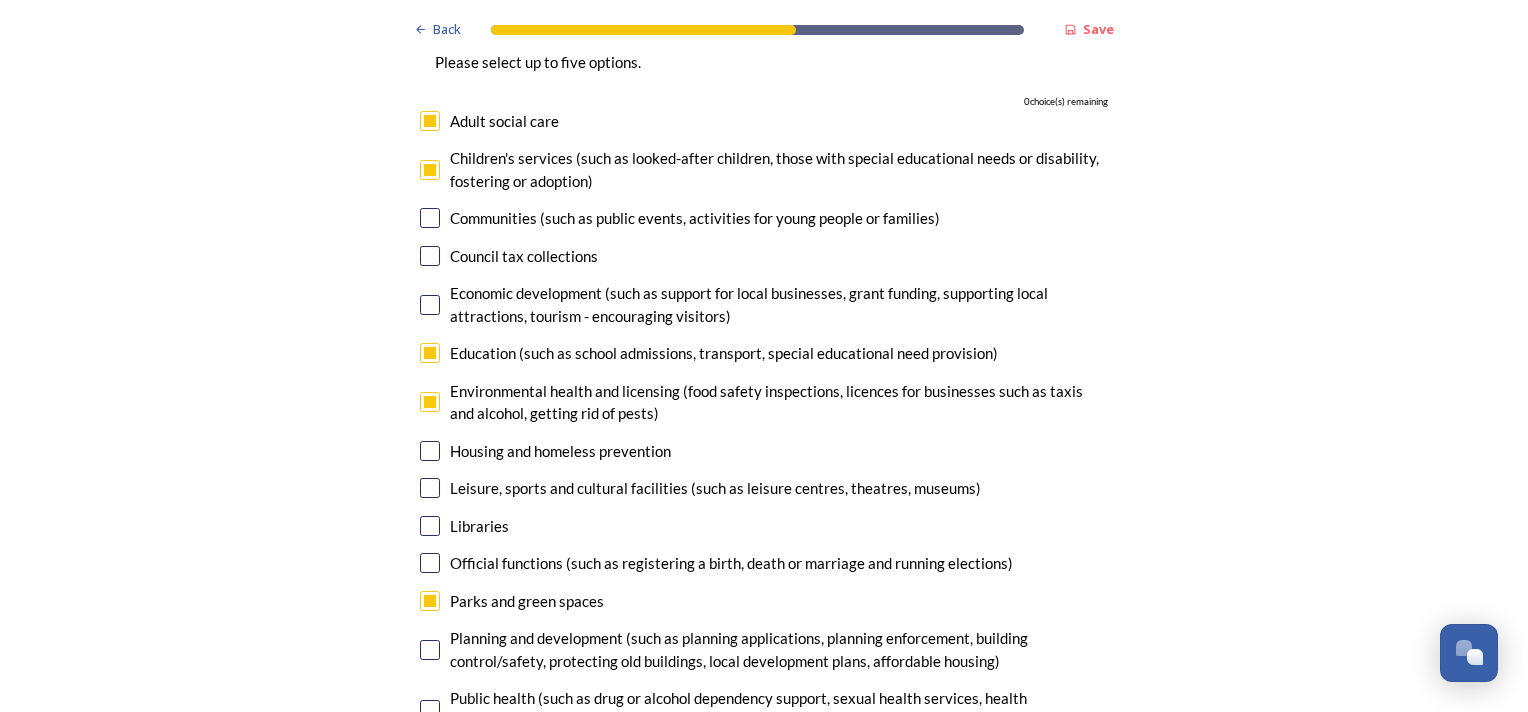 scroll, scrollTop: 4928, scrollLeft: 0, axis: vertical 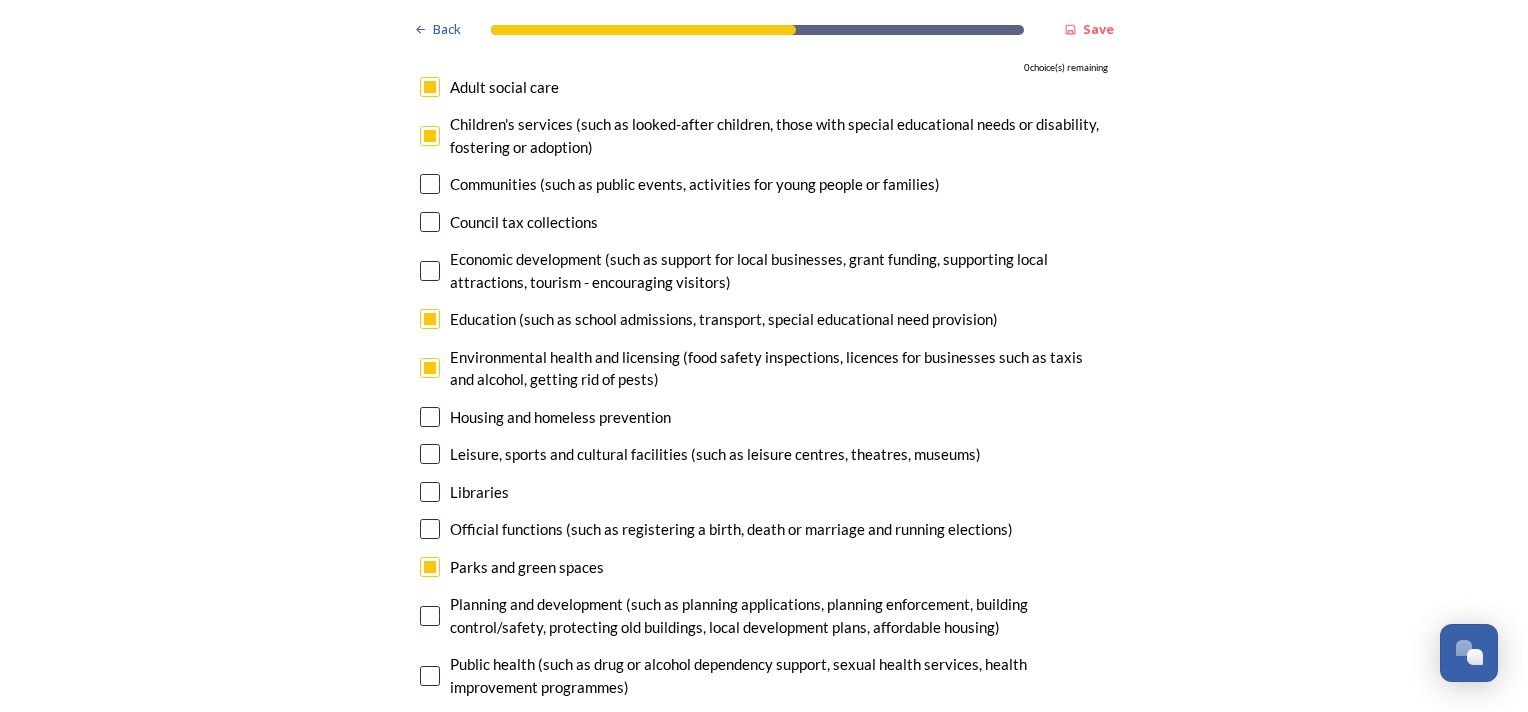 click at bounding box center (430, 676) 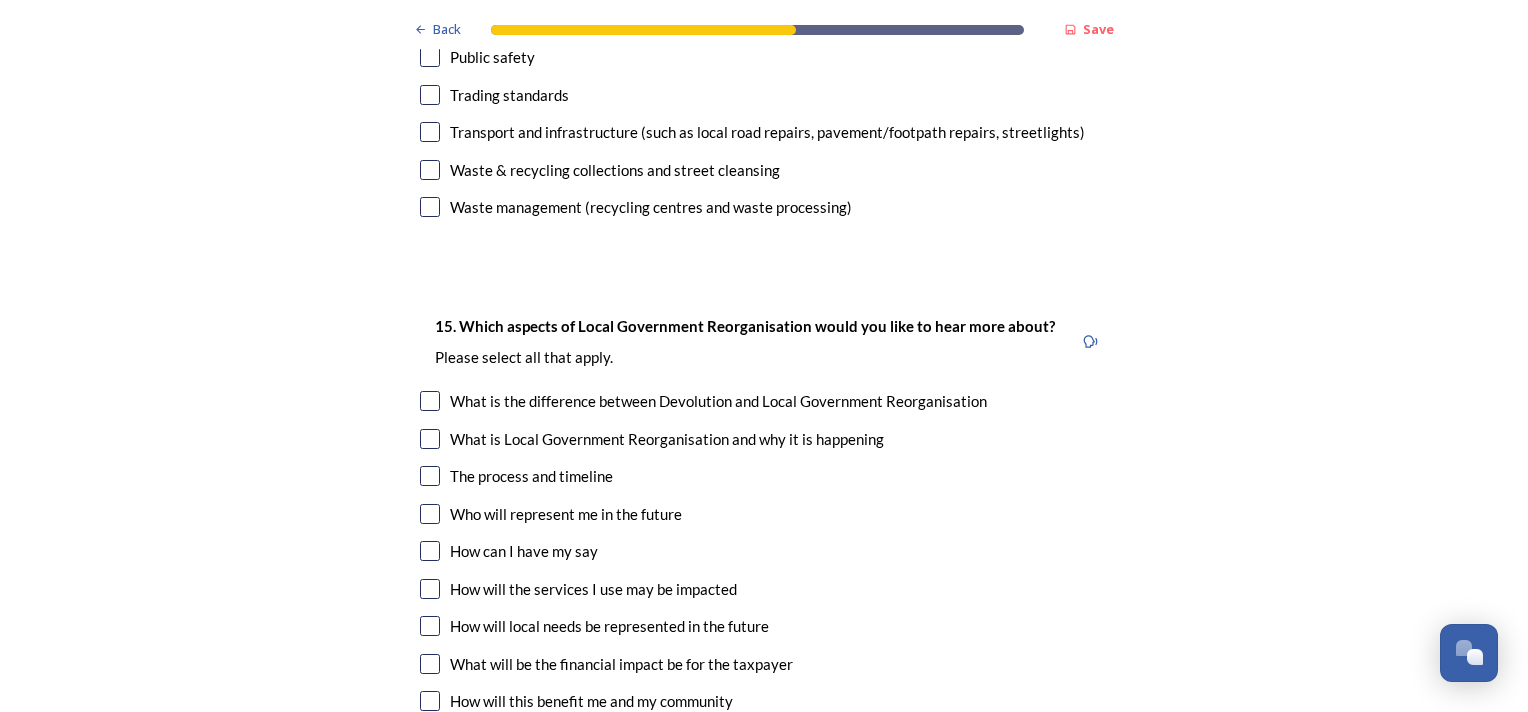 scroll, scrollTop: 5628, scrollLeft: 0, axis: vertical 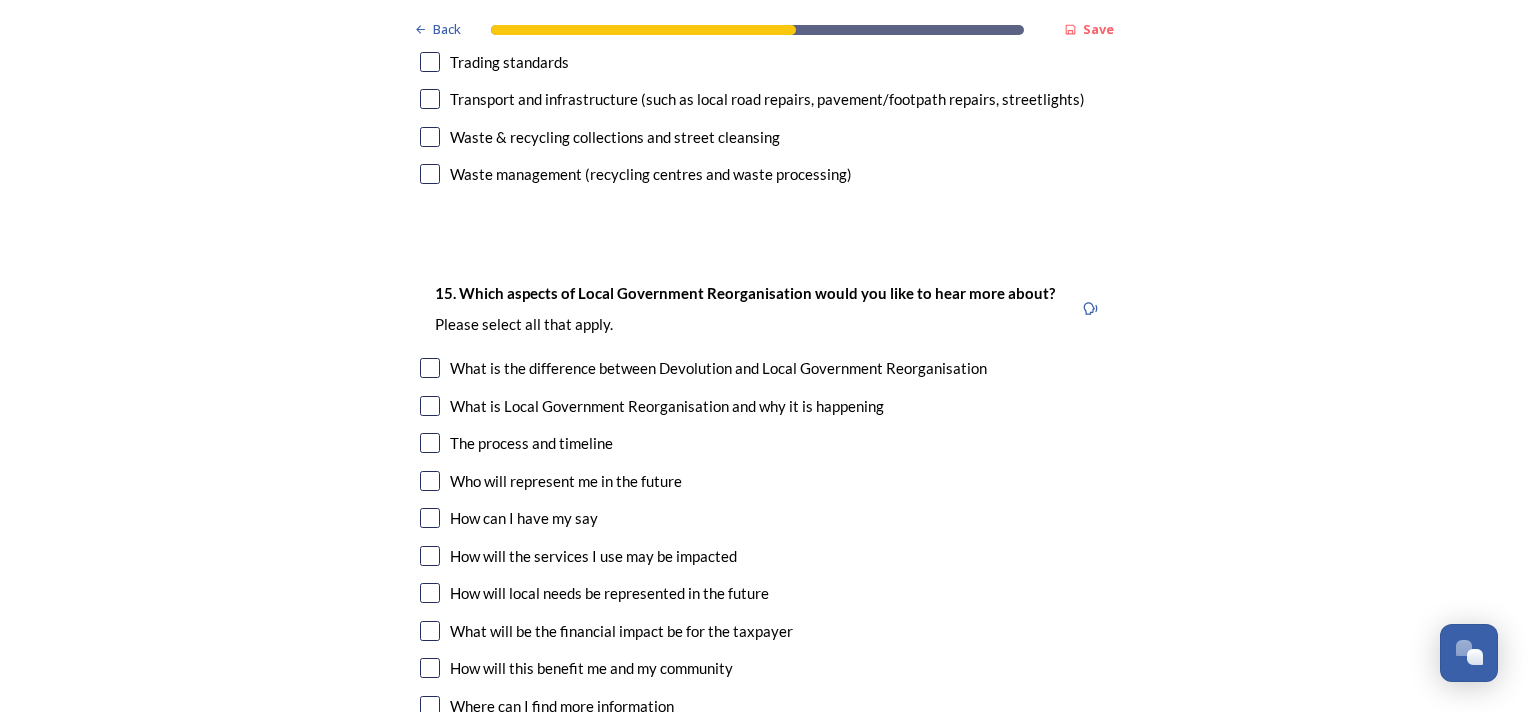 click at bounding box center (430, 631) 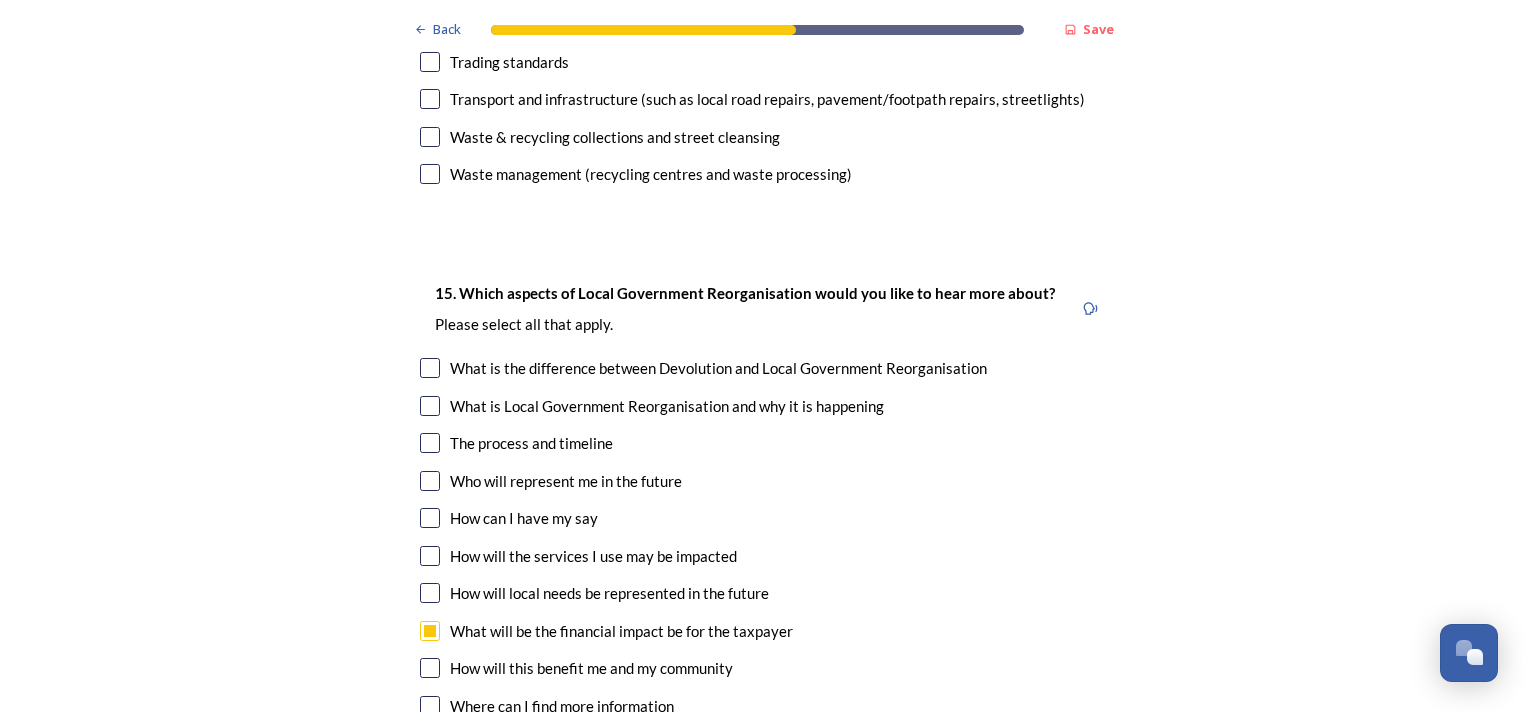 click at bounding box center [430, 668] 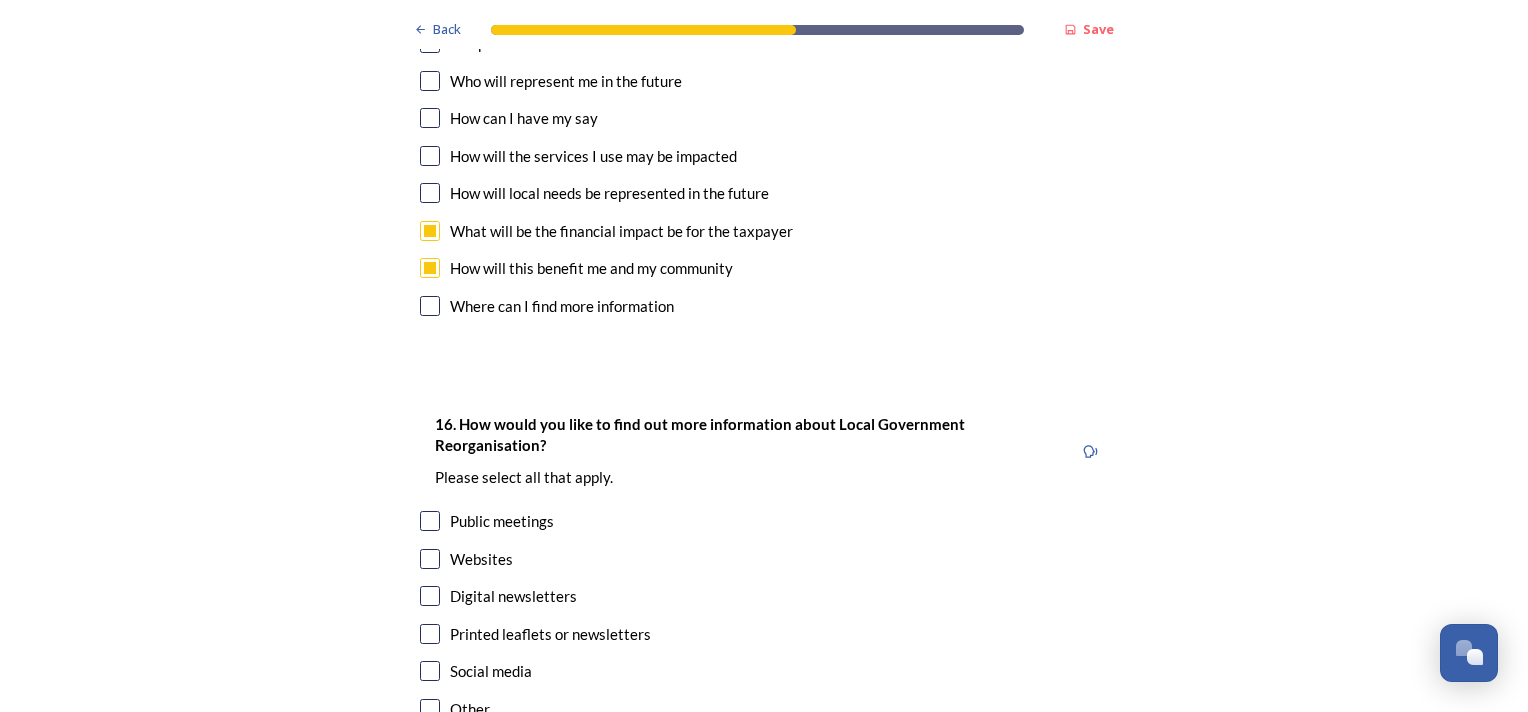 scroll, scrollTop: 6128, scrollLeft: 0, axis: vertical 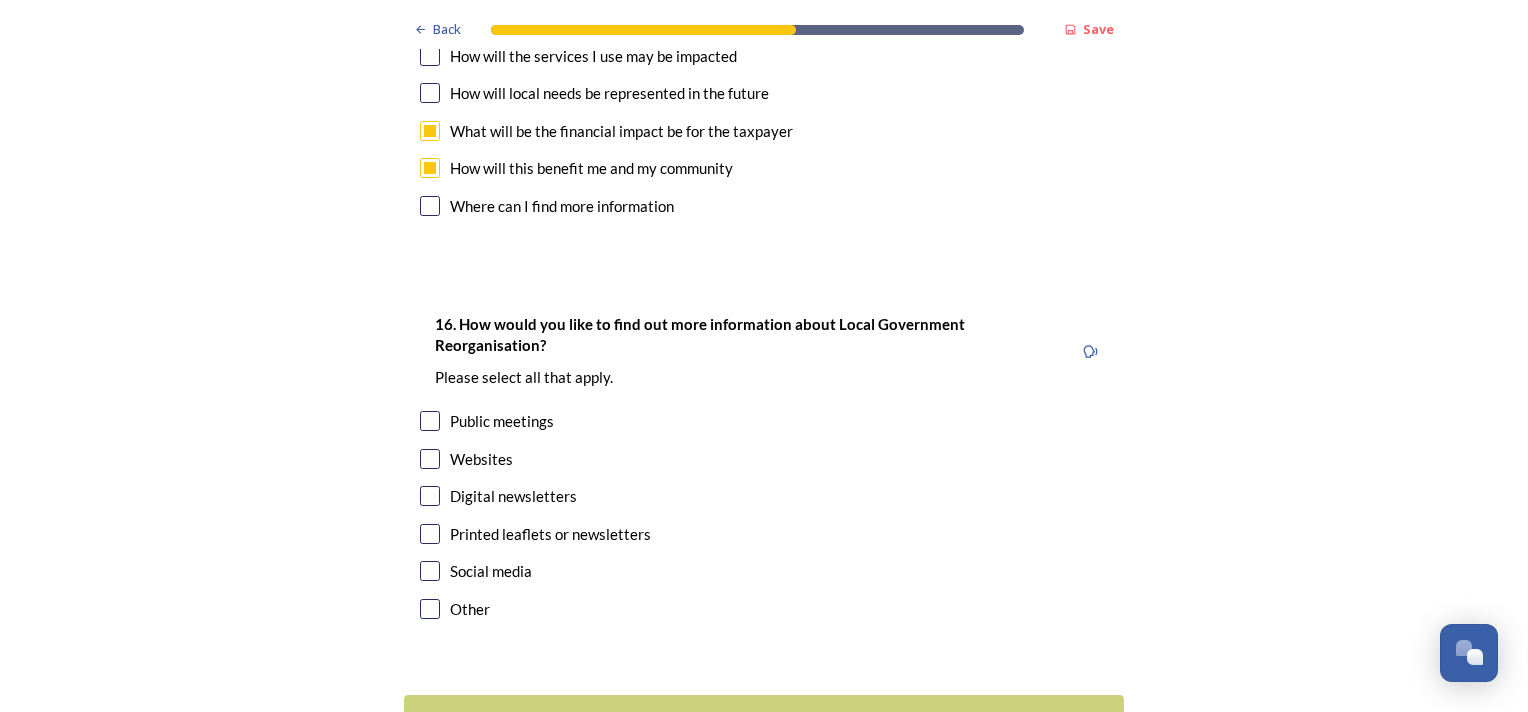click at bounding box center [430, 459] 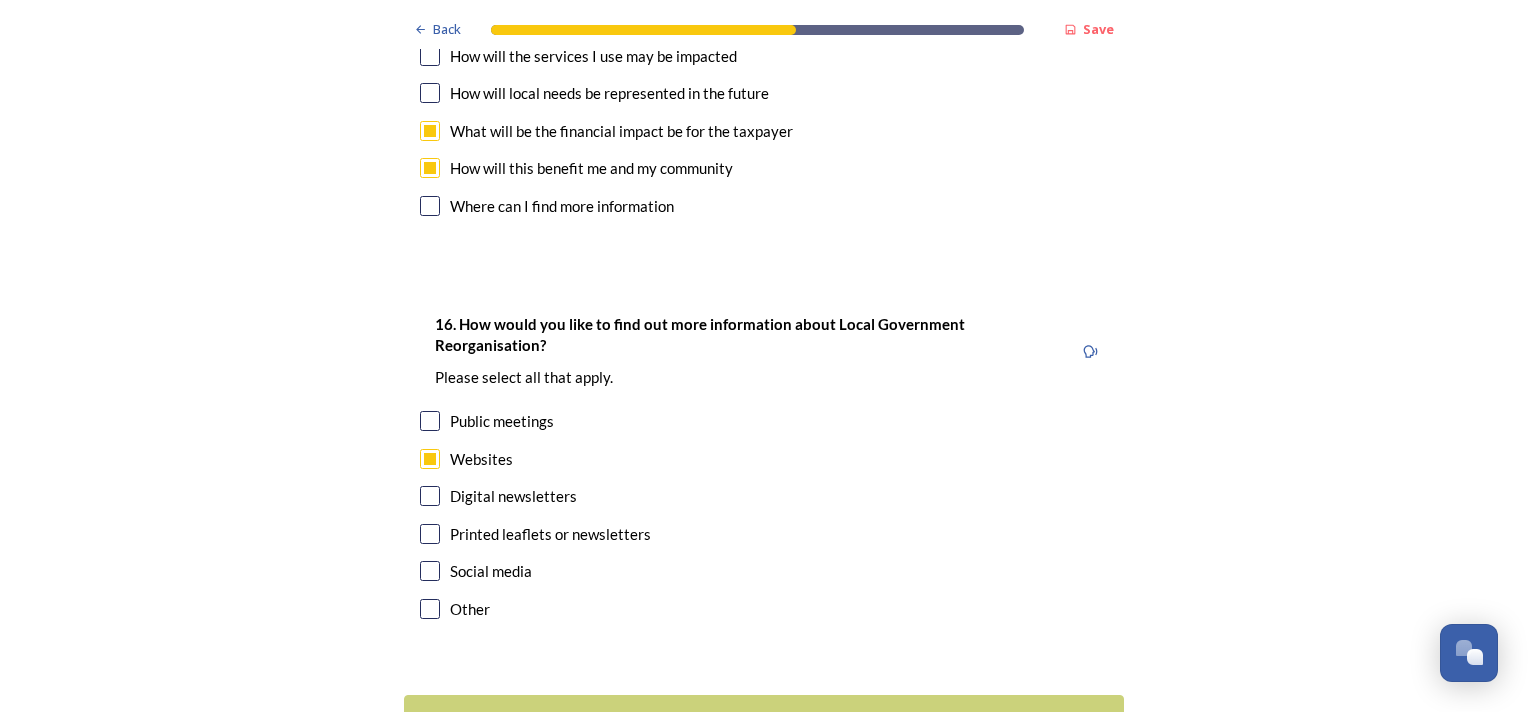 click at bounding box center (430, 496) 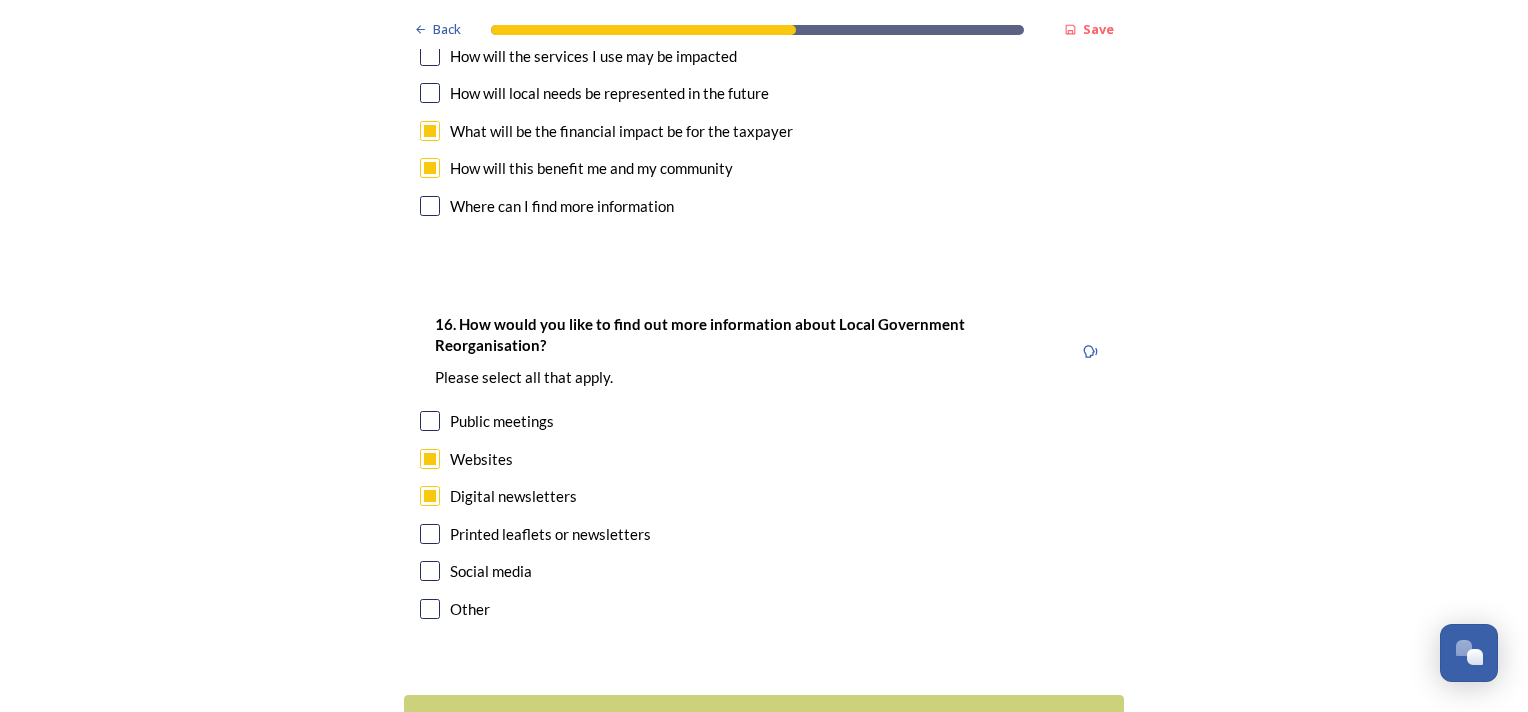click at bounding box center [430, 534] 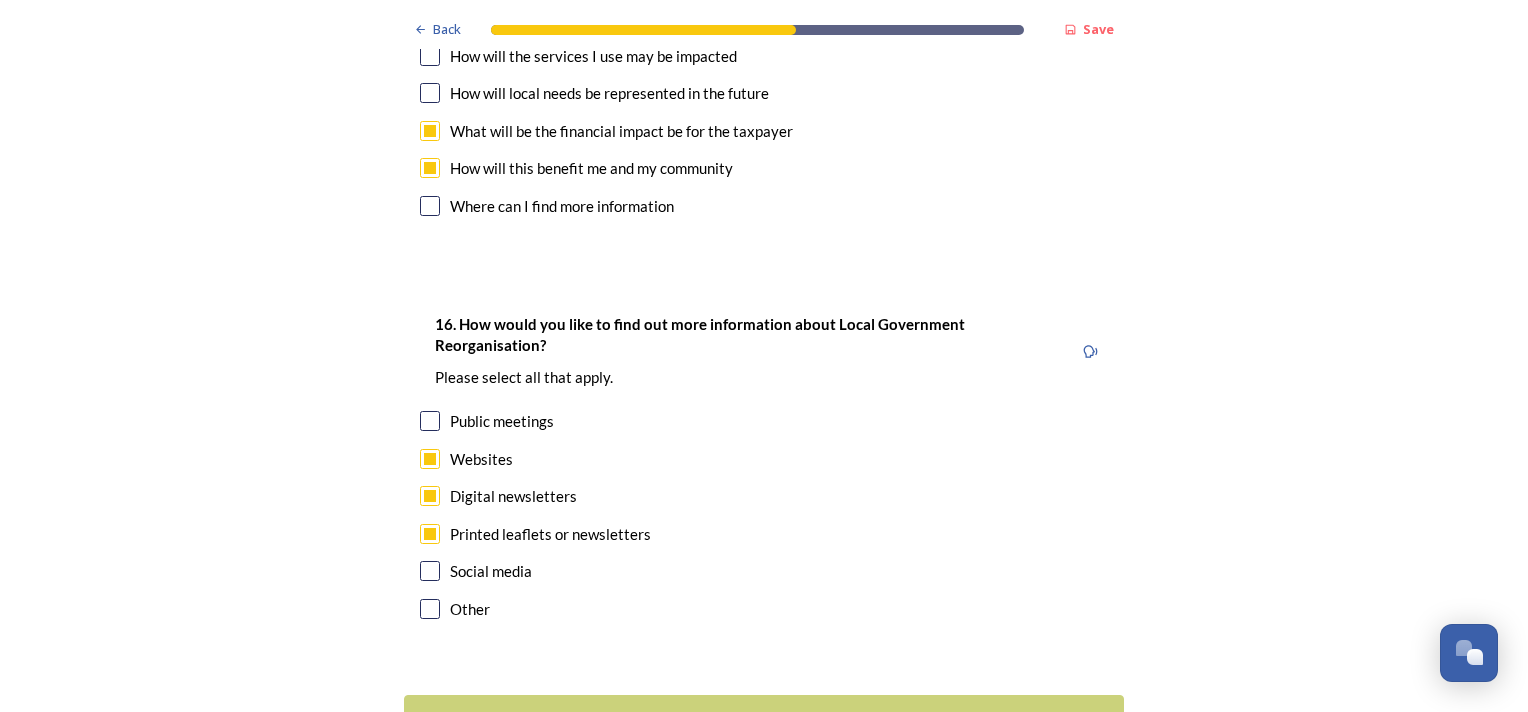 click at bounding box center [430, 571] 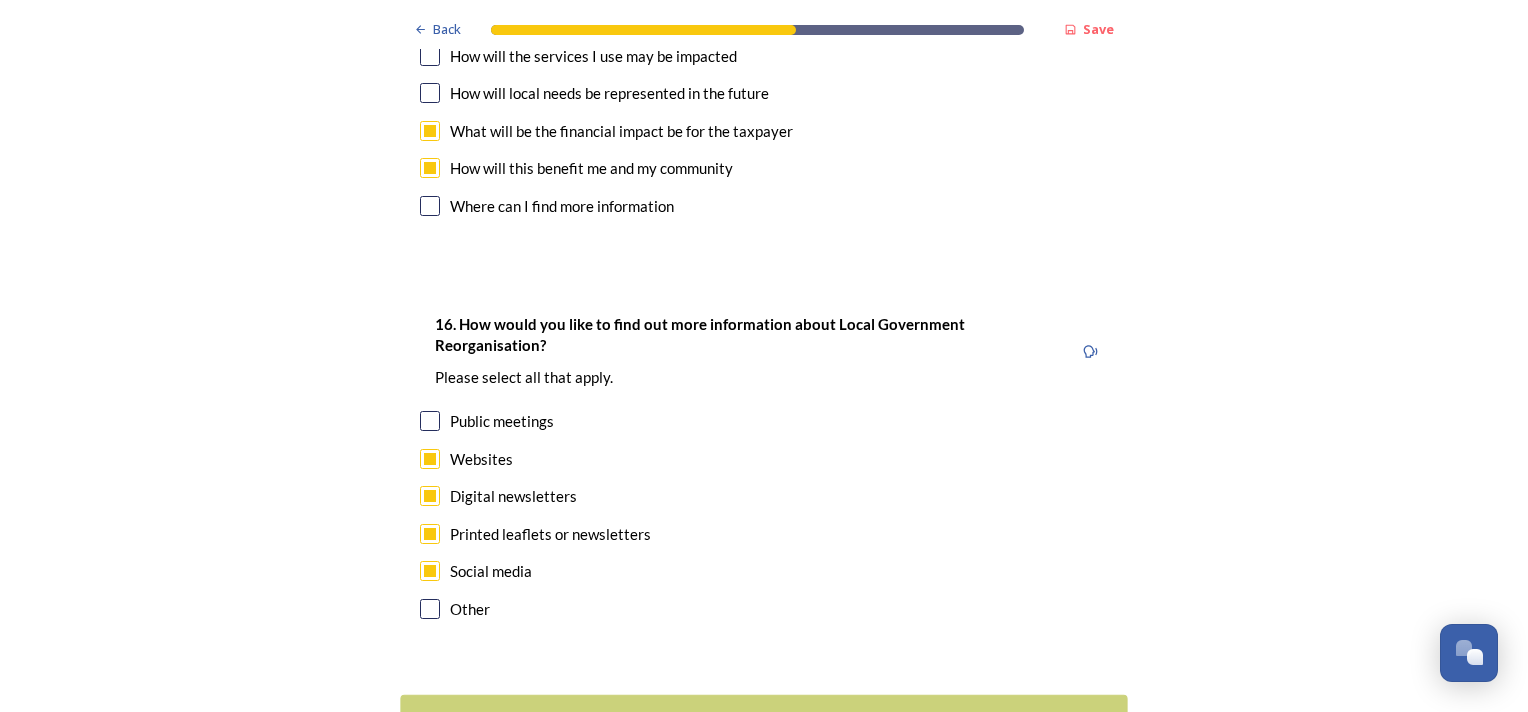 click on "Continue" at bounding box center [750, 719] 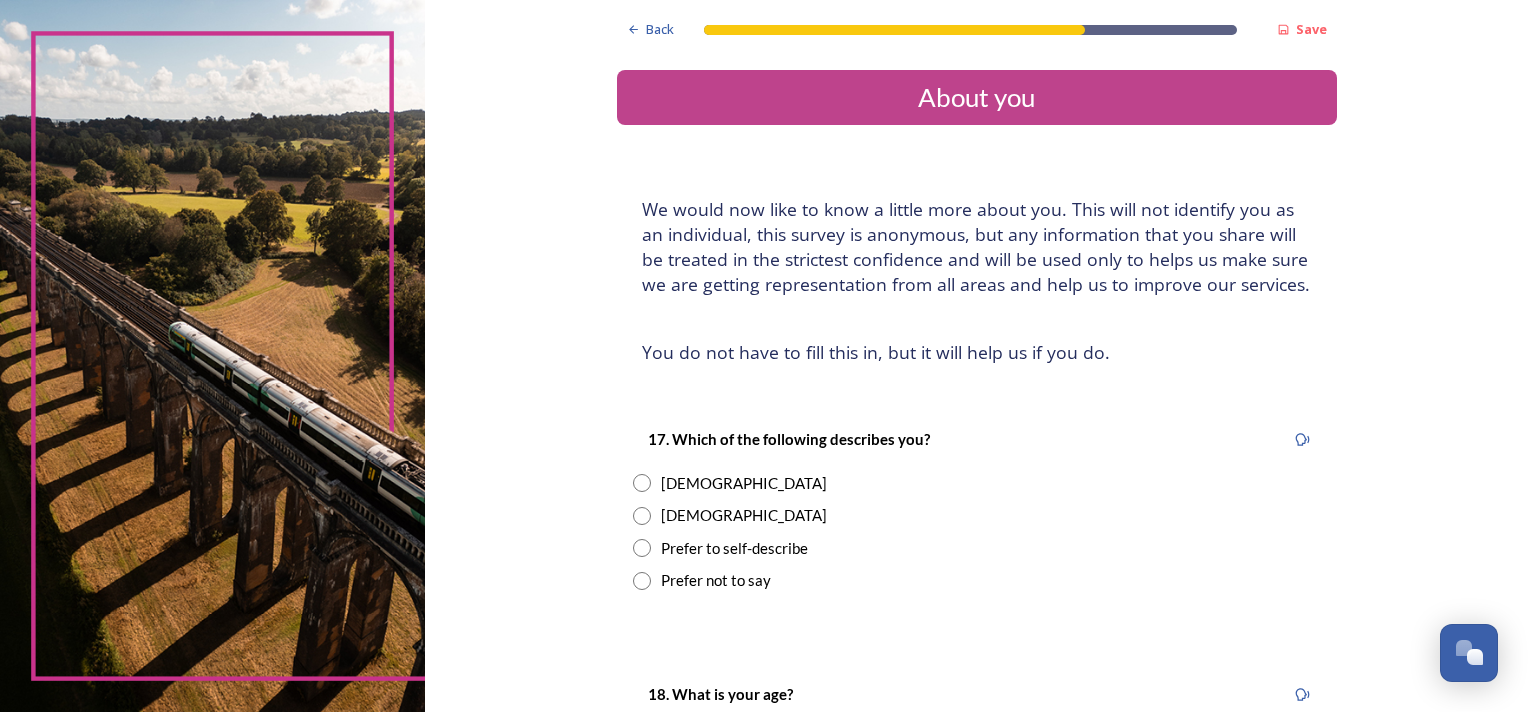 click at bounding box center (642, 516) 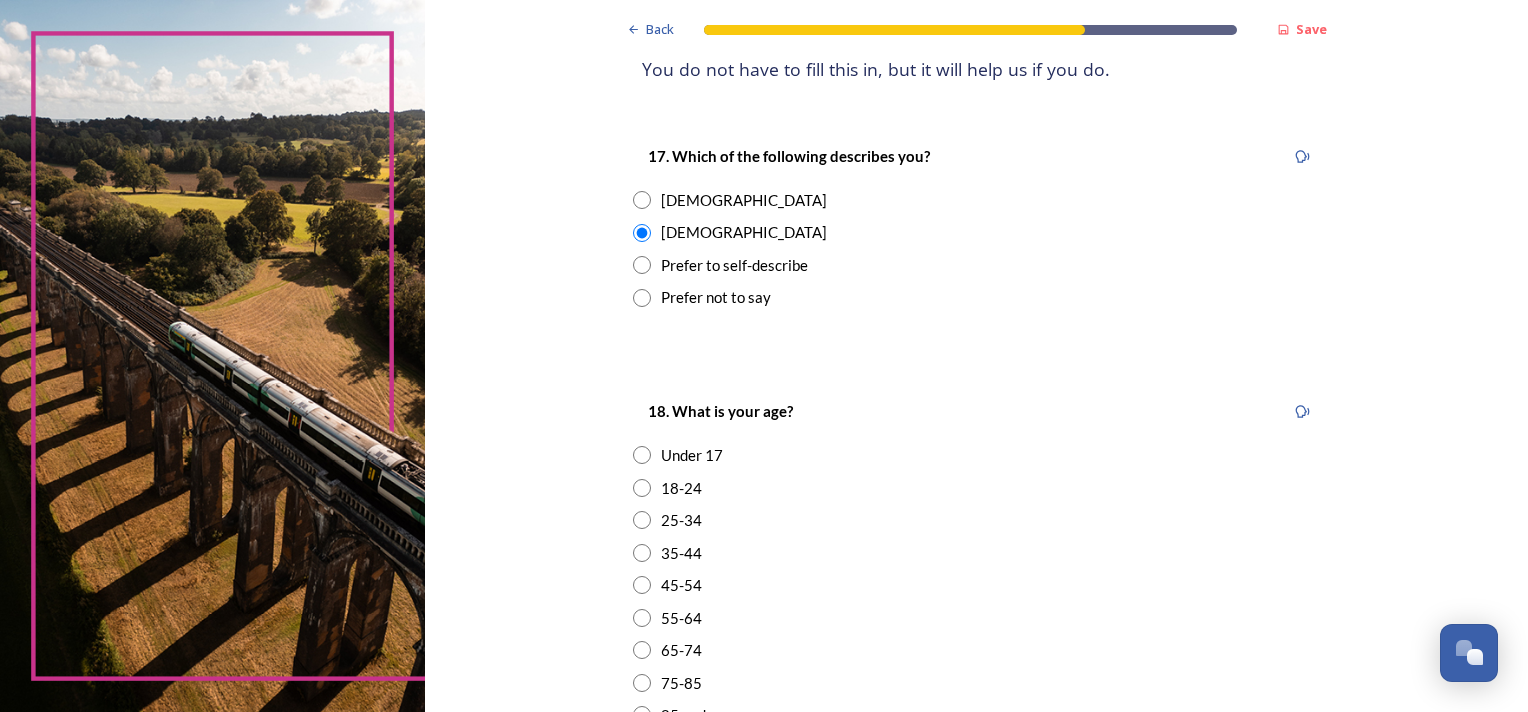 scroll, scrollTop: 300, scrollLeft: 0, axis: vertical 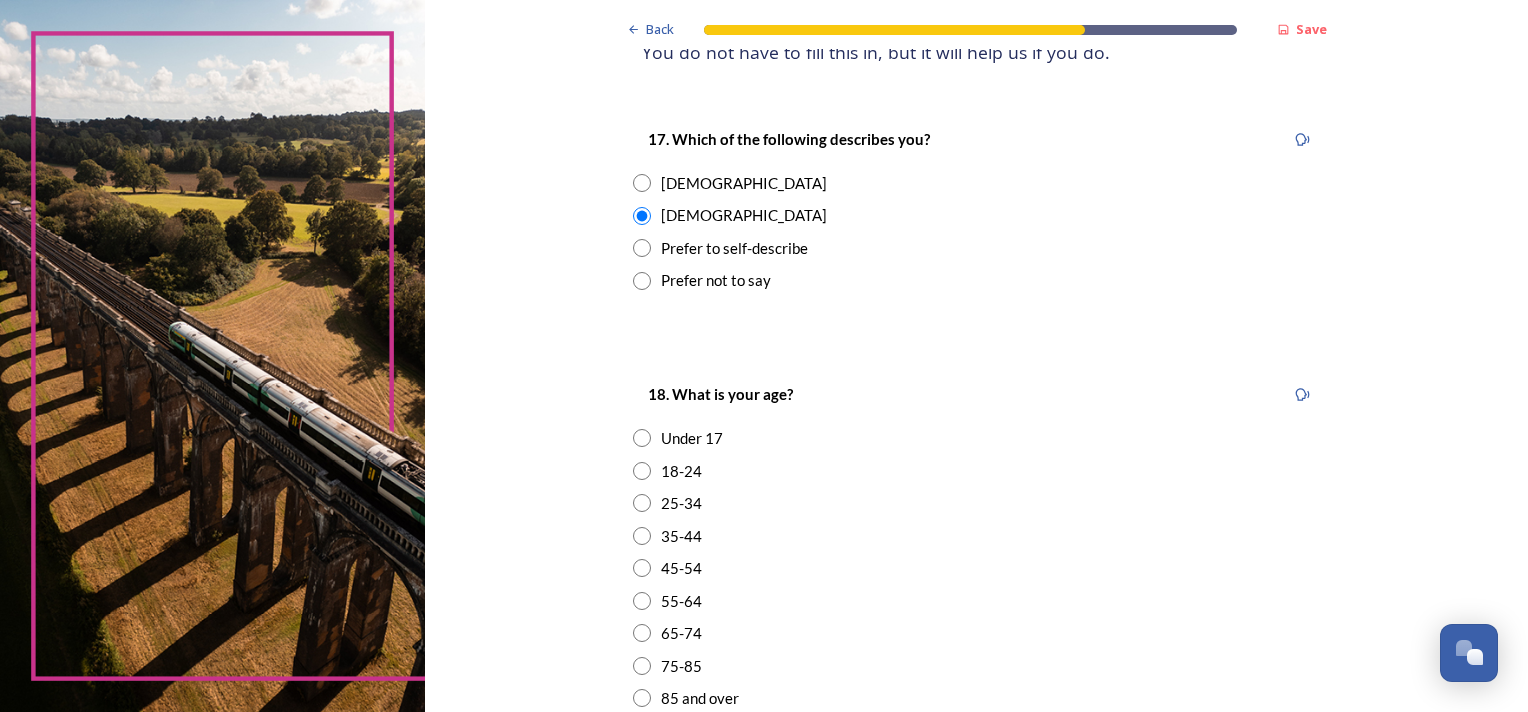 click at bounding box center [642, 568] 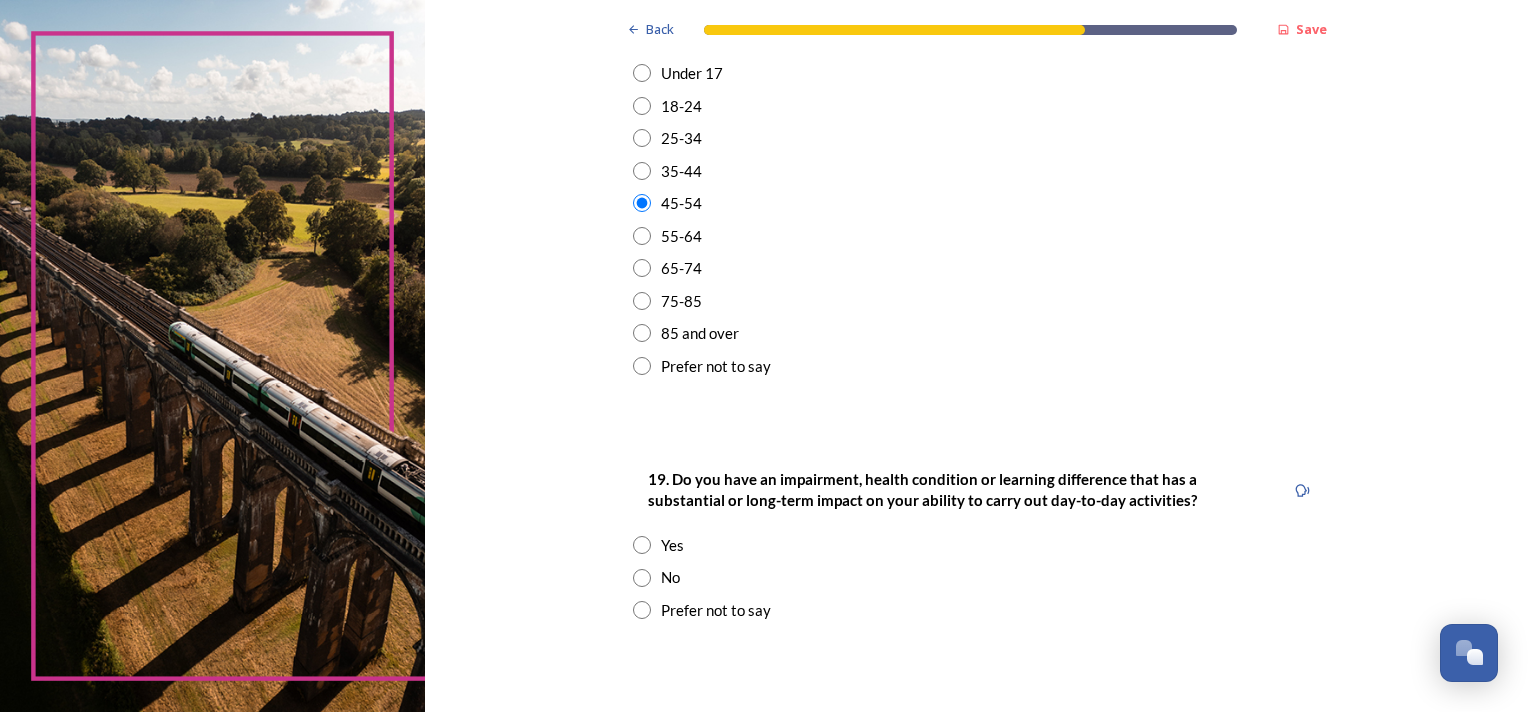 scroll, scrollTop: 700, scrollLeft: 0, axis: vertical 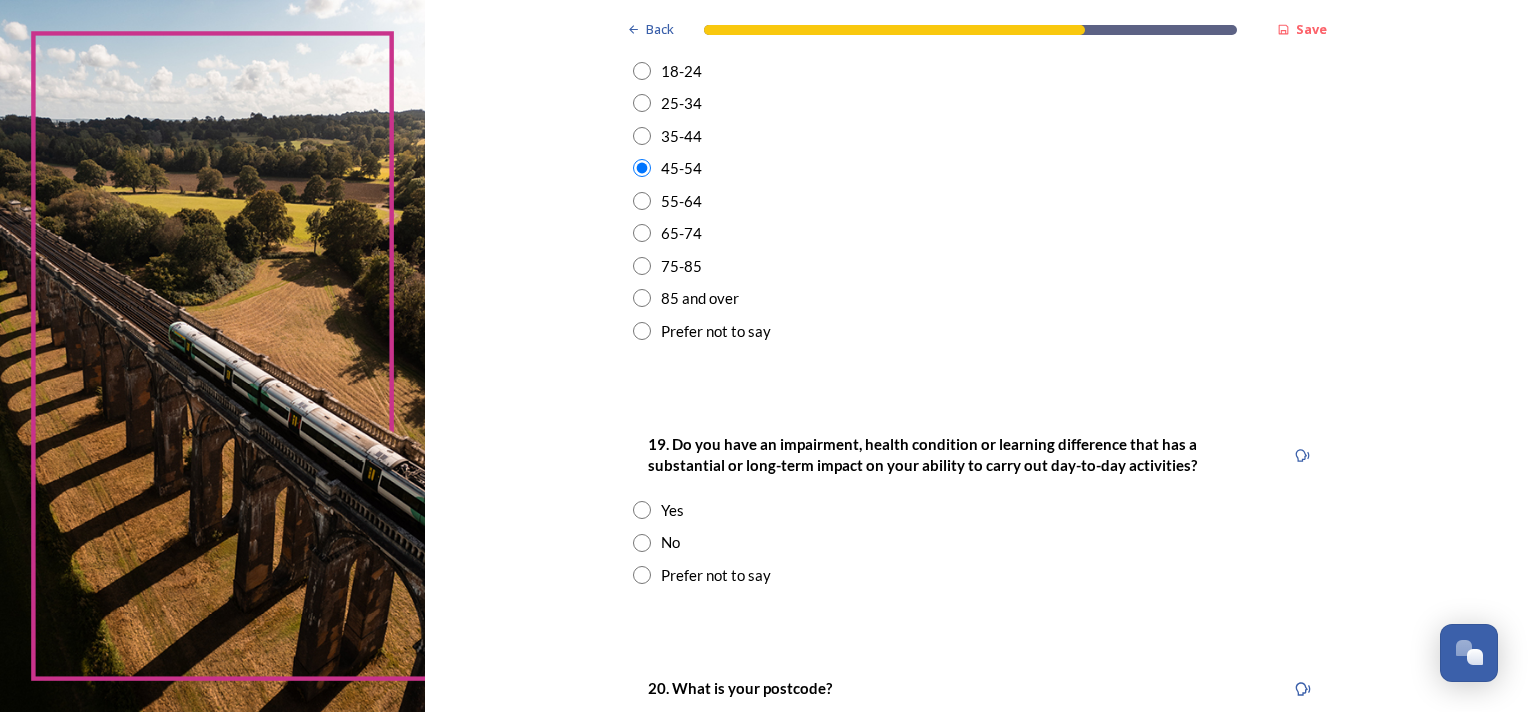 click at bounding box center (642, 543) 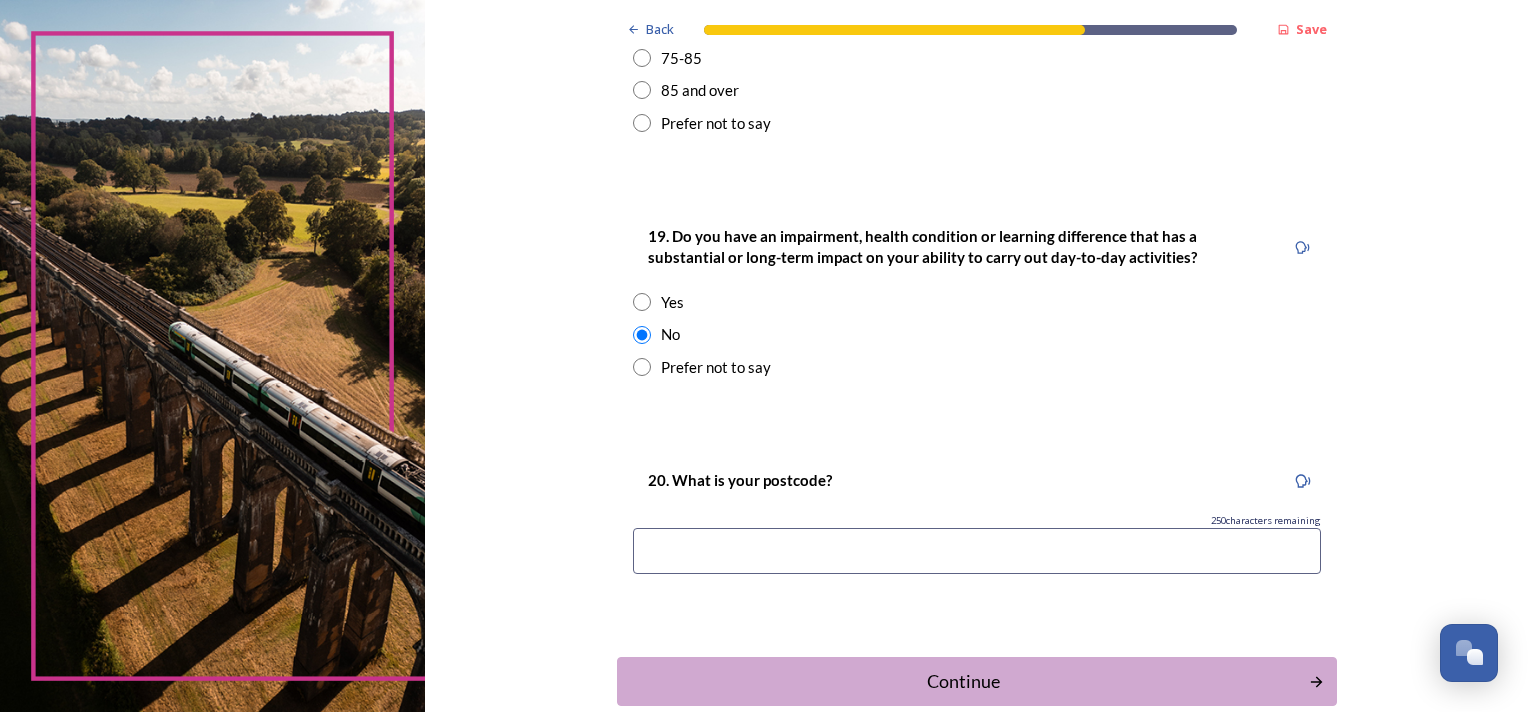 scroll, scrollTop: 1017, scrollLeft: 0, axis: vertical 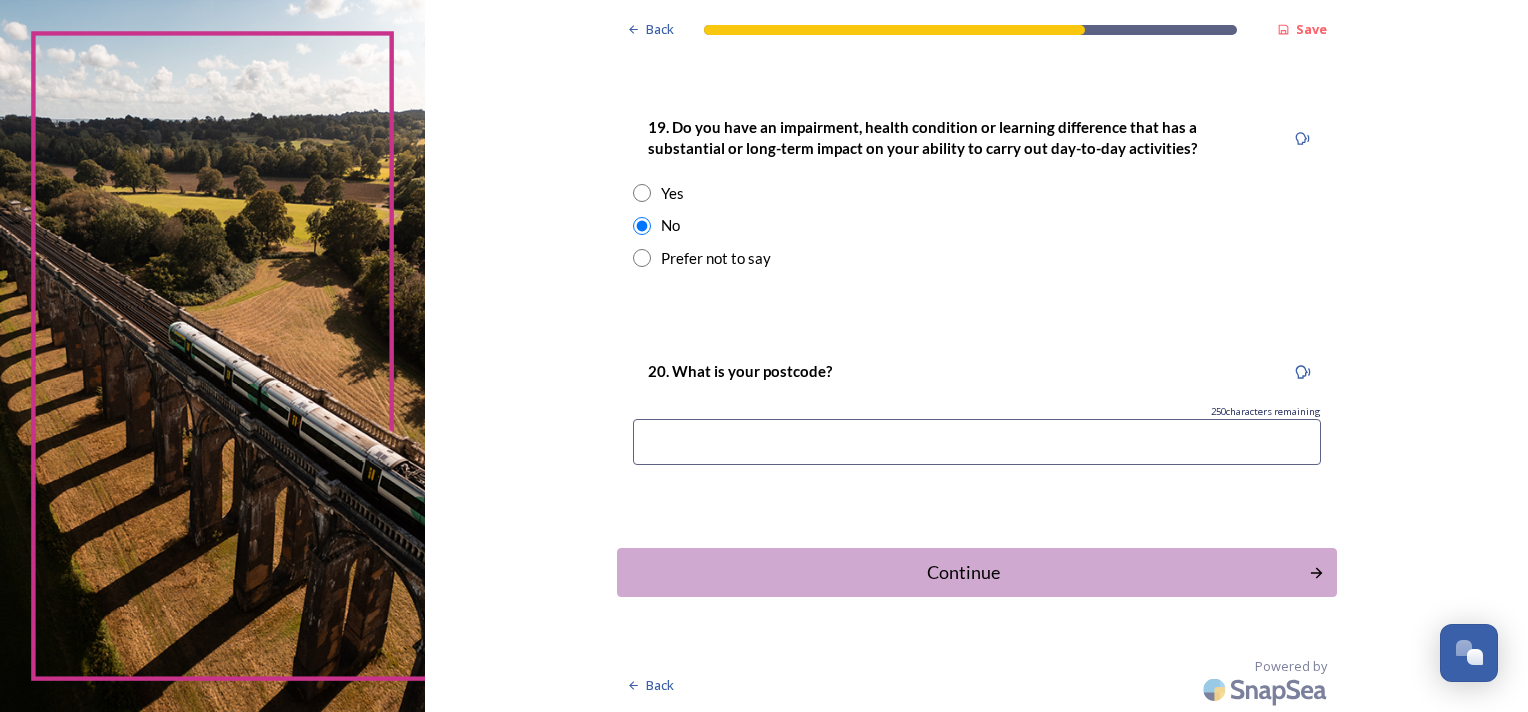 click at bounding box center (977, 442) 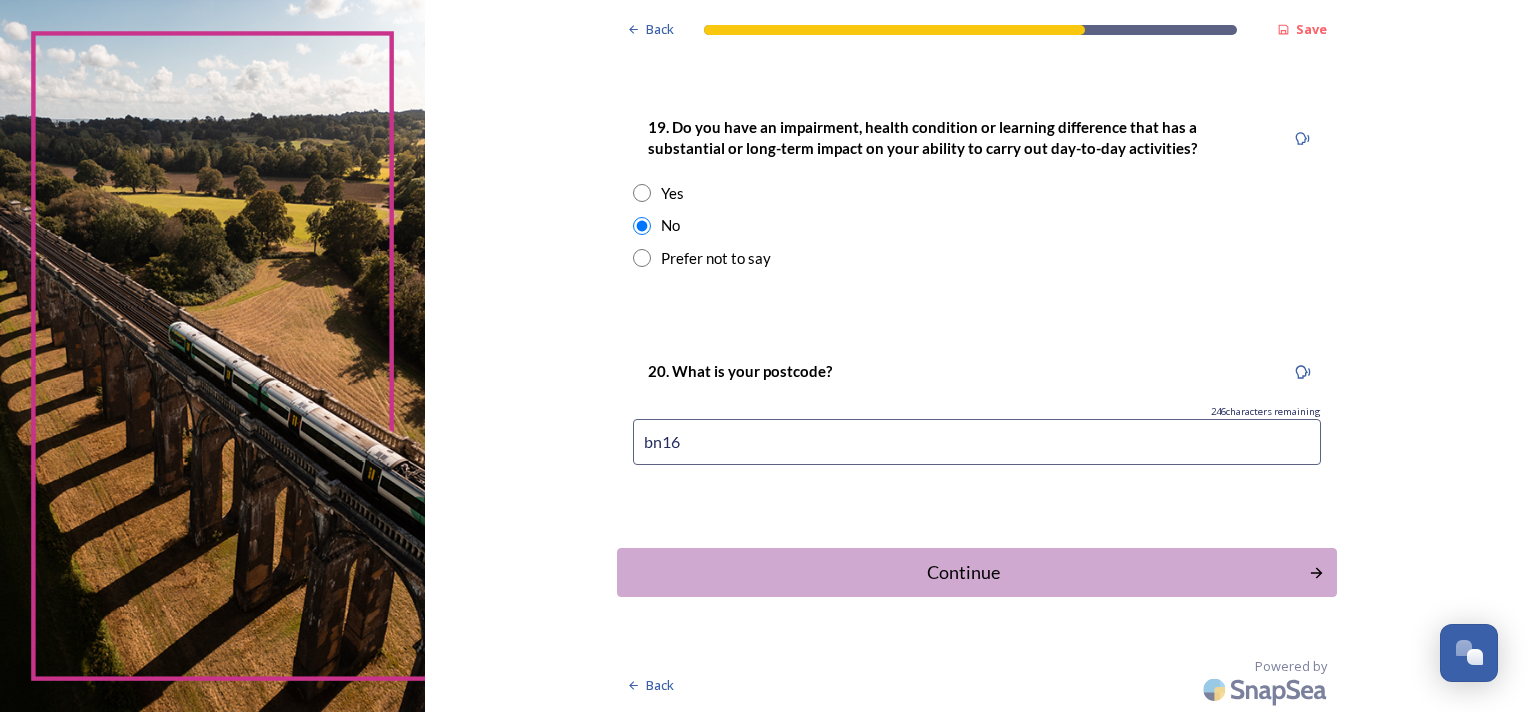 drag, startPoint x: 720, startPoint y: 440, endPoint x: 596, endPoint y: 448, distance: 124.2578 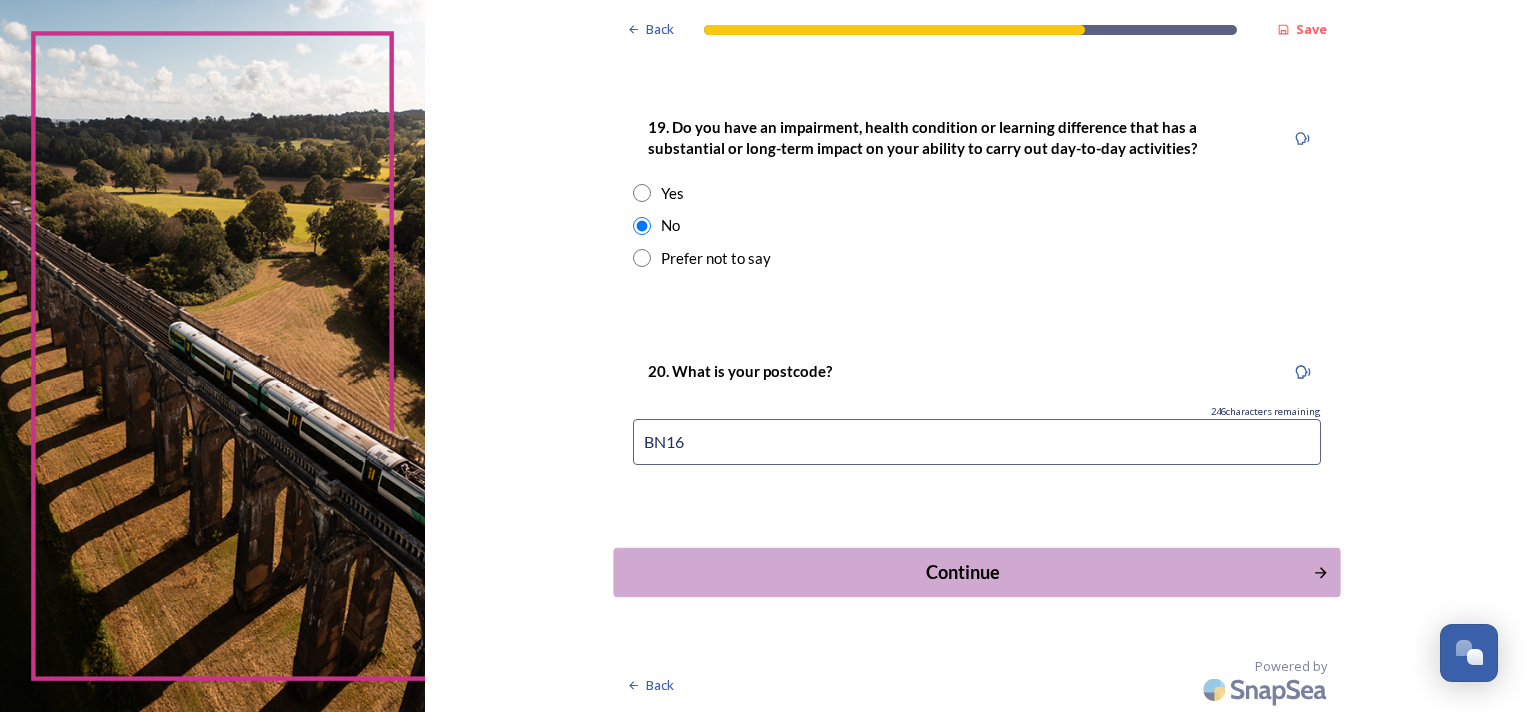 type on "BN16" 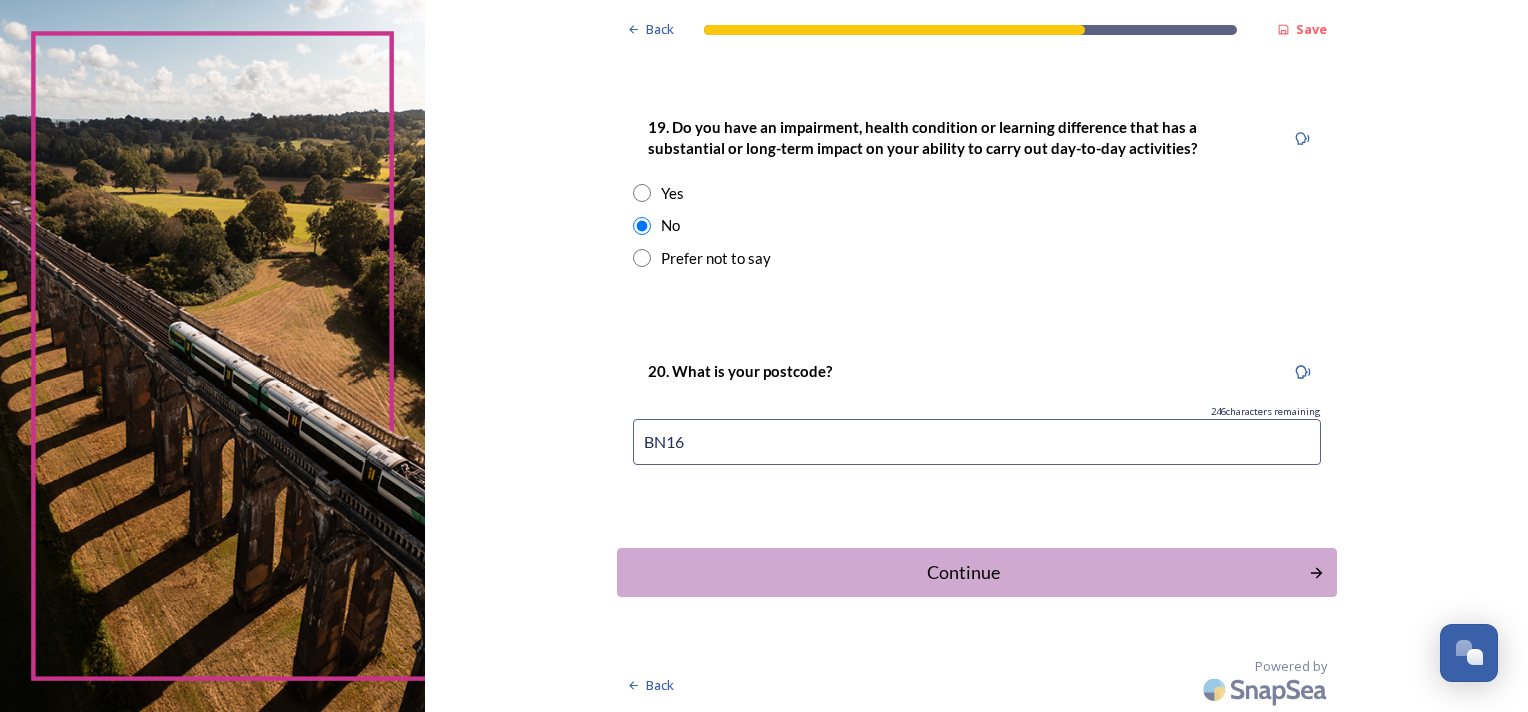 click on "Continue" at bounding box center [977, 572] 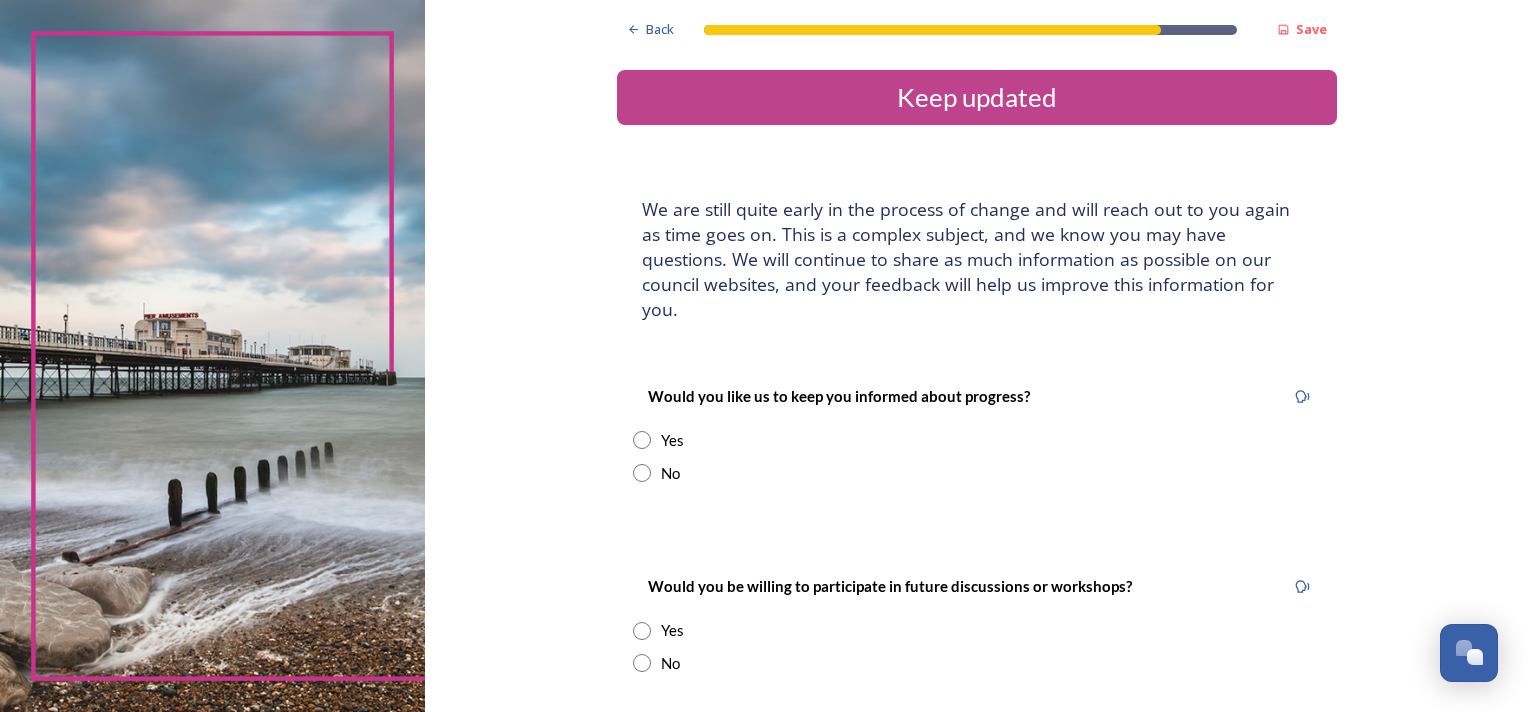 scroll, scrollTop: 100, scrollLeft: 0, axis: vertical 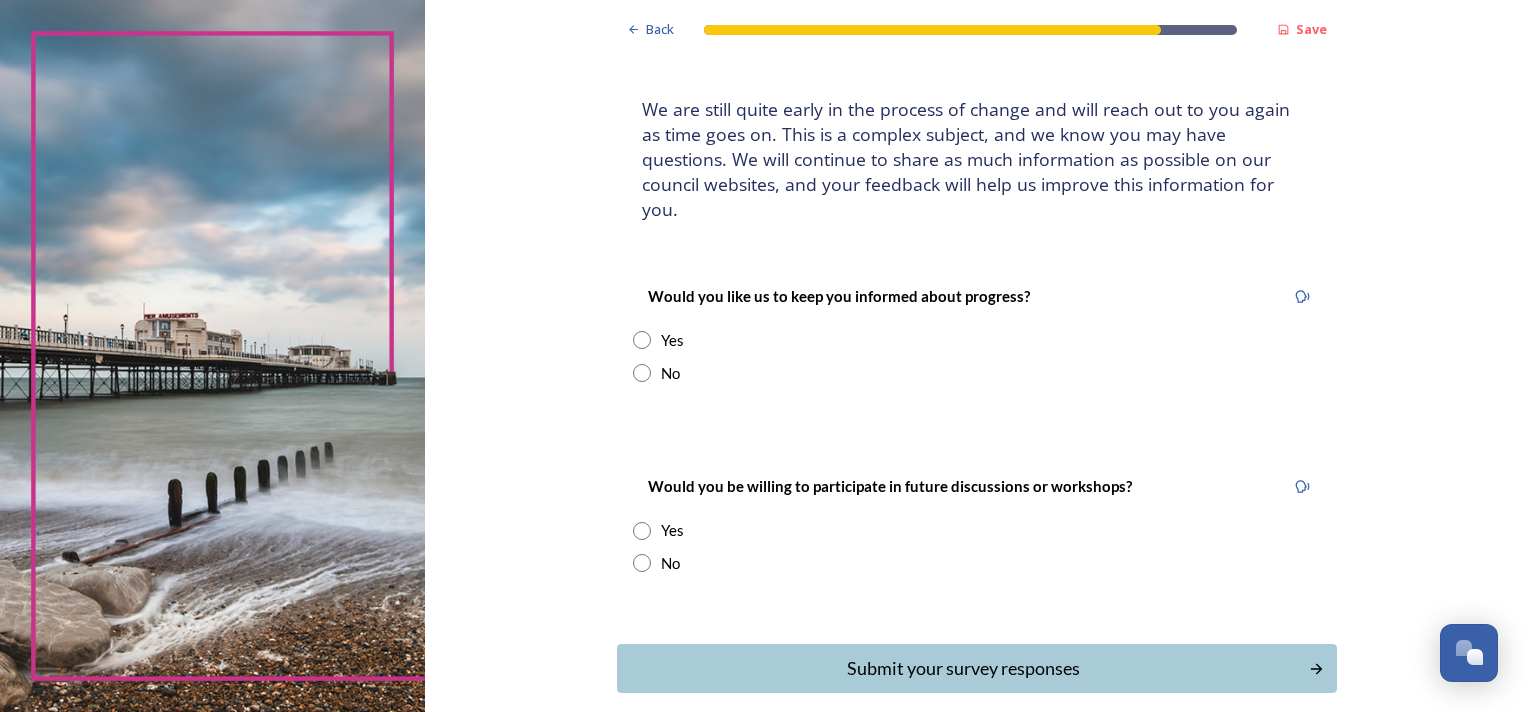 click at bounding box center (642, 563) 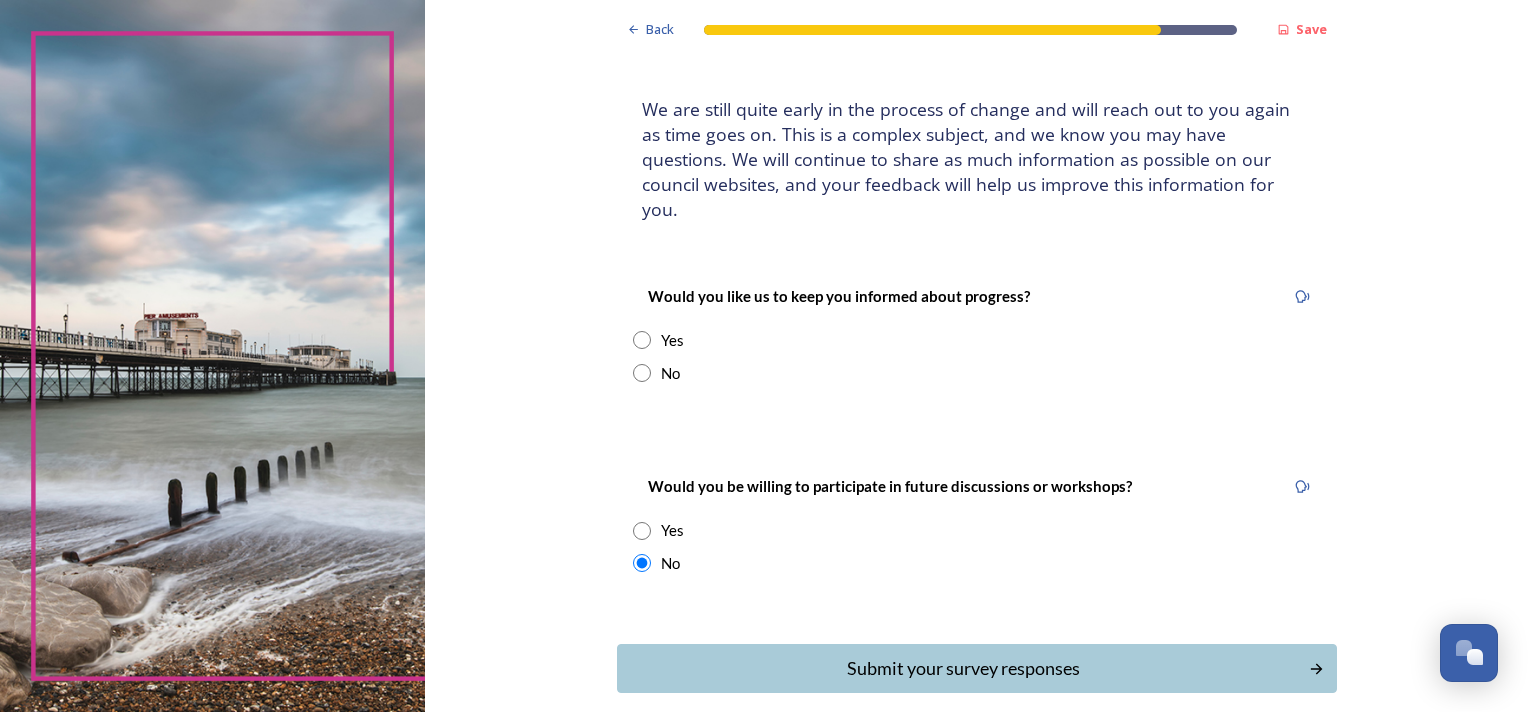 click at bounding box center (642, 563) 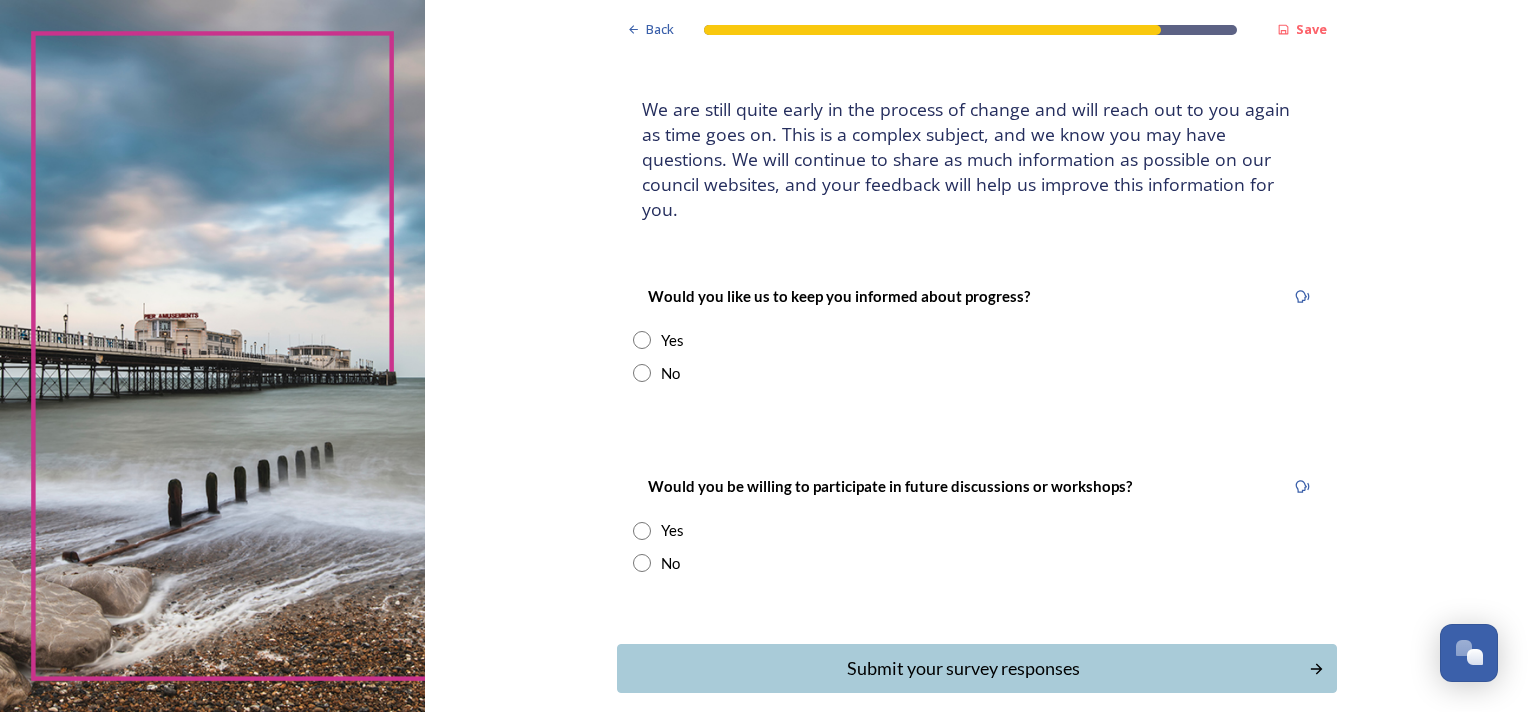 click at bounding box center (642, 531) 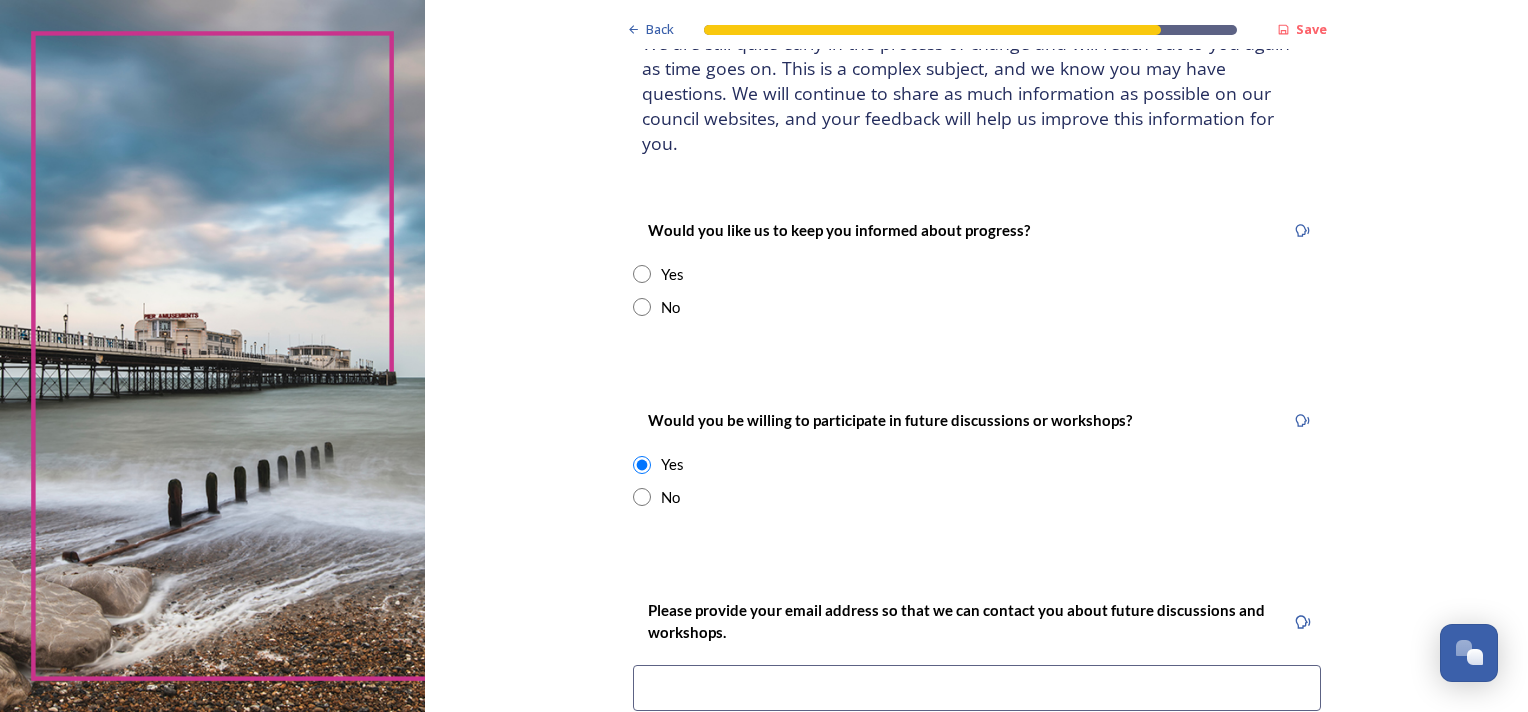 scroll, scrollTop: 200, scrollLeft: 0, axis: vertical 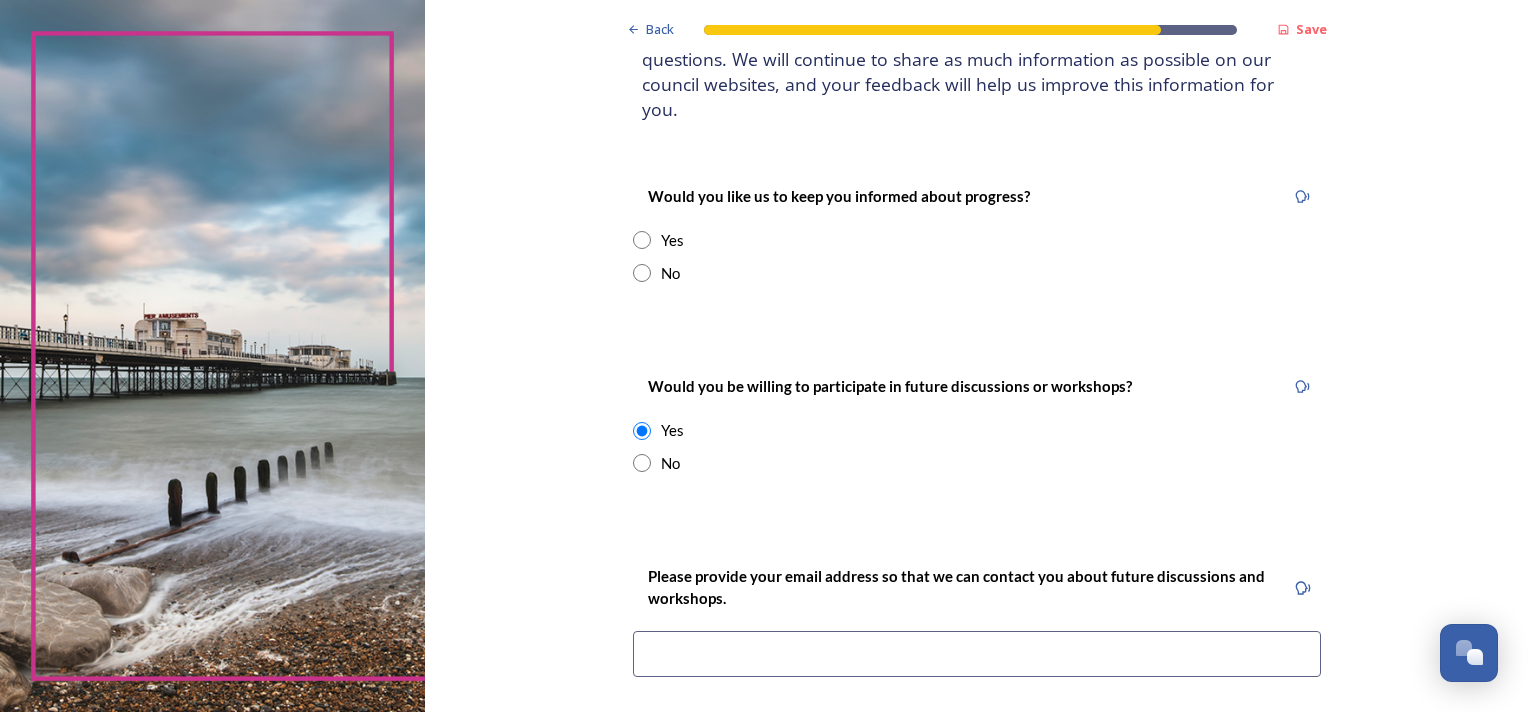 click at bounding box center [642, 463] 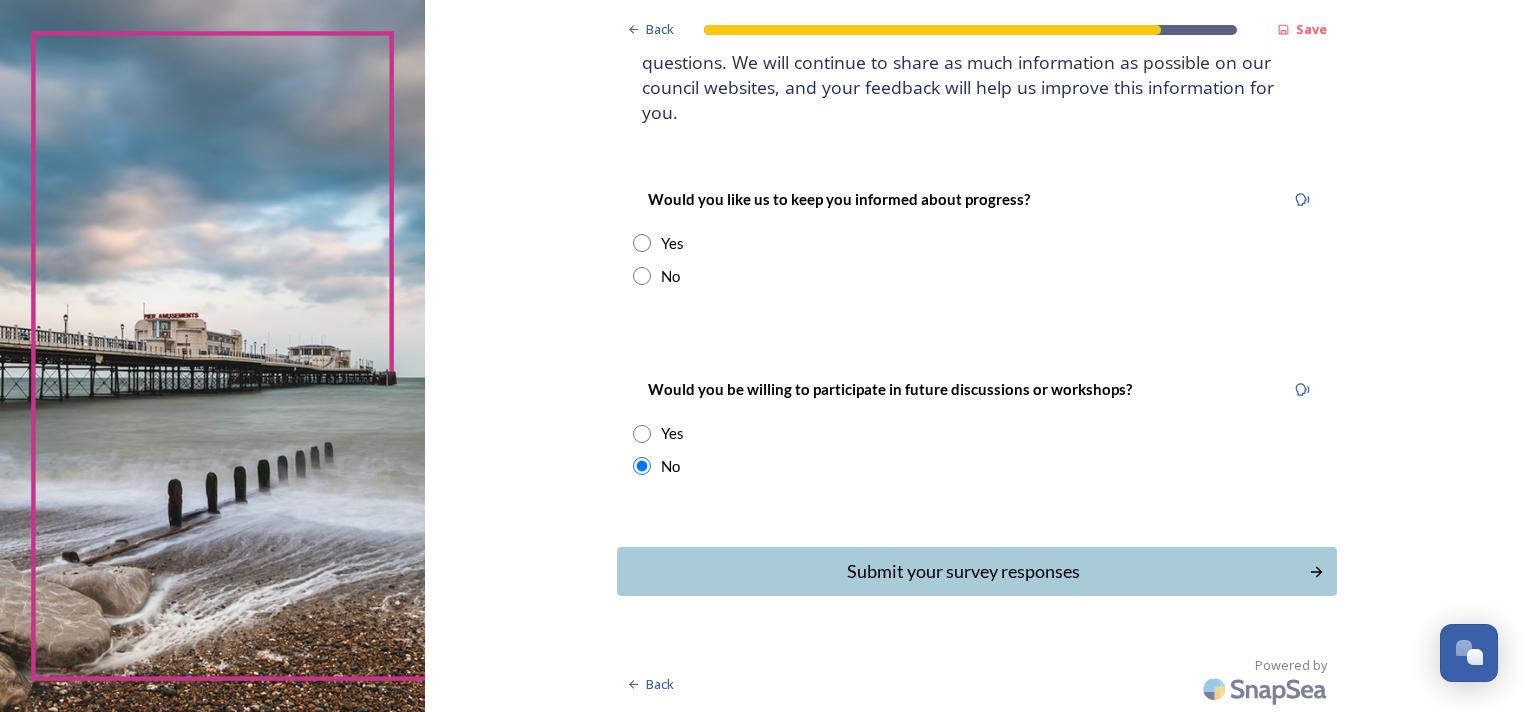 scroll, scrollTop: 172, scrollLeft: 0, axis: vertical 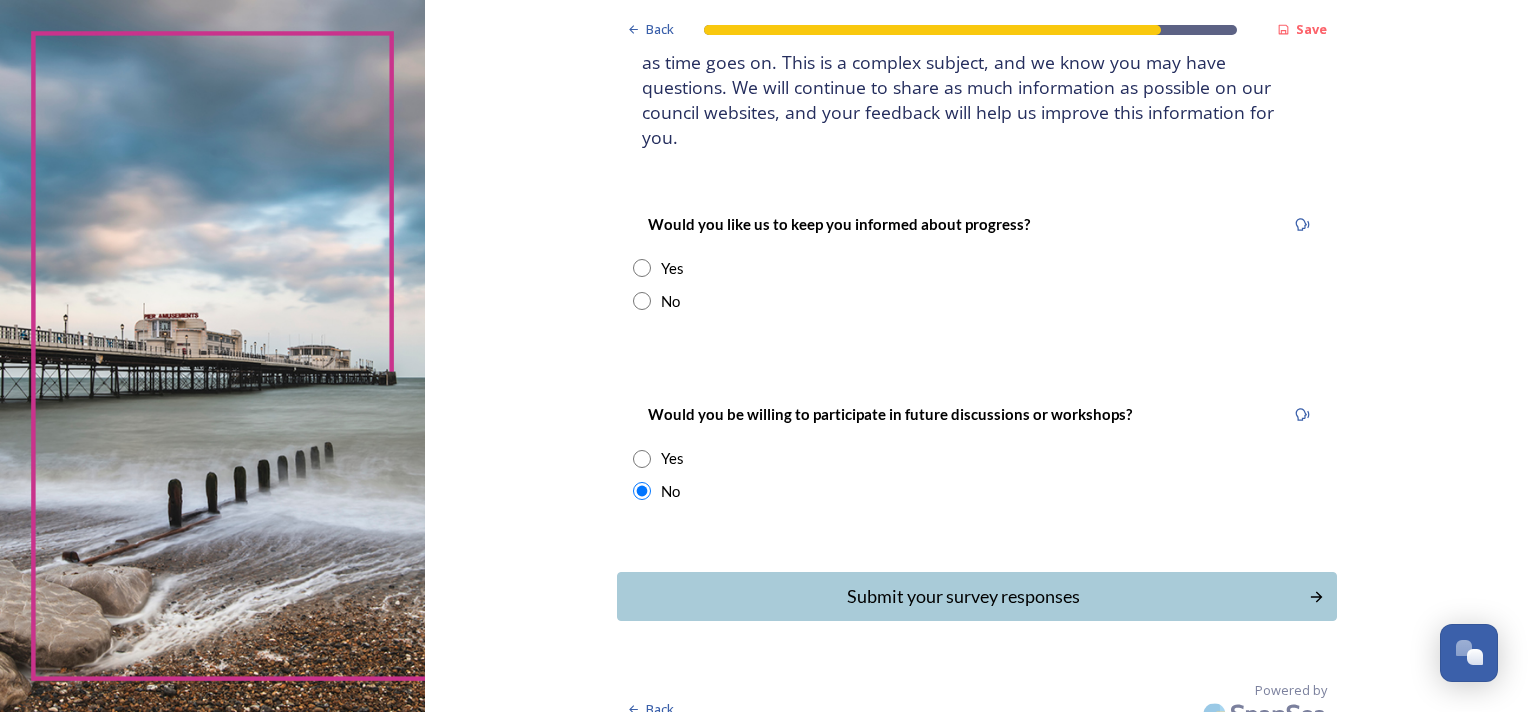 click at bounding box center [642, 268] 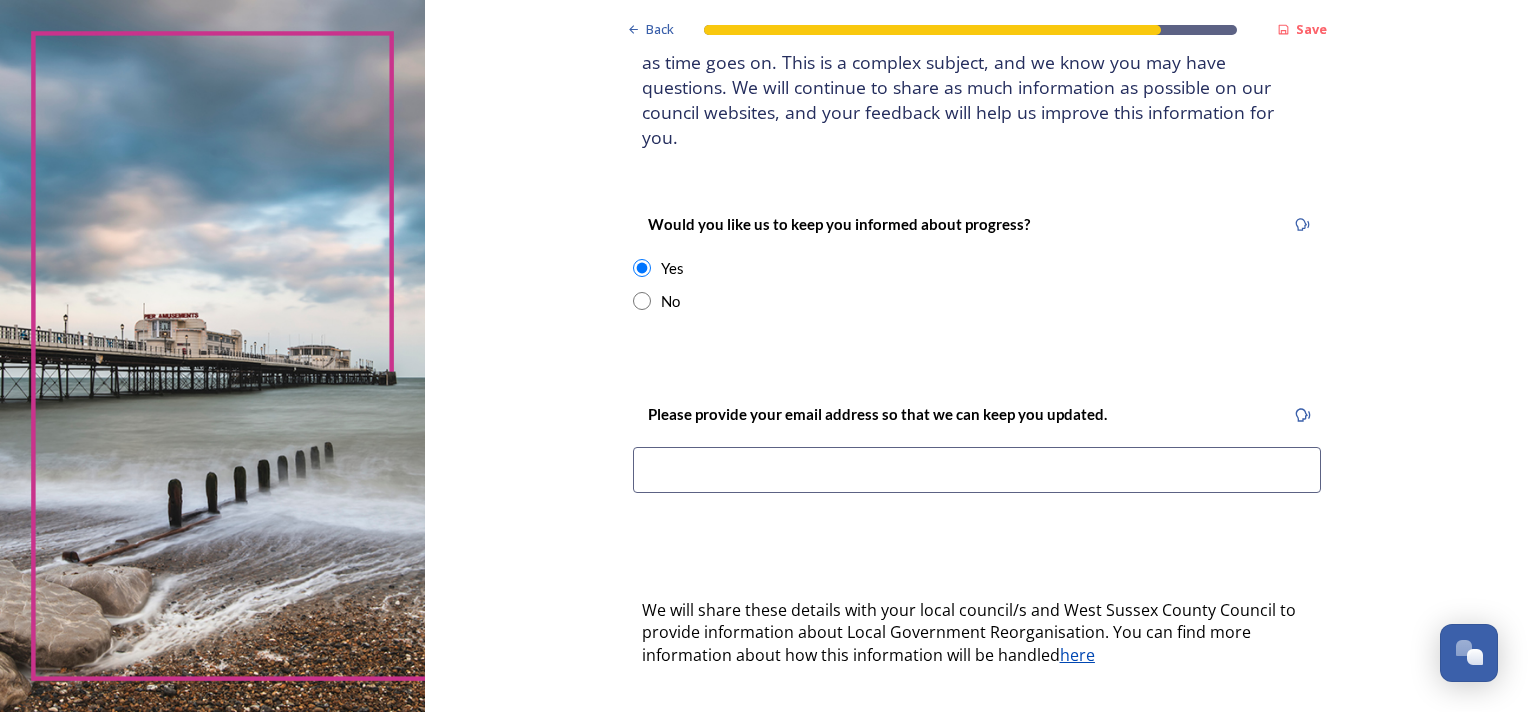 click at bounding box center (642, 268) 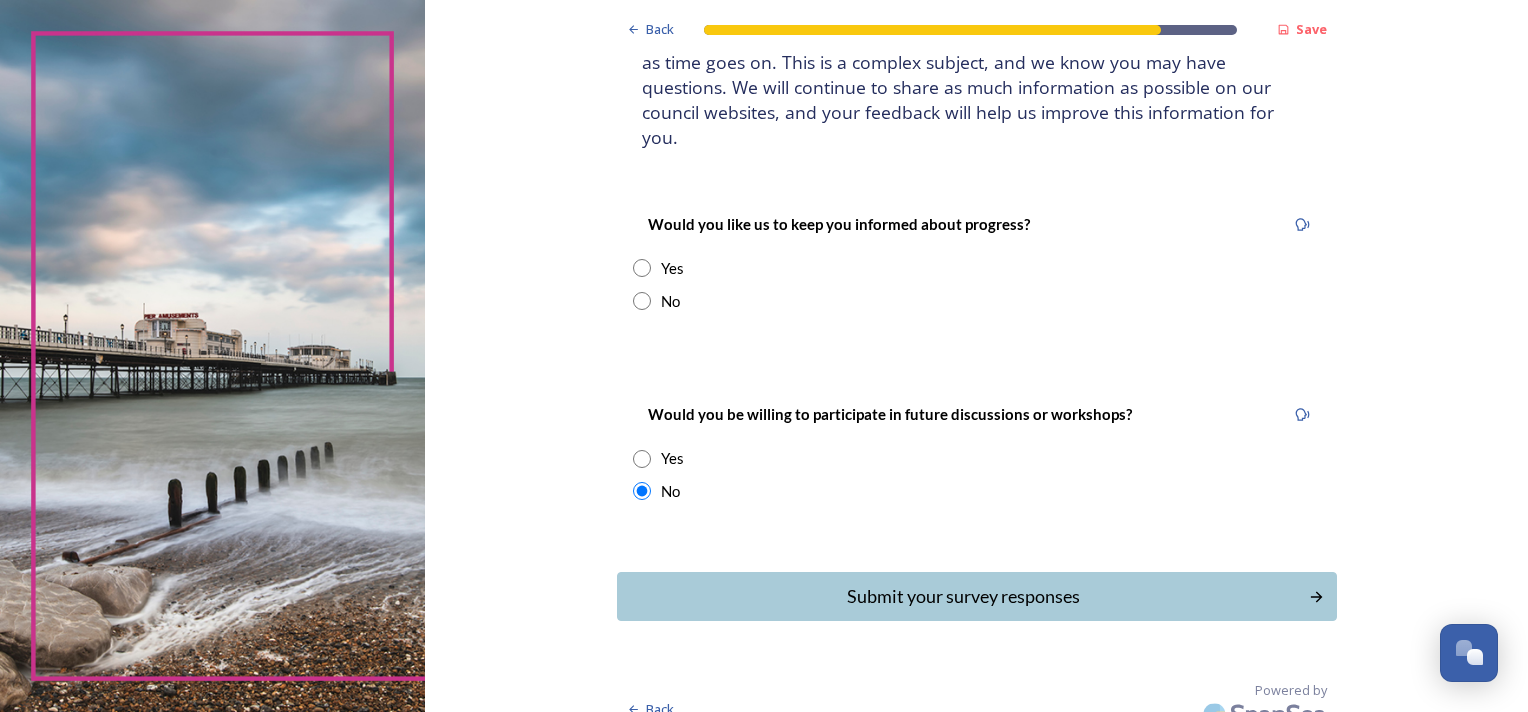 click at bounding box center (642, 301) 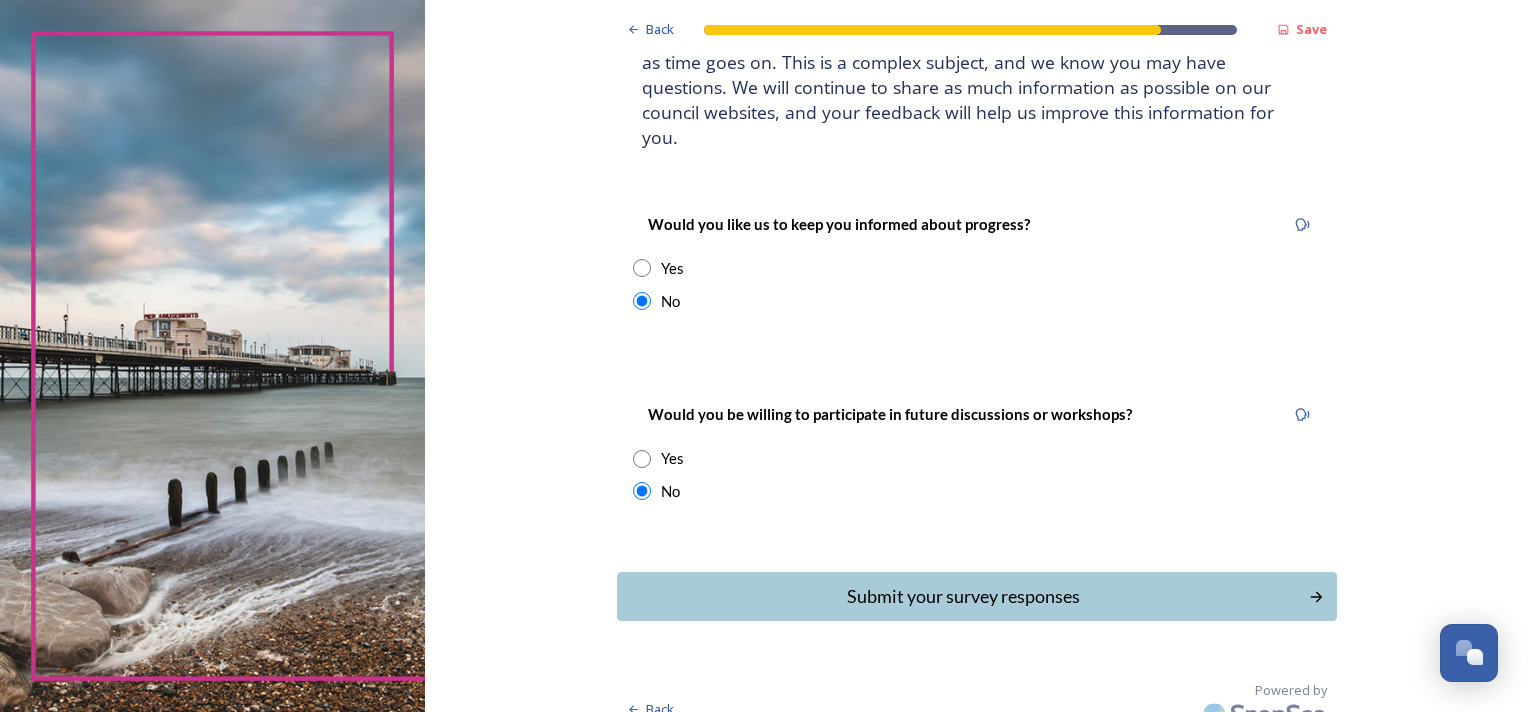 click at bounding box center (642, 268) 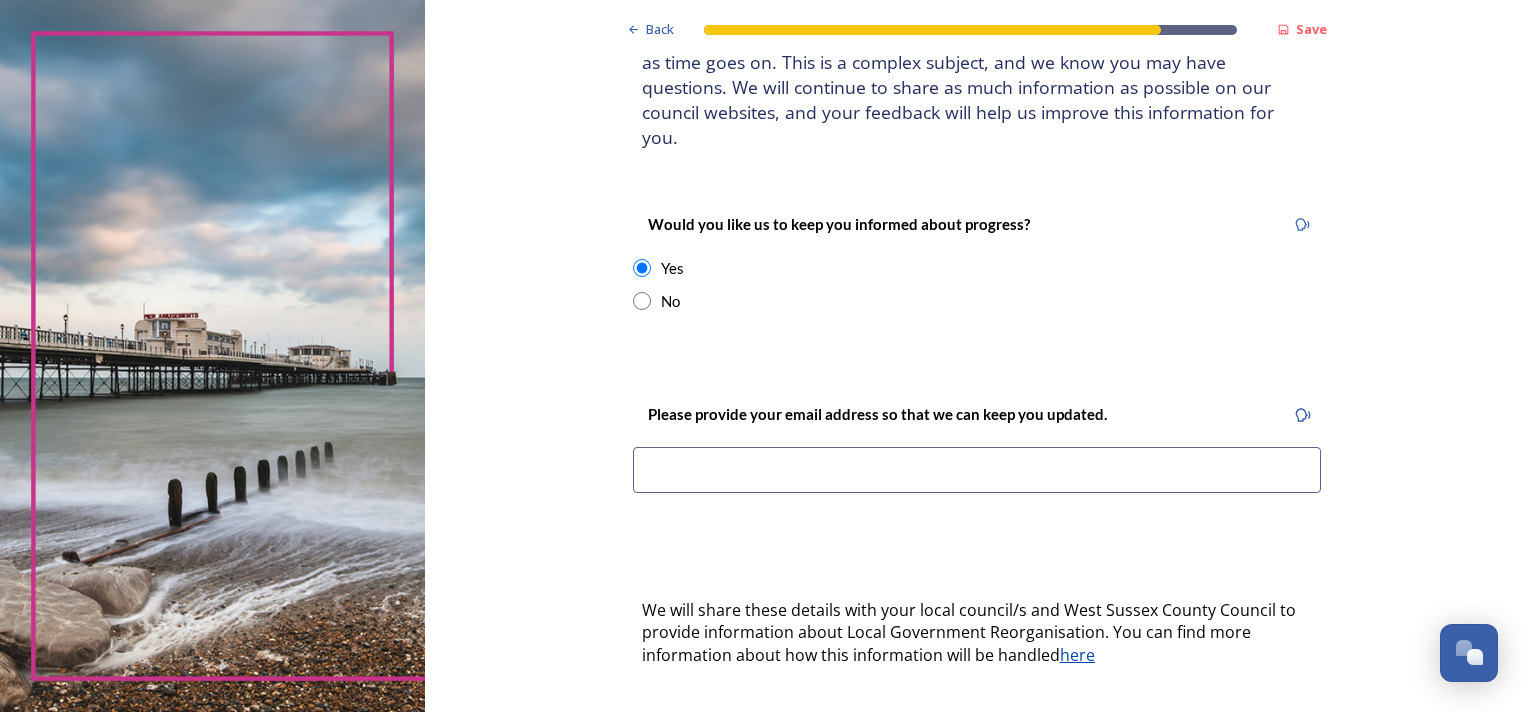 click at bounding box center (977, 470) 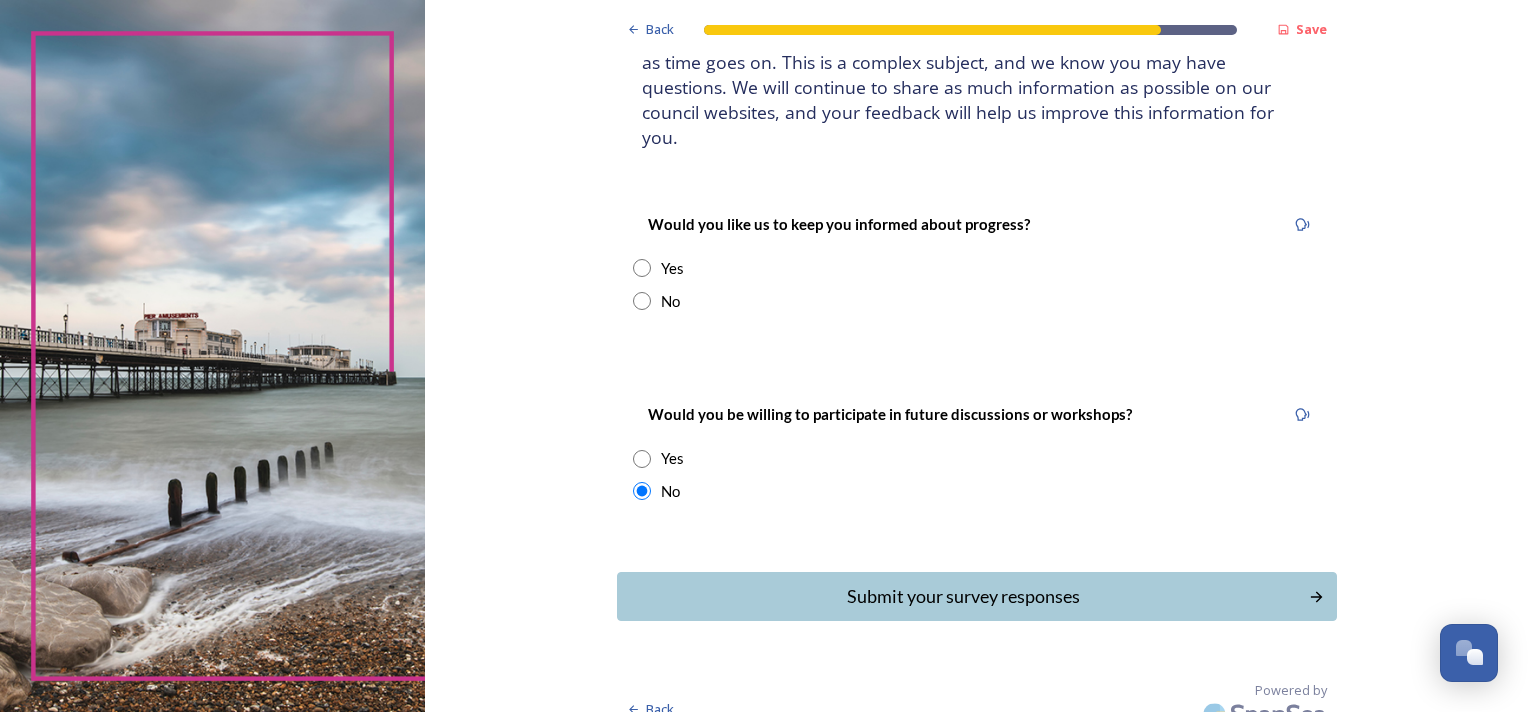 click at bounding box center [642, 459] 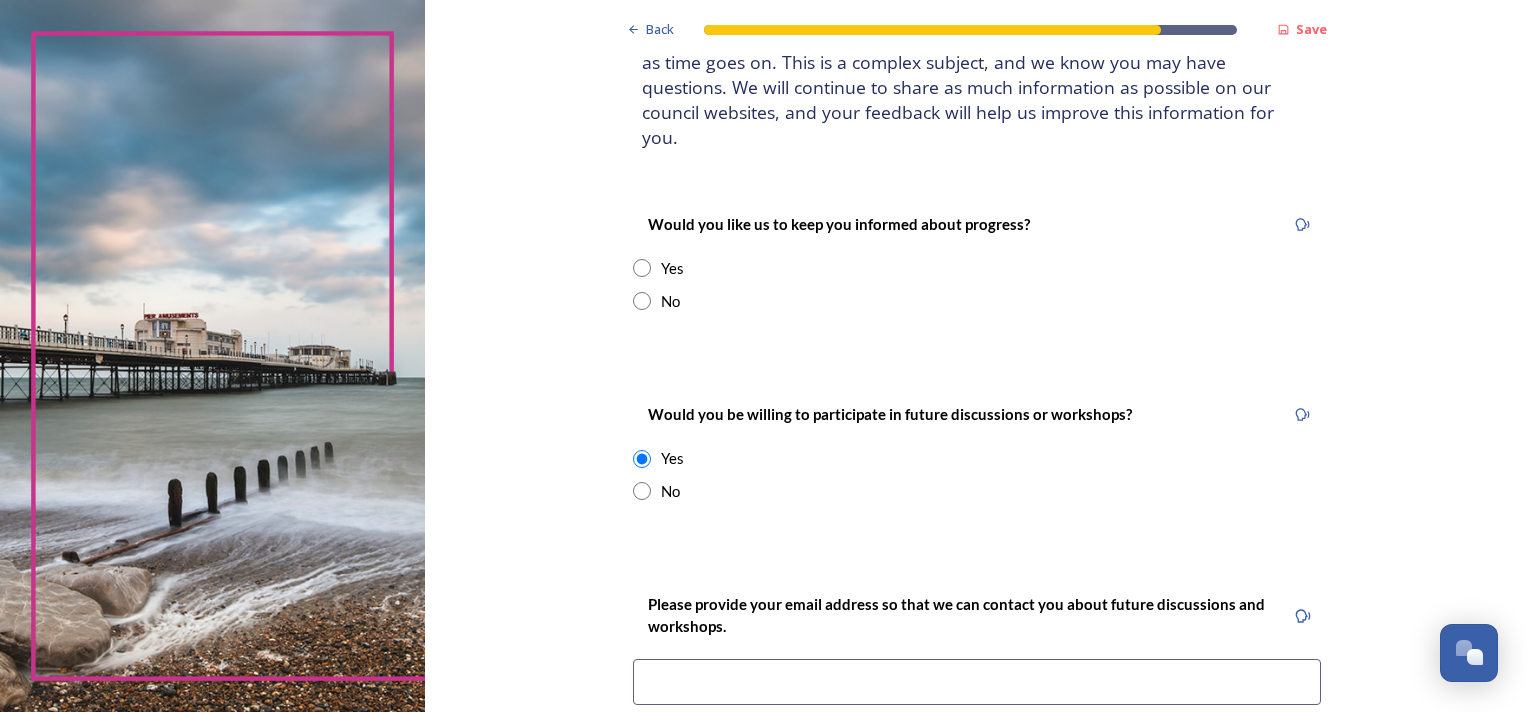 click at bounding box center (642, 268) 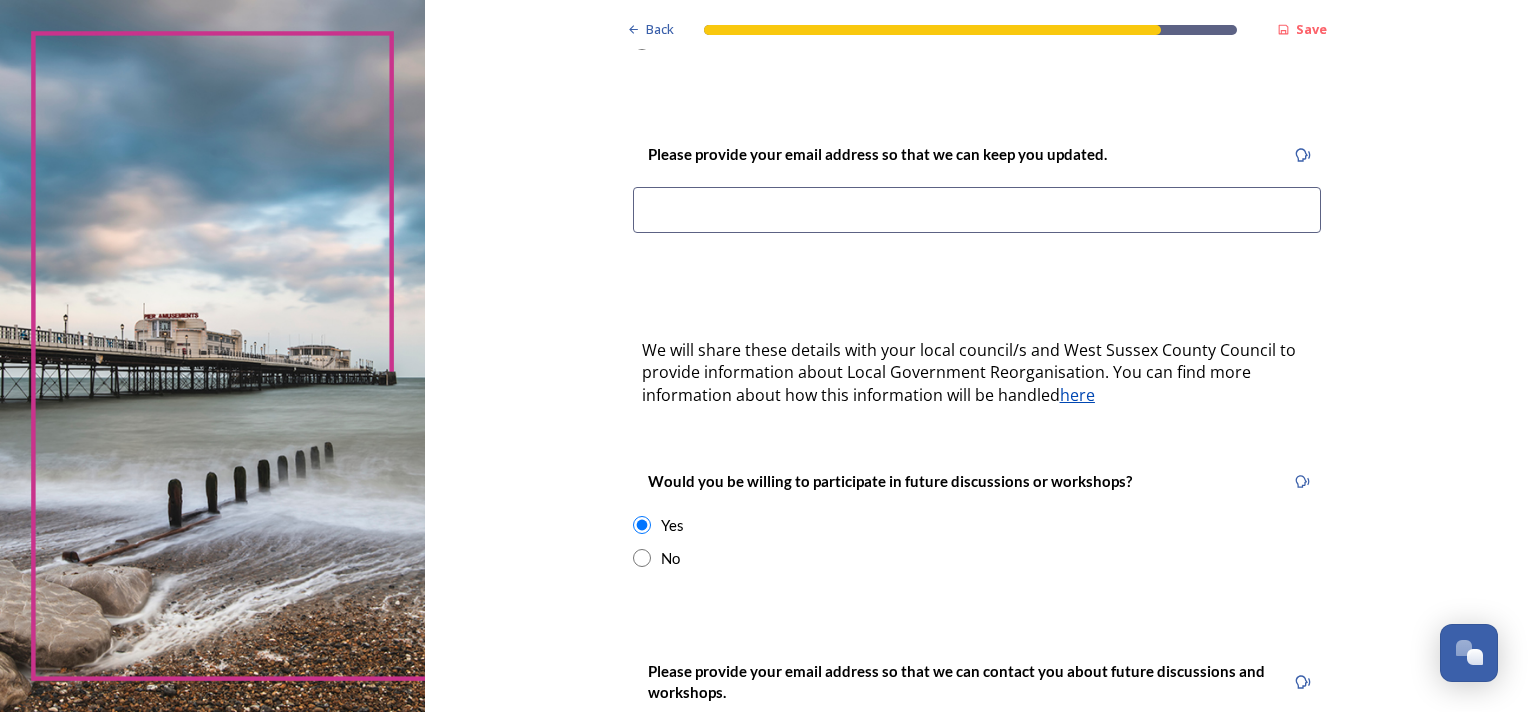 scroll, scrollTop: 572, scrollLeft: 0, axis: vertical 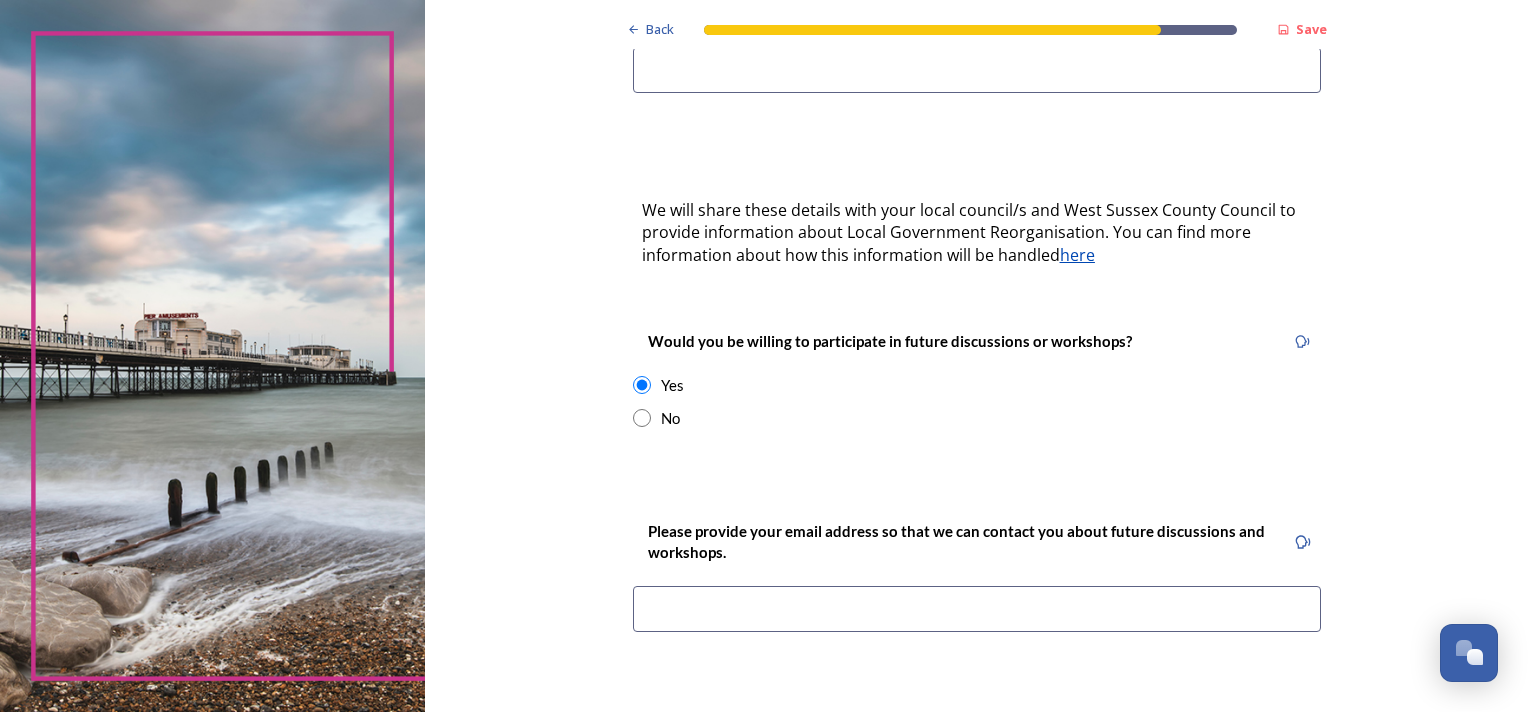 drag, startPoint x: 628, startPoint y: 392, endPoint x: 752, endPoint y: 360, distance: 128.06248 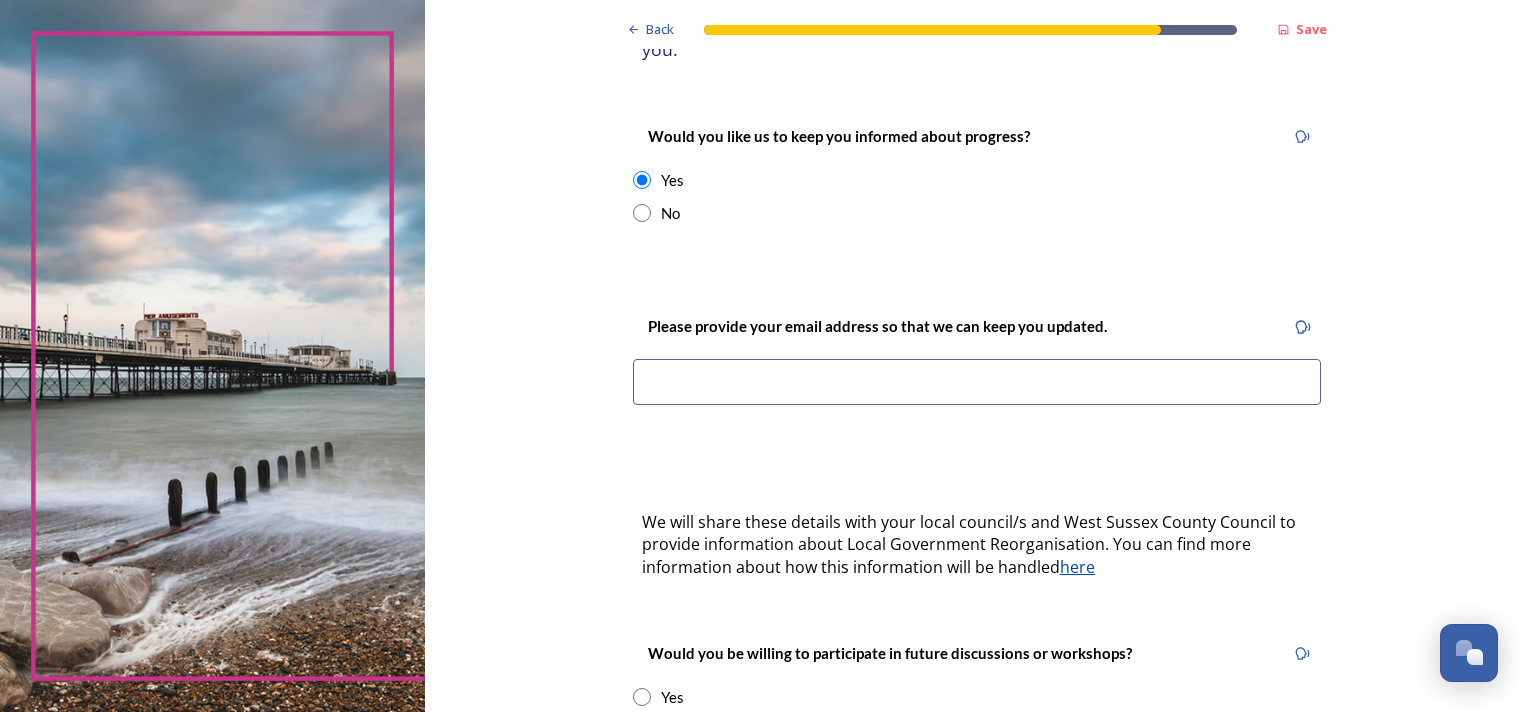 scroll, scrollTop: 98, scrollLeft: 0, axis: vertical 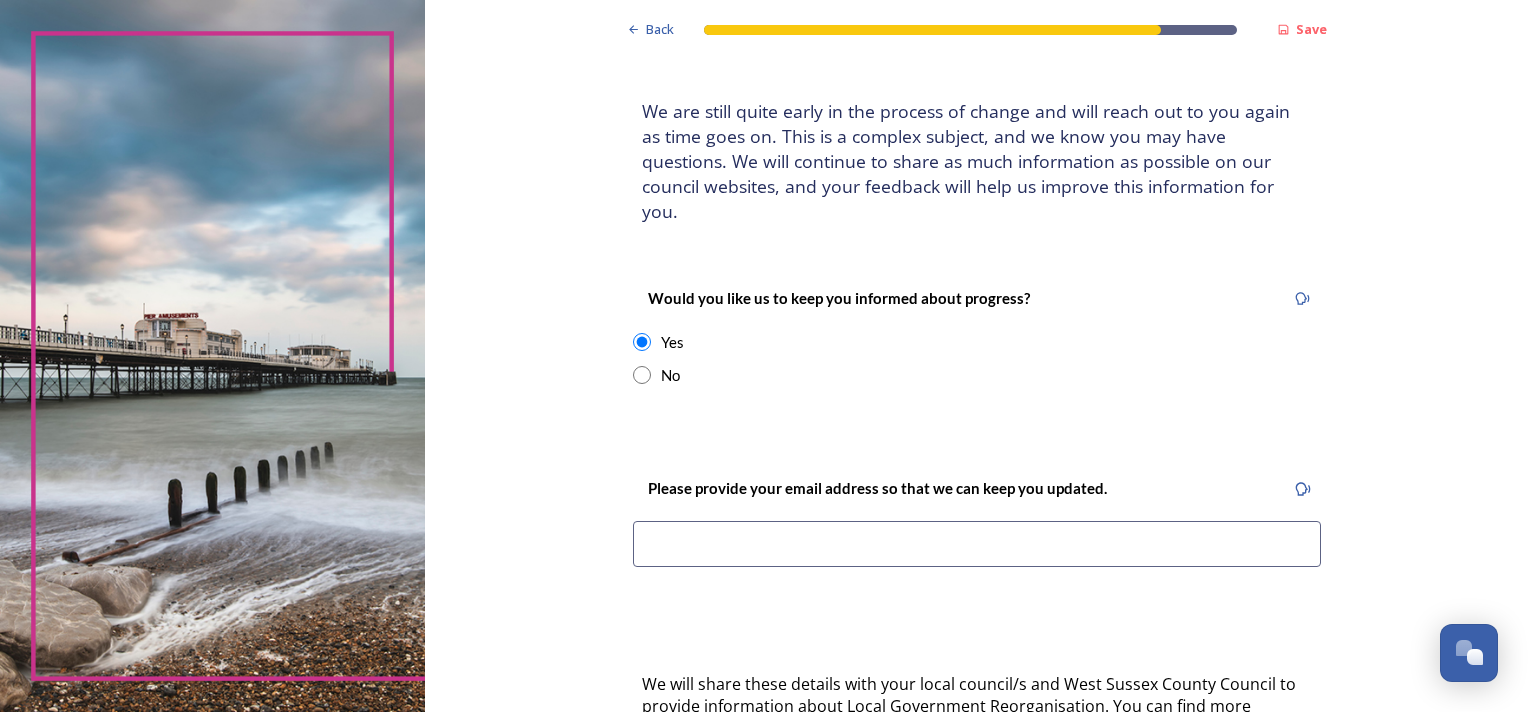 click at bounding box center [977, 544] 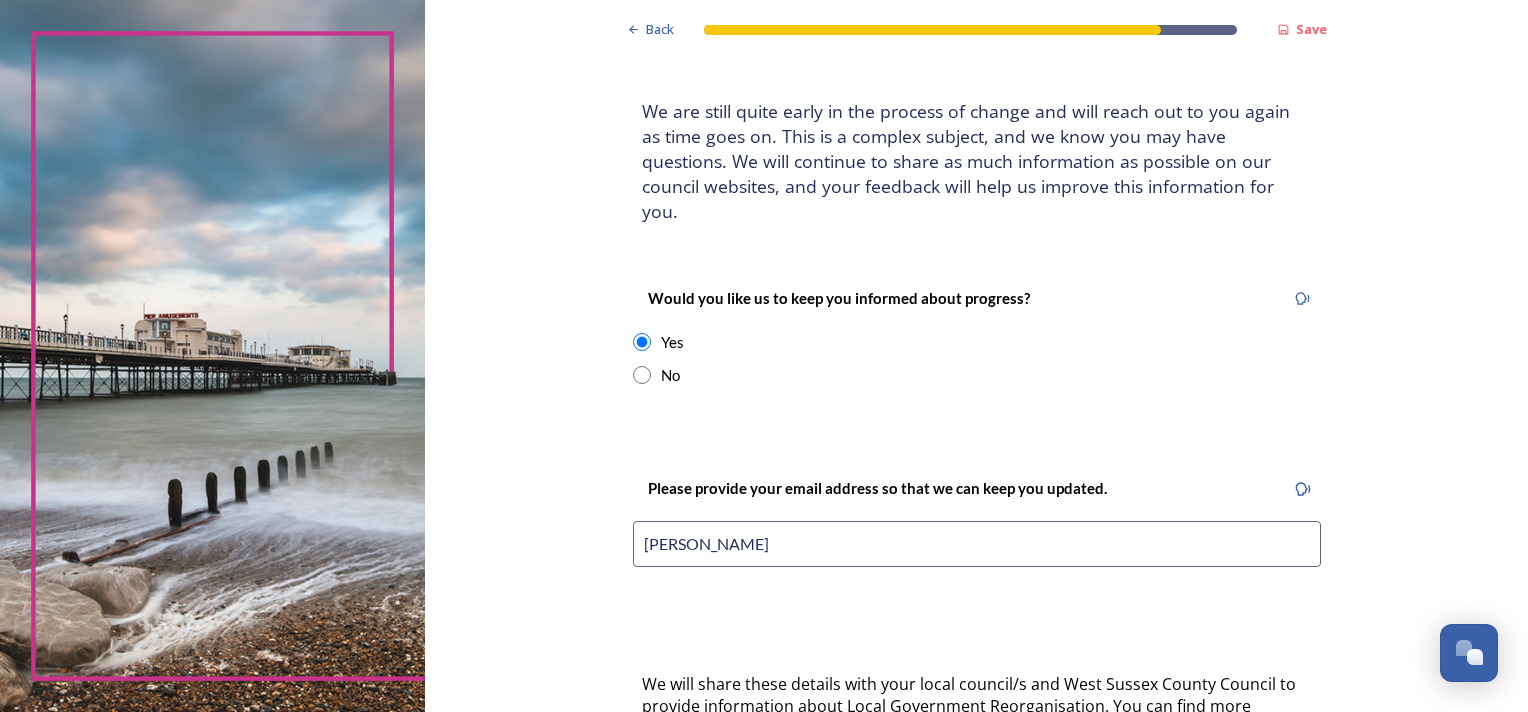 type on "[EMAIL_ADDRESS][DOMAIN_NAME]" 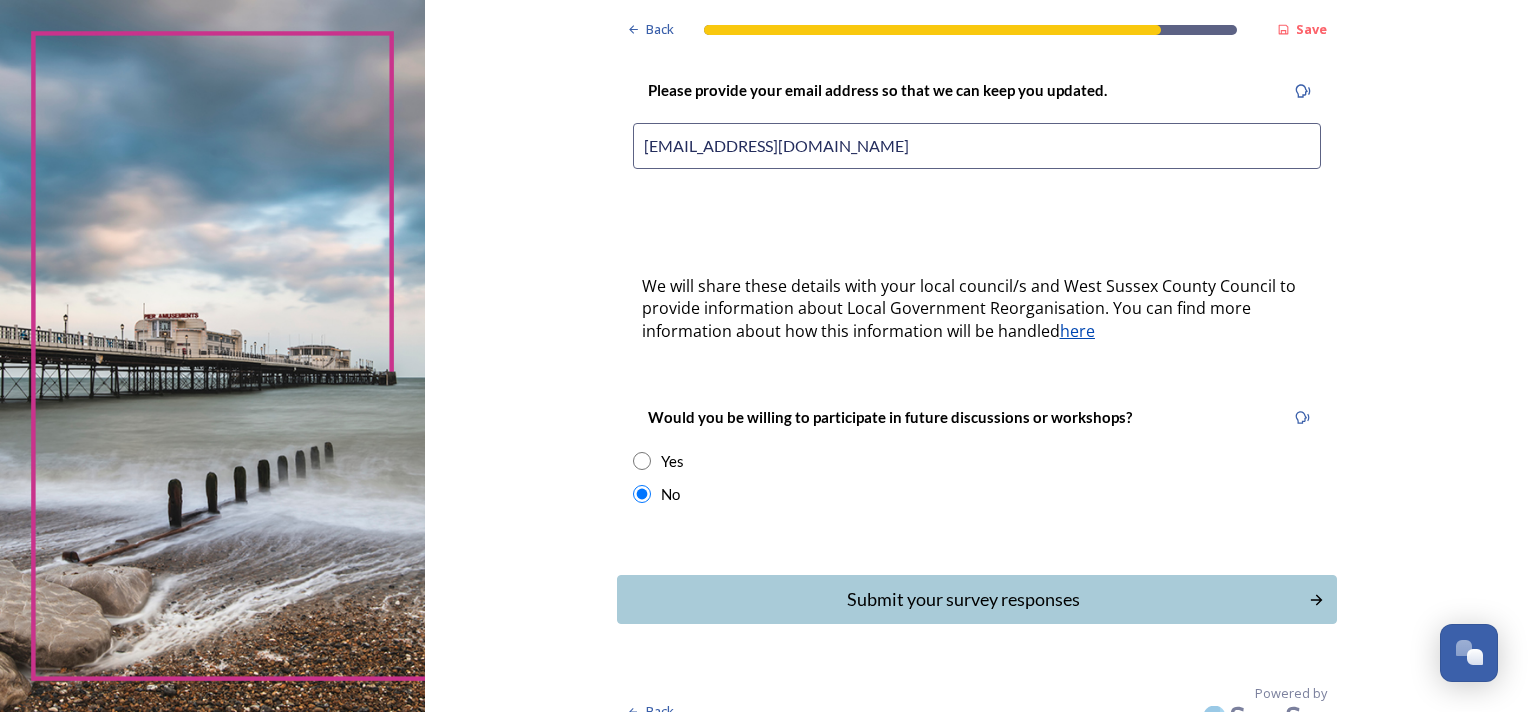 scroll, scrollTop: 498, scrollLeft: 0, axis: vertical 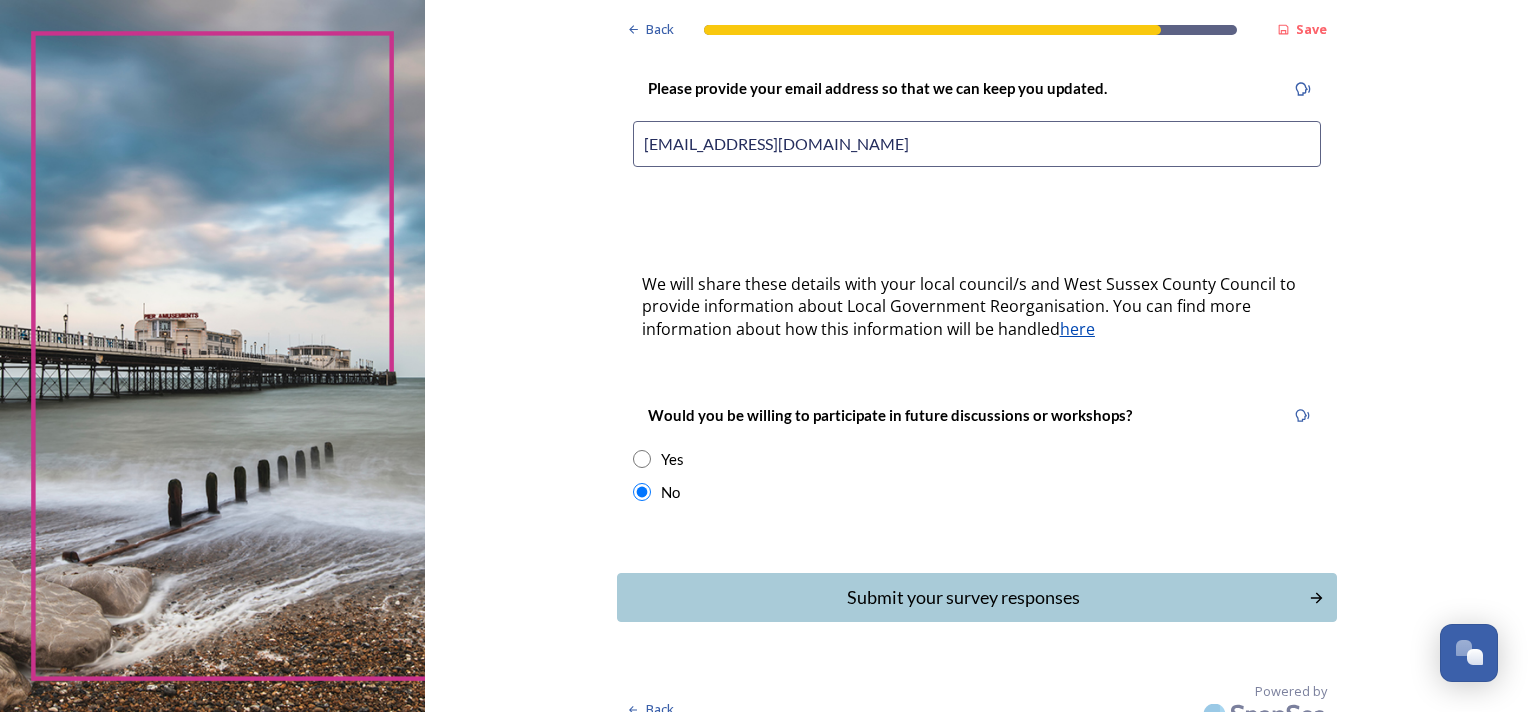 click on "Submit your survey responses" at bounding box center [963, 597] 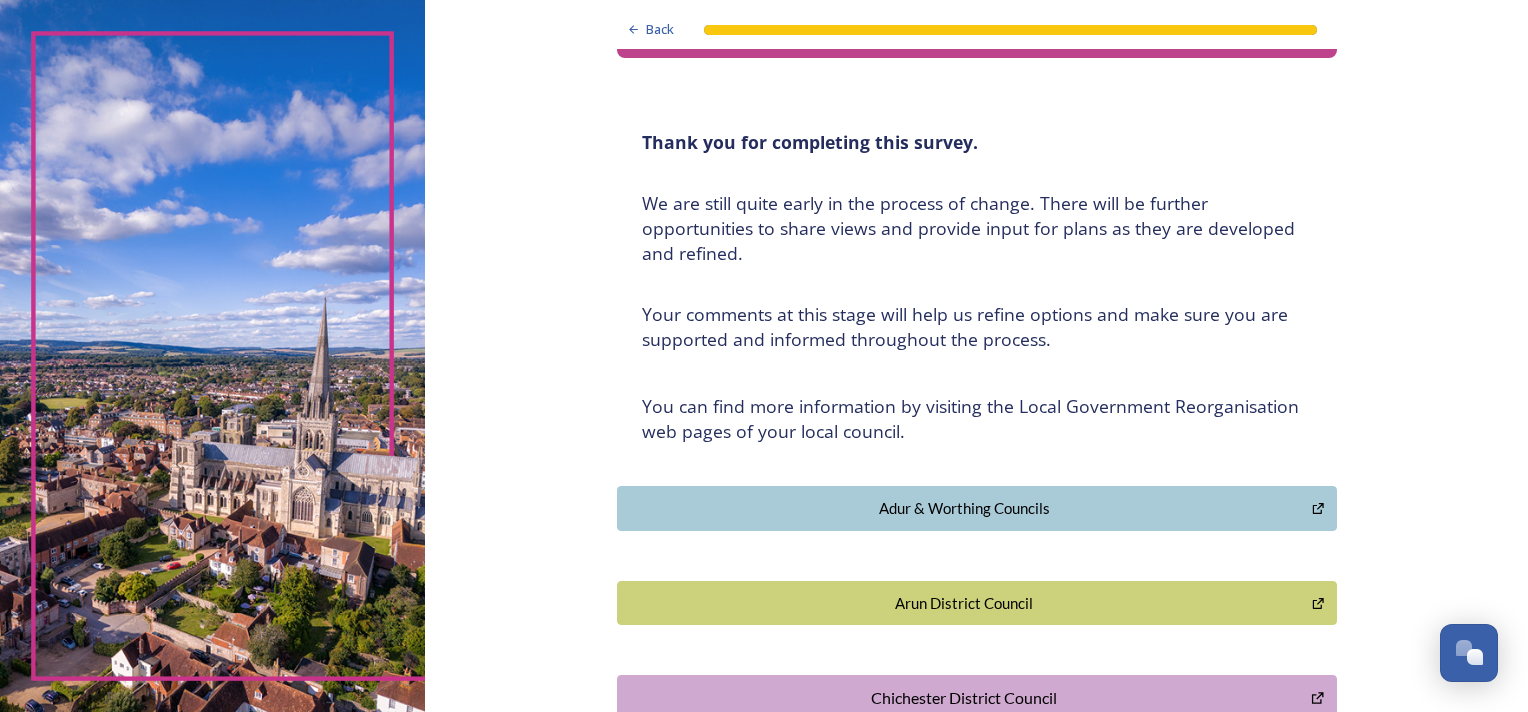 scroll, scrollTop: 200, scrollLeft: 0, axis: vertical 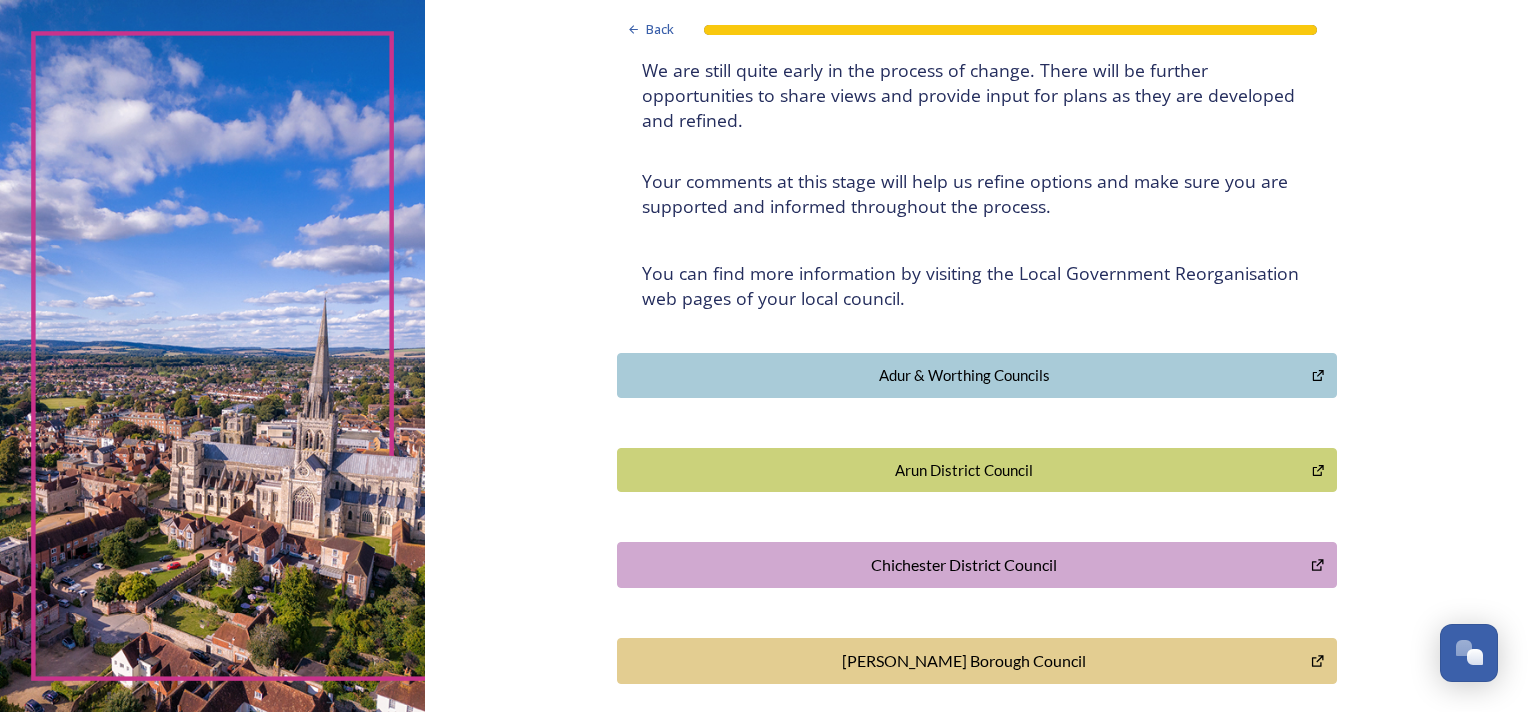 click on "Arun District Council" at bounding box center [965, 470] 